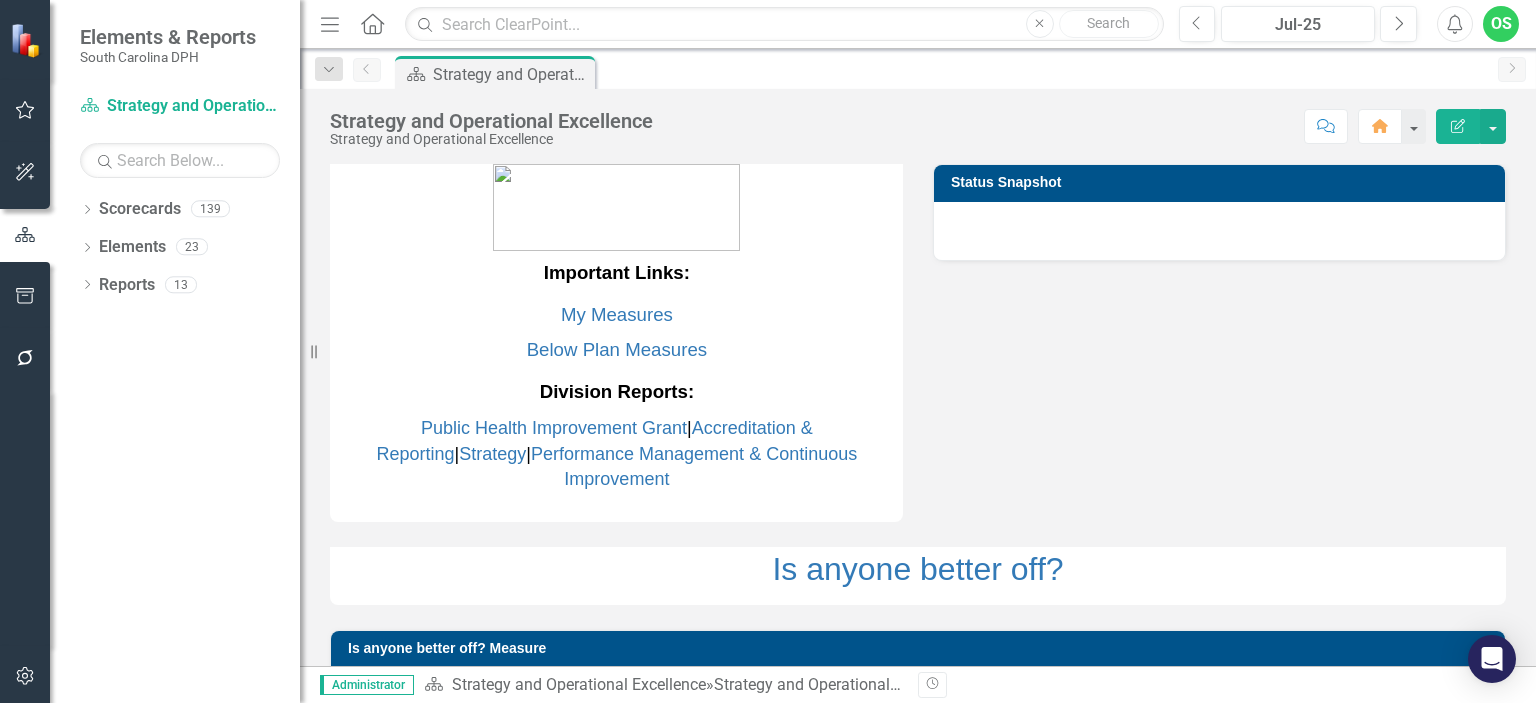 scroll, scrollTop: 0, scrollLeft: 0, axis: both 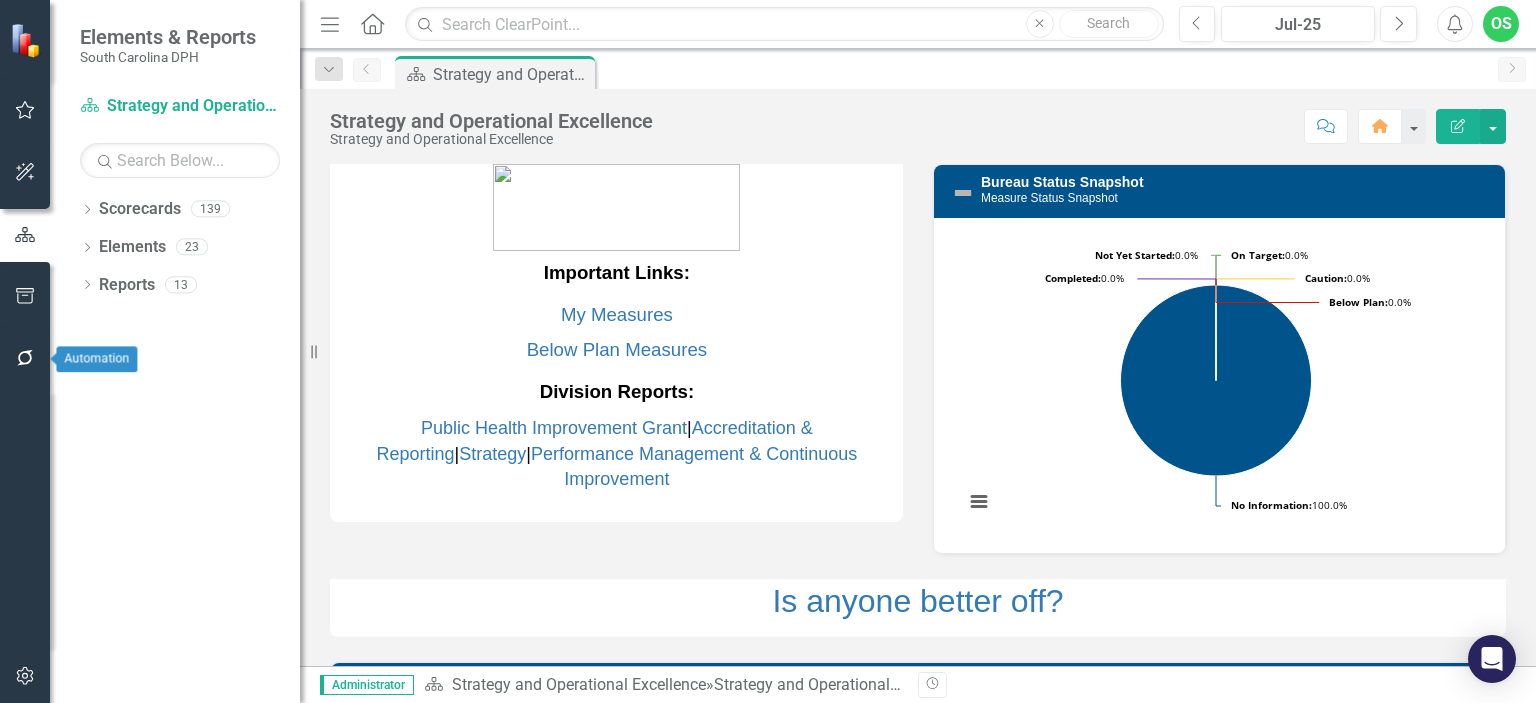 click at bounding box center [25, 359] 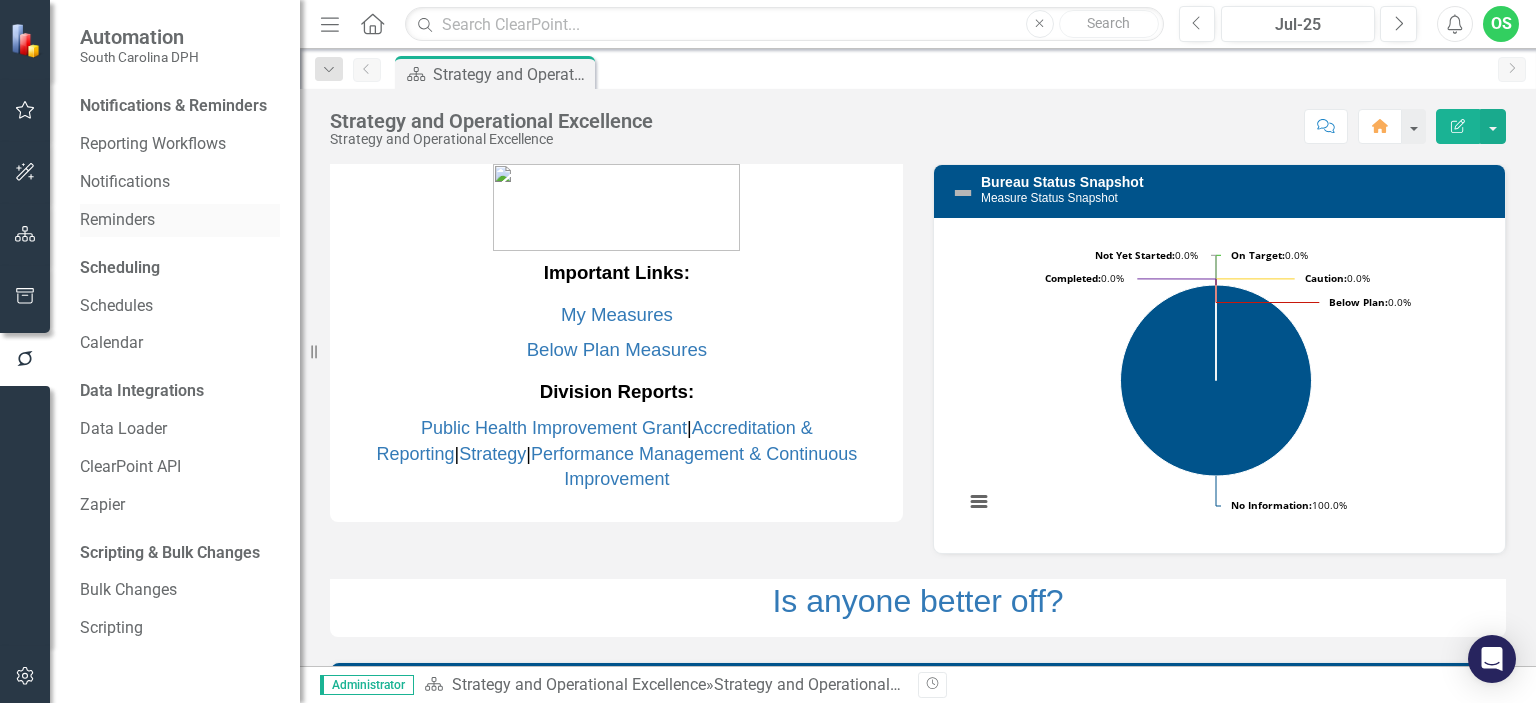 click on "Reminders" at bounding box center [180, 220] 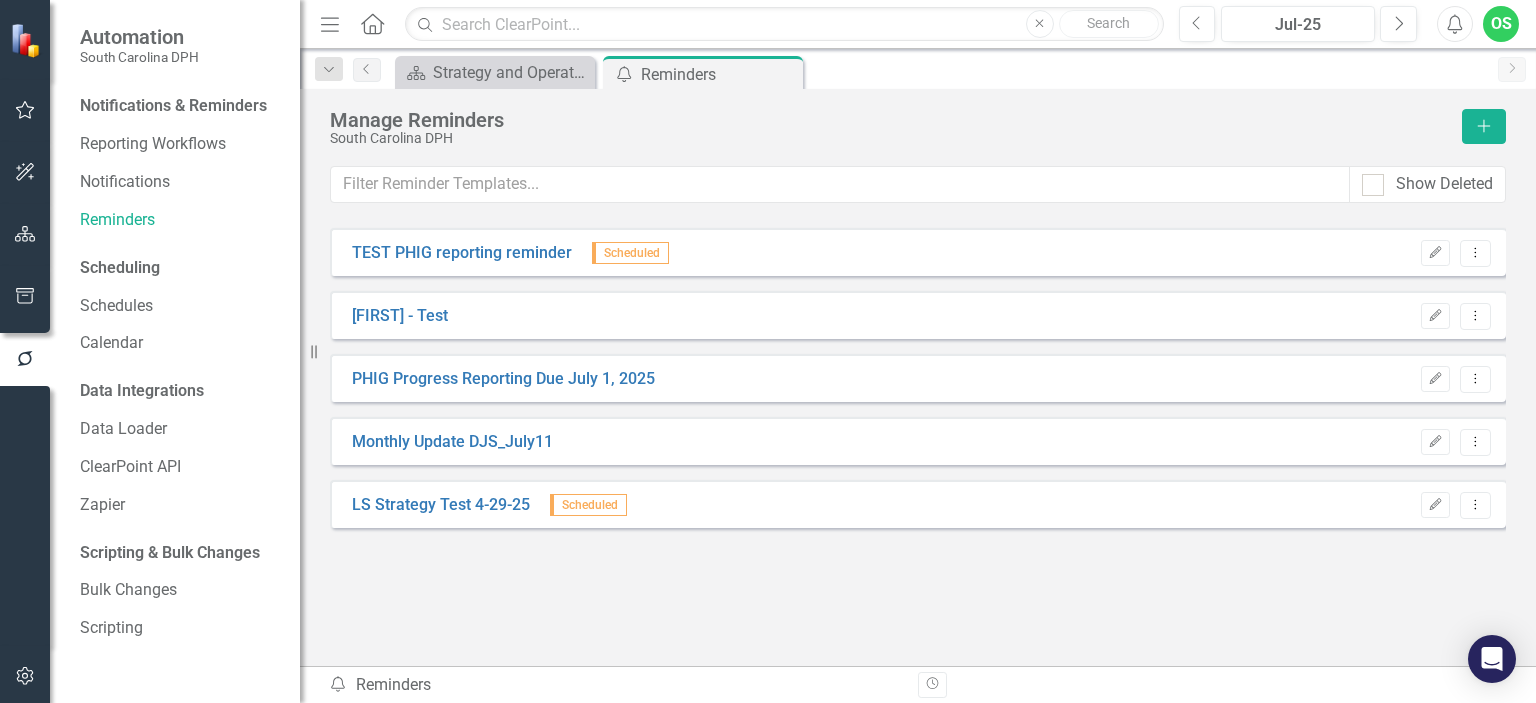 click on "Scorecard Strategy and Operational Excellence Close Send Reminders Reminders Pin Close" at bounding box center [939, 72] 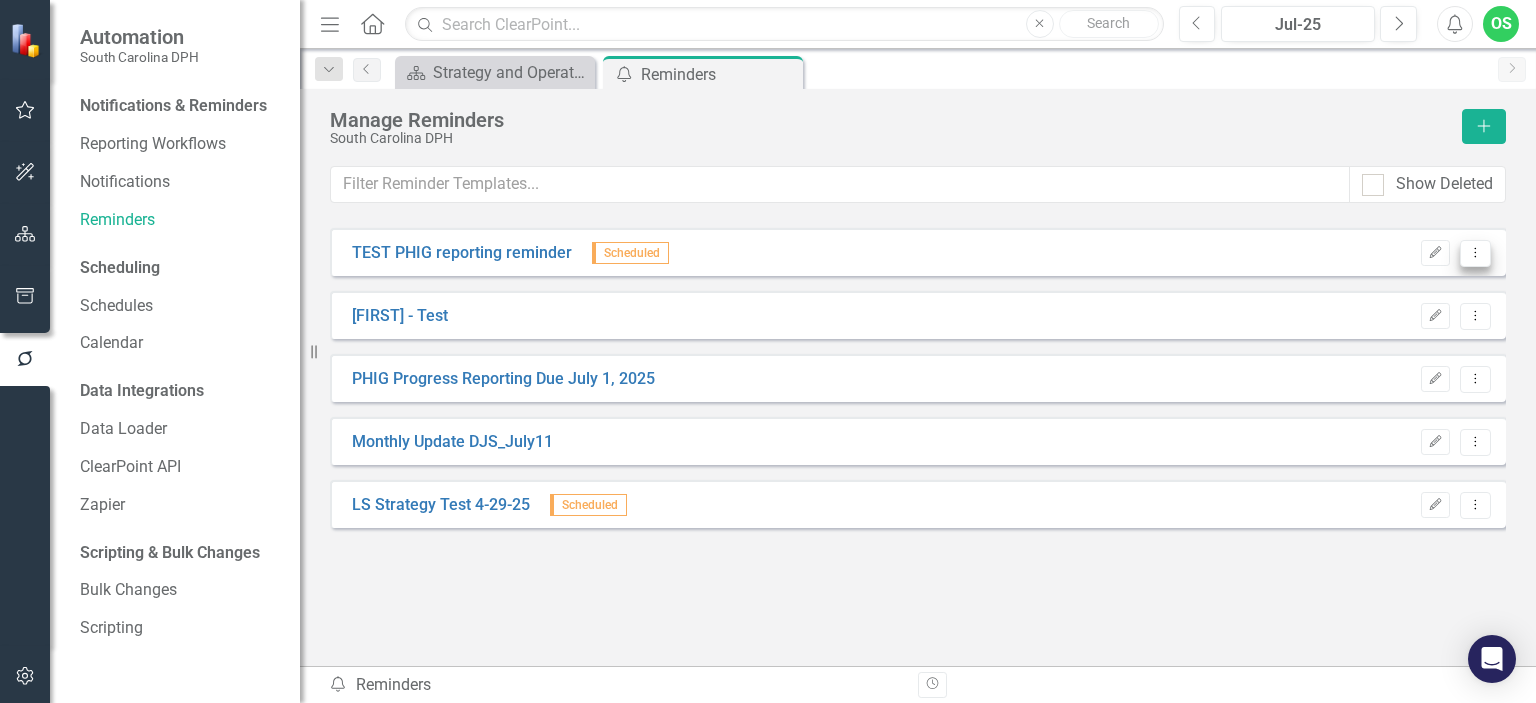 click on "Dropdown Menu" 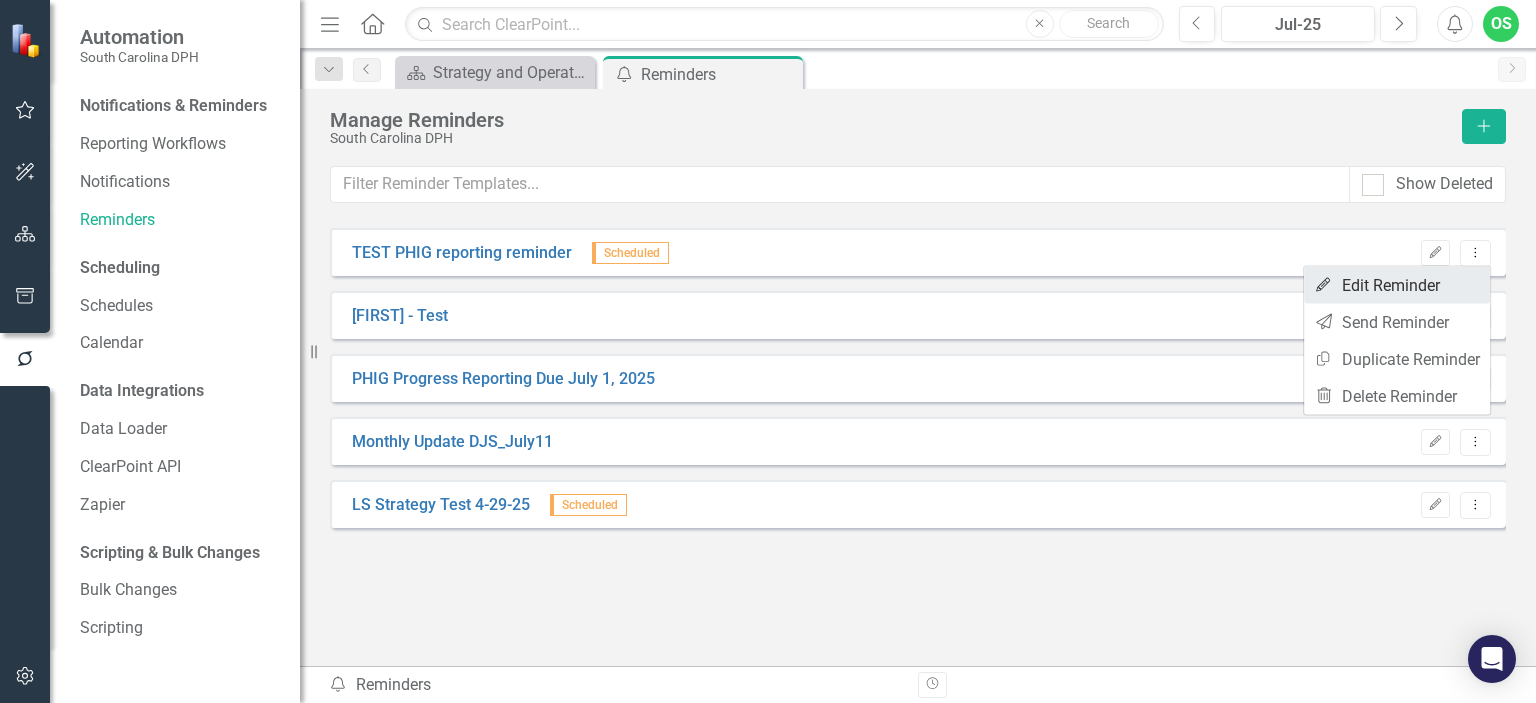 click on "Edit Edit Reminder" at bounding box center (1397, 285) 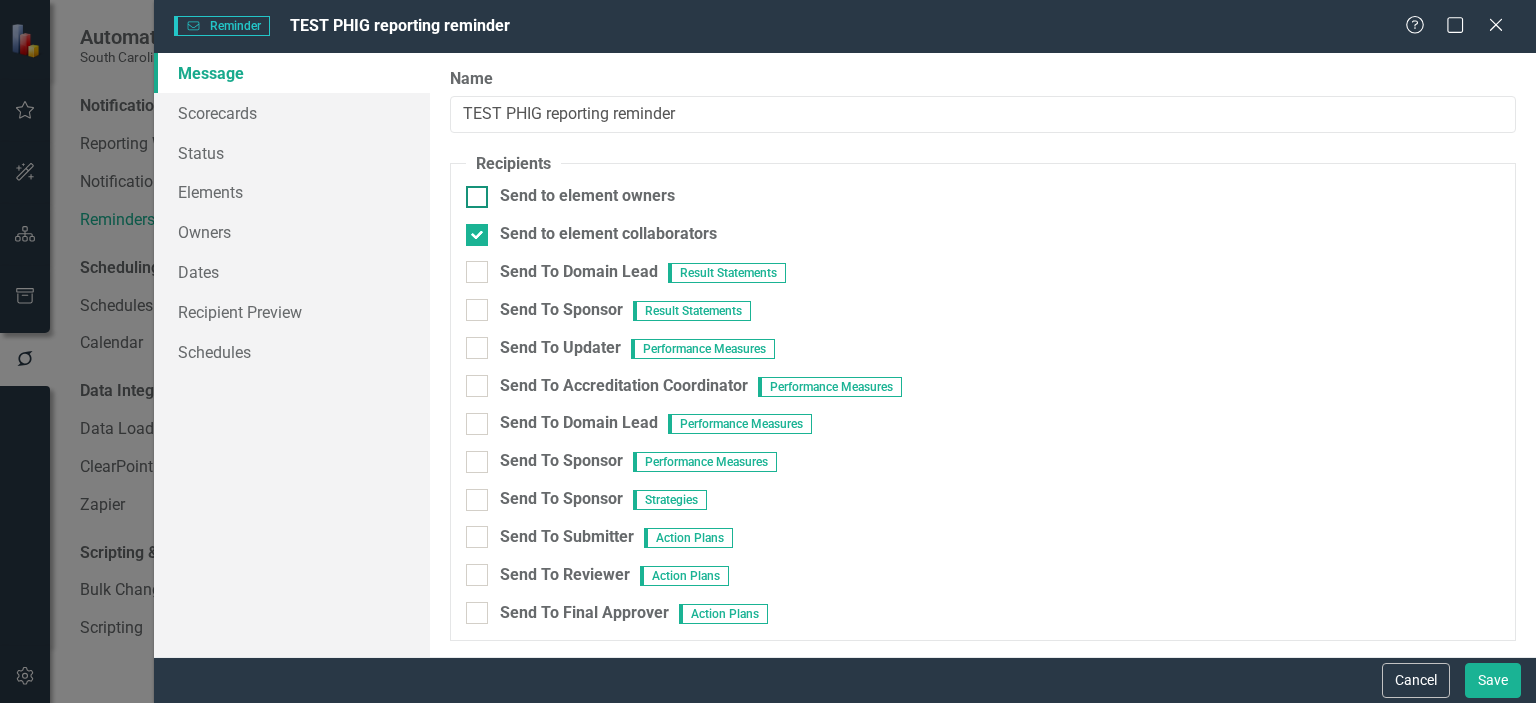 type on "<p>Dear {FirstName},</p>
<p>Please log into ClearPoint and update the following items for the reporting period {ReportingPeriod}: {ItemList} Thank you in advance for your prompt attention to this matter.&nbsp;</p>
<p>Regards,</p>
<p>[FIRST] [LAST] (PHIG Evaluator)</p>" 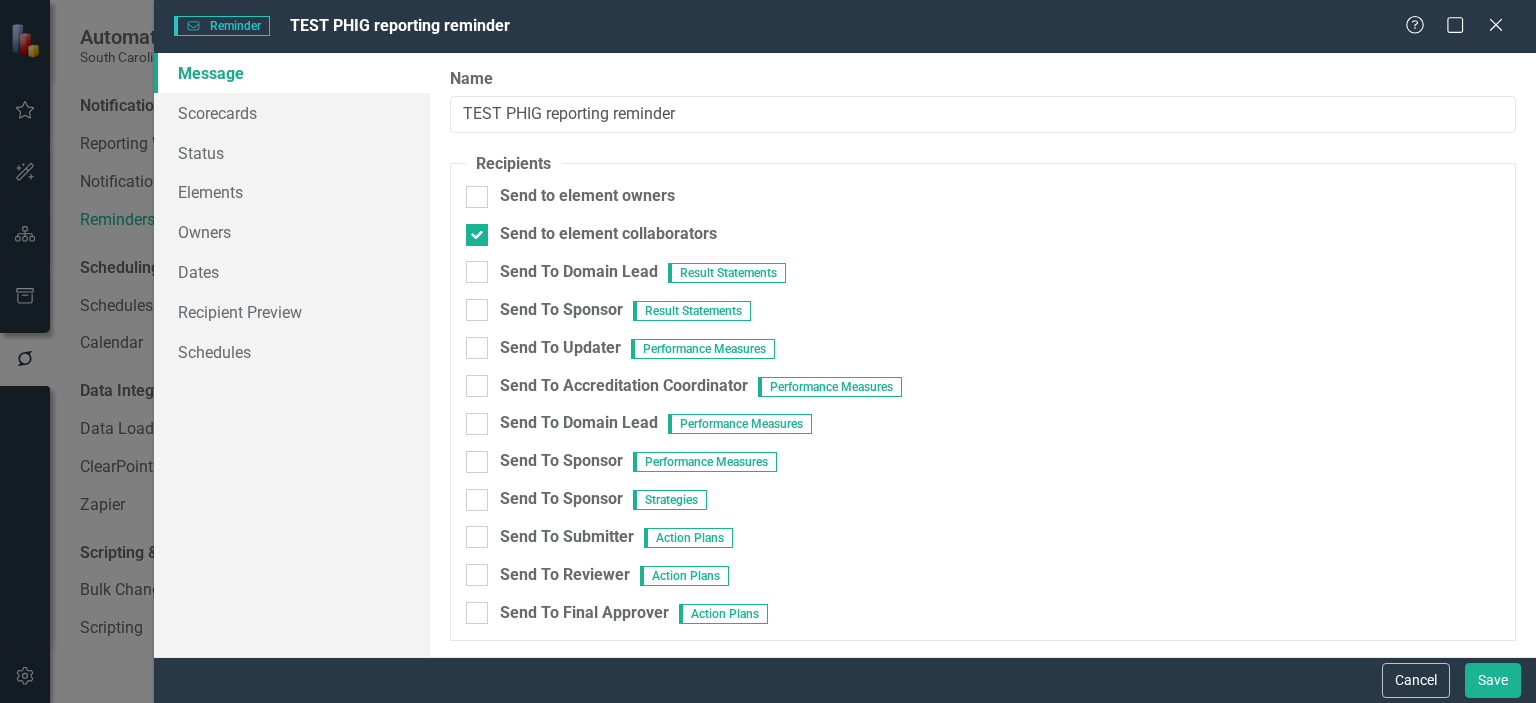 scroll, scrollTop: 0, scrollLeft: 0, axis: both 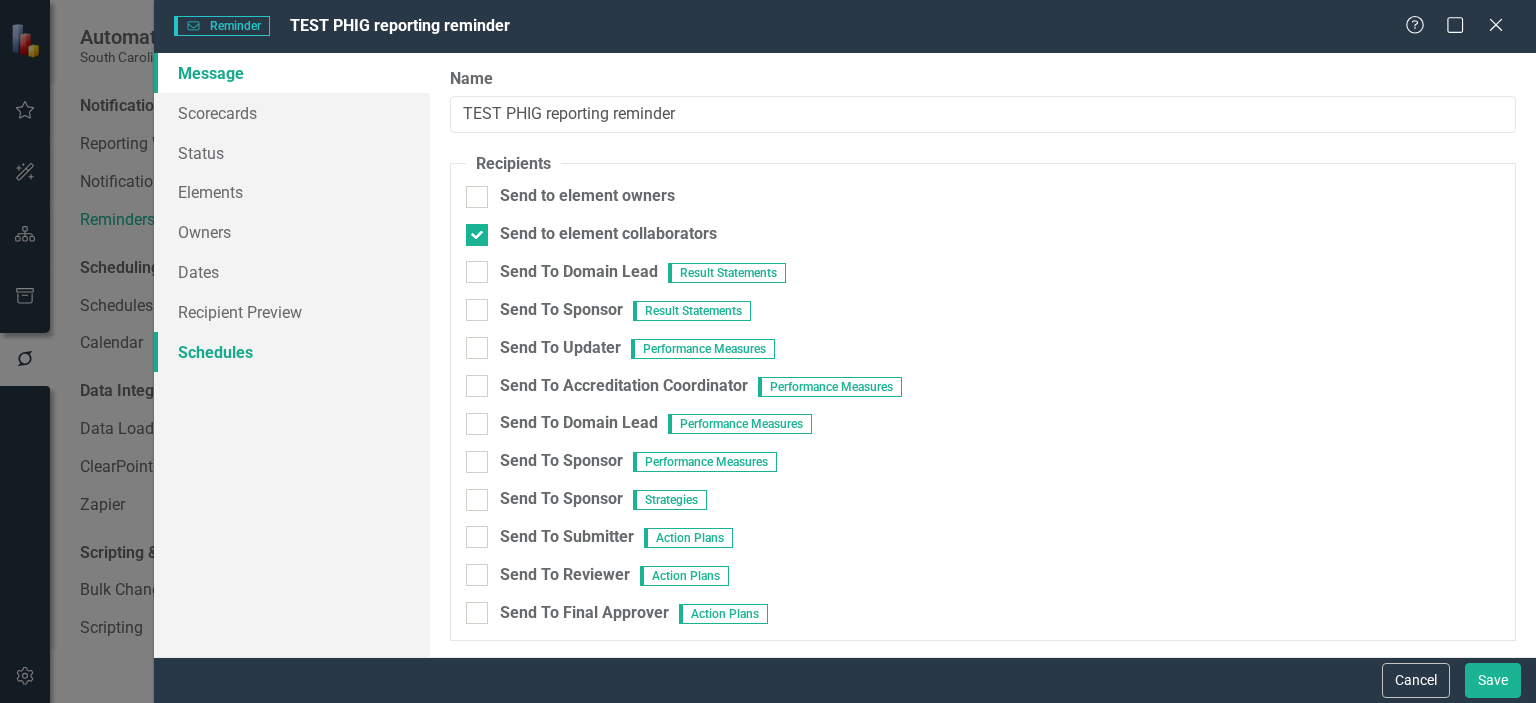 click on "Schedules" at bounding box center [292, 352] 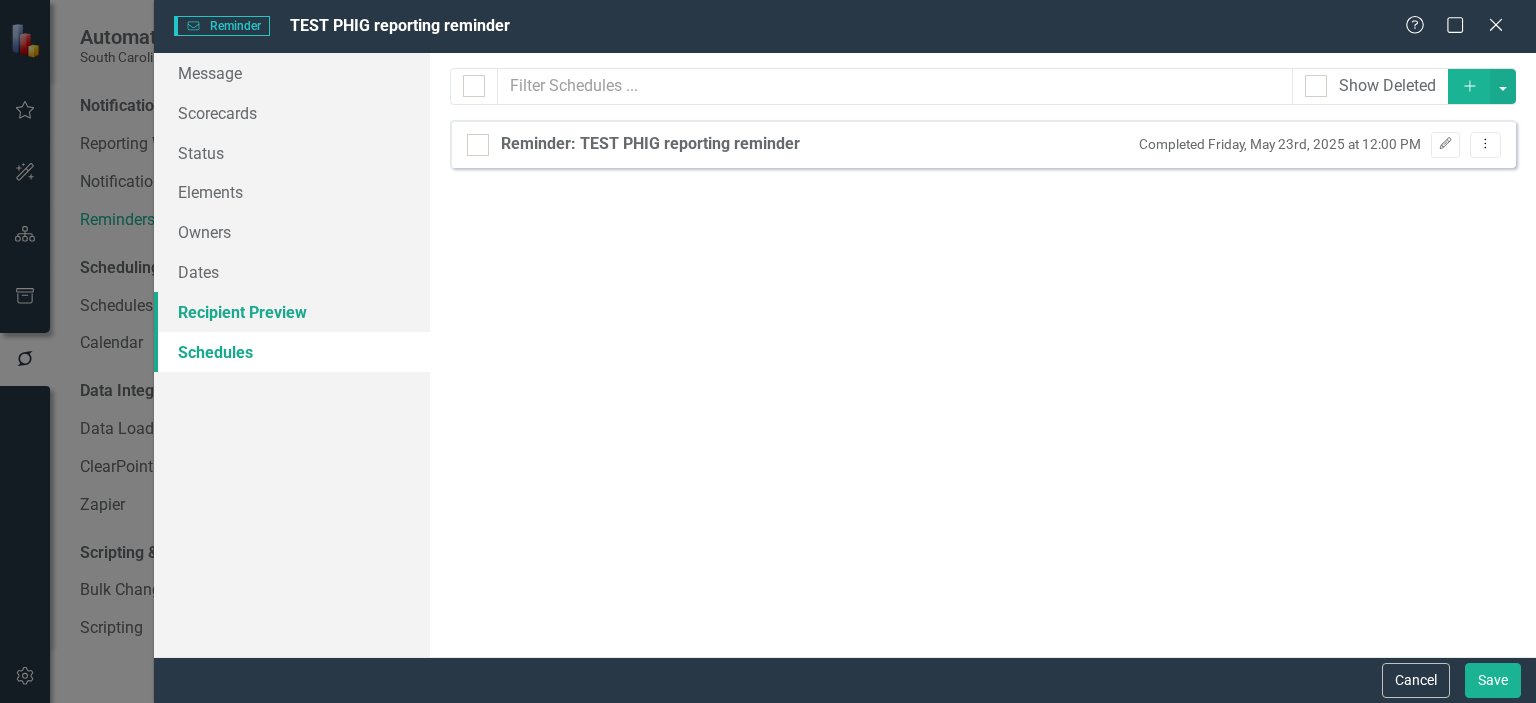 click on "Recipient Preview" at bounding box center [292, 312] 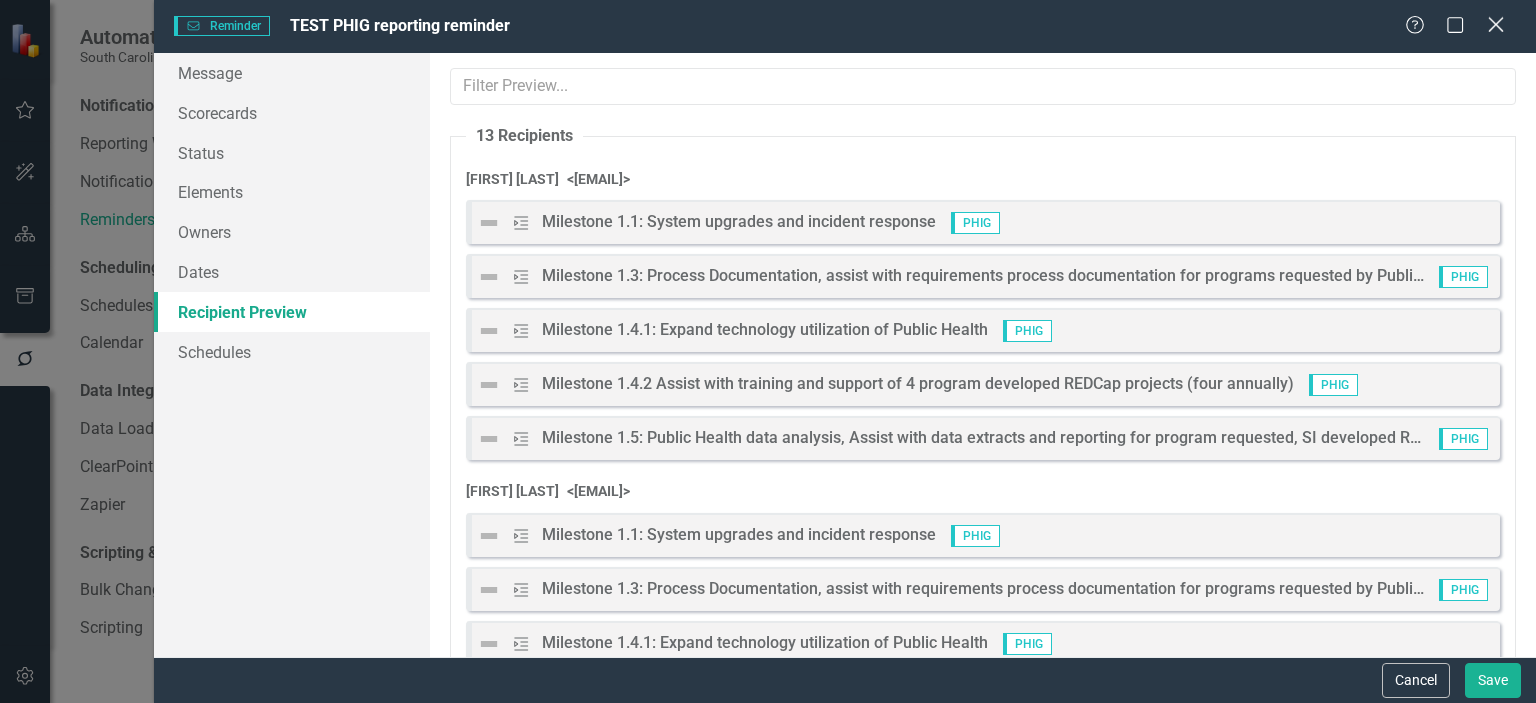 click on "Close" 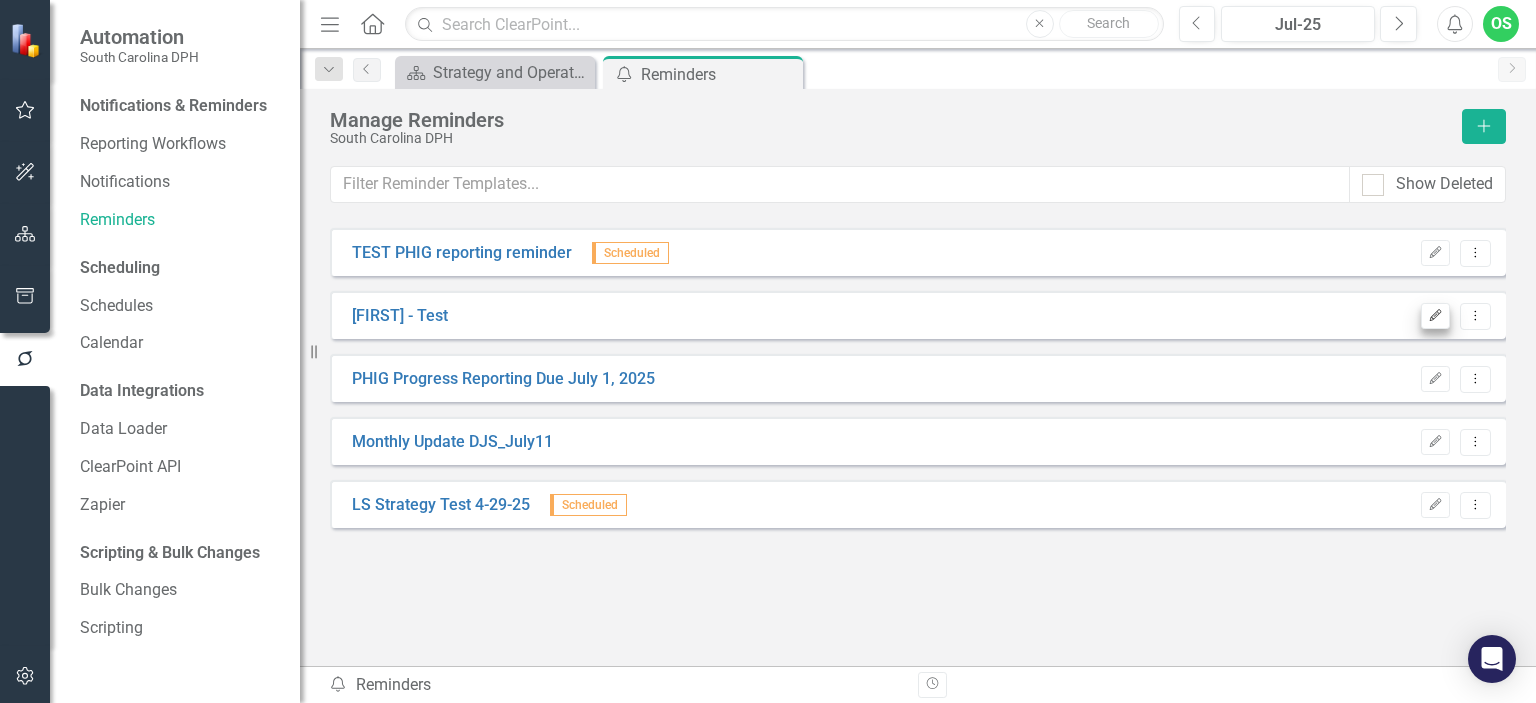 drag, startPoint x: 1463, startPoint y: 307, endPoint x: 1437, endPoint y: 310, distance: 26.172504 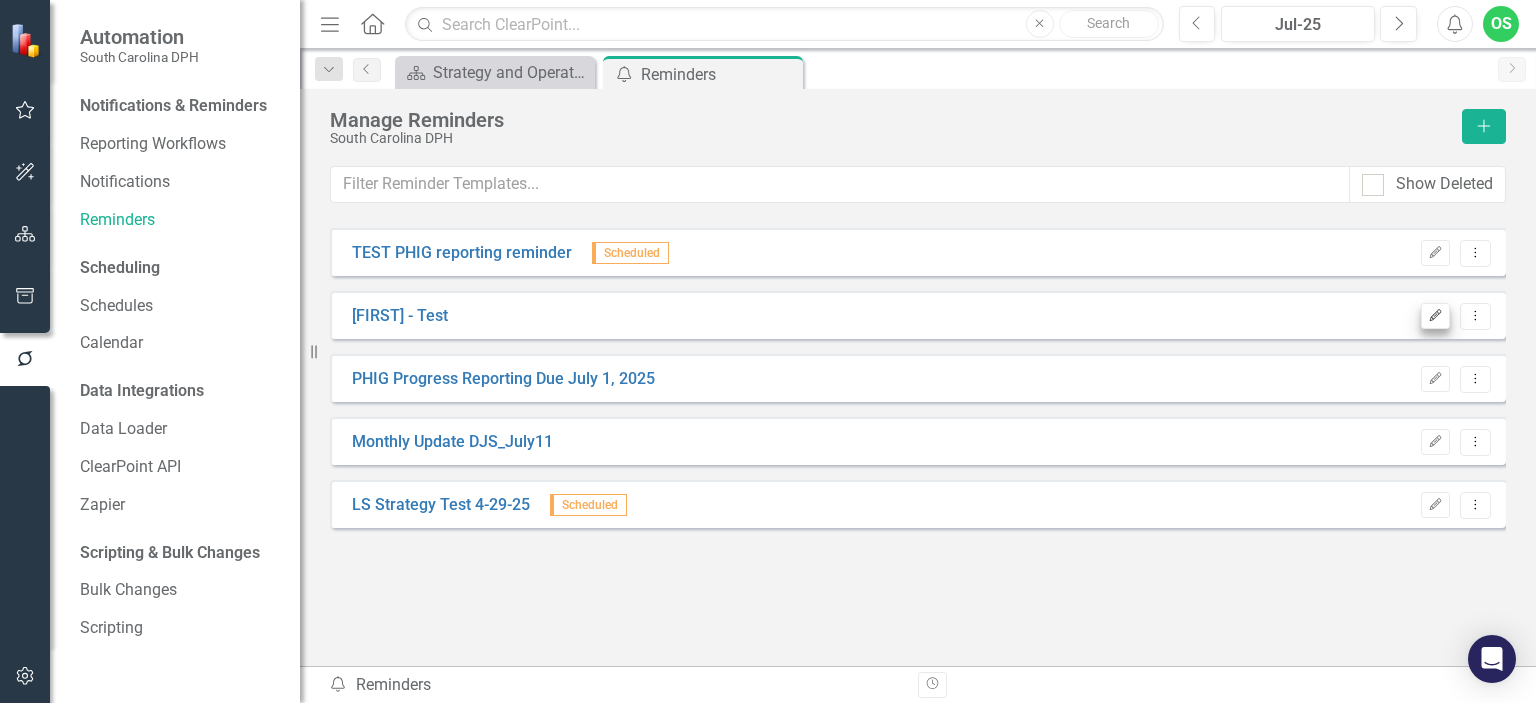 click on "Edit Dropdown Menu" at bounding box center [1451, 316] 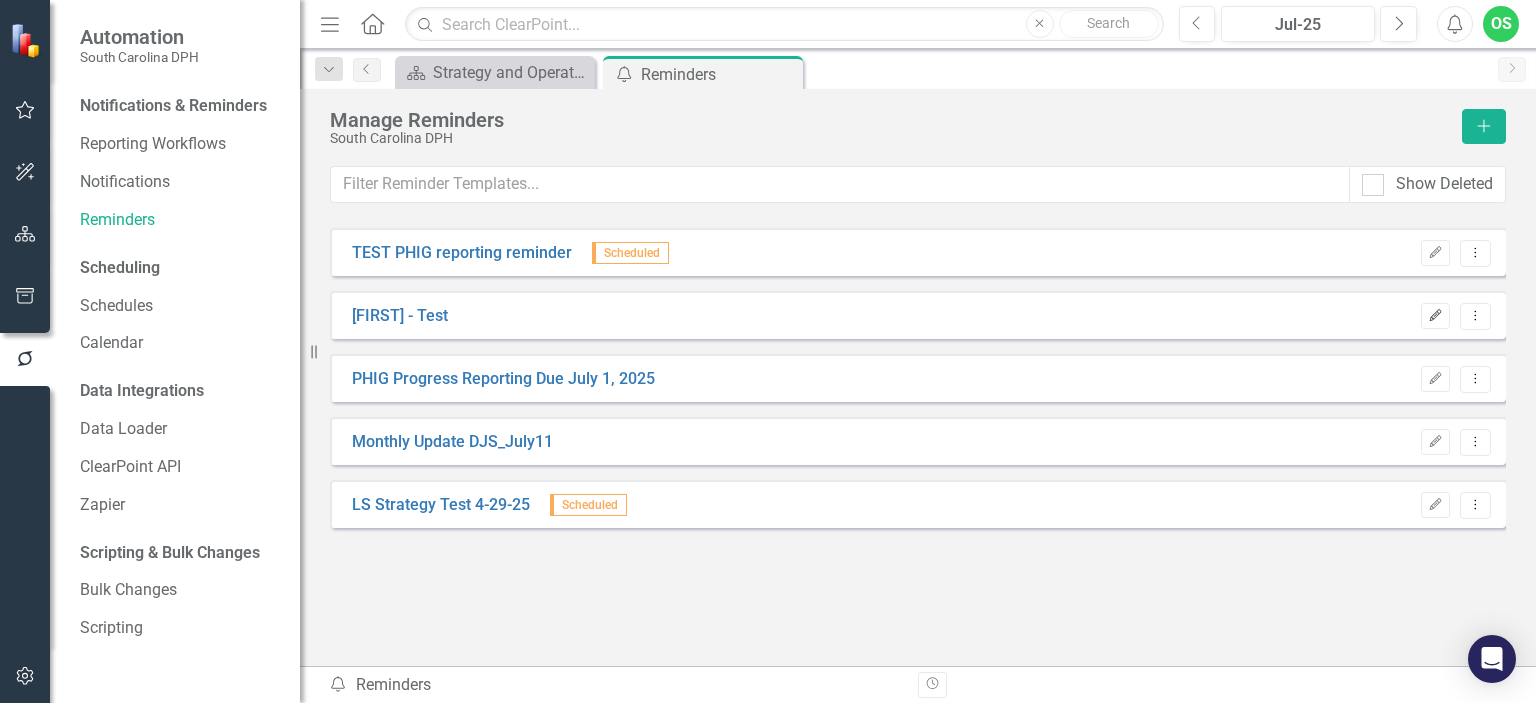 click 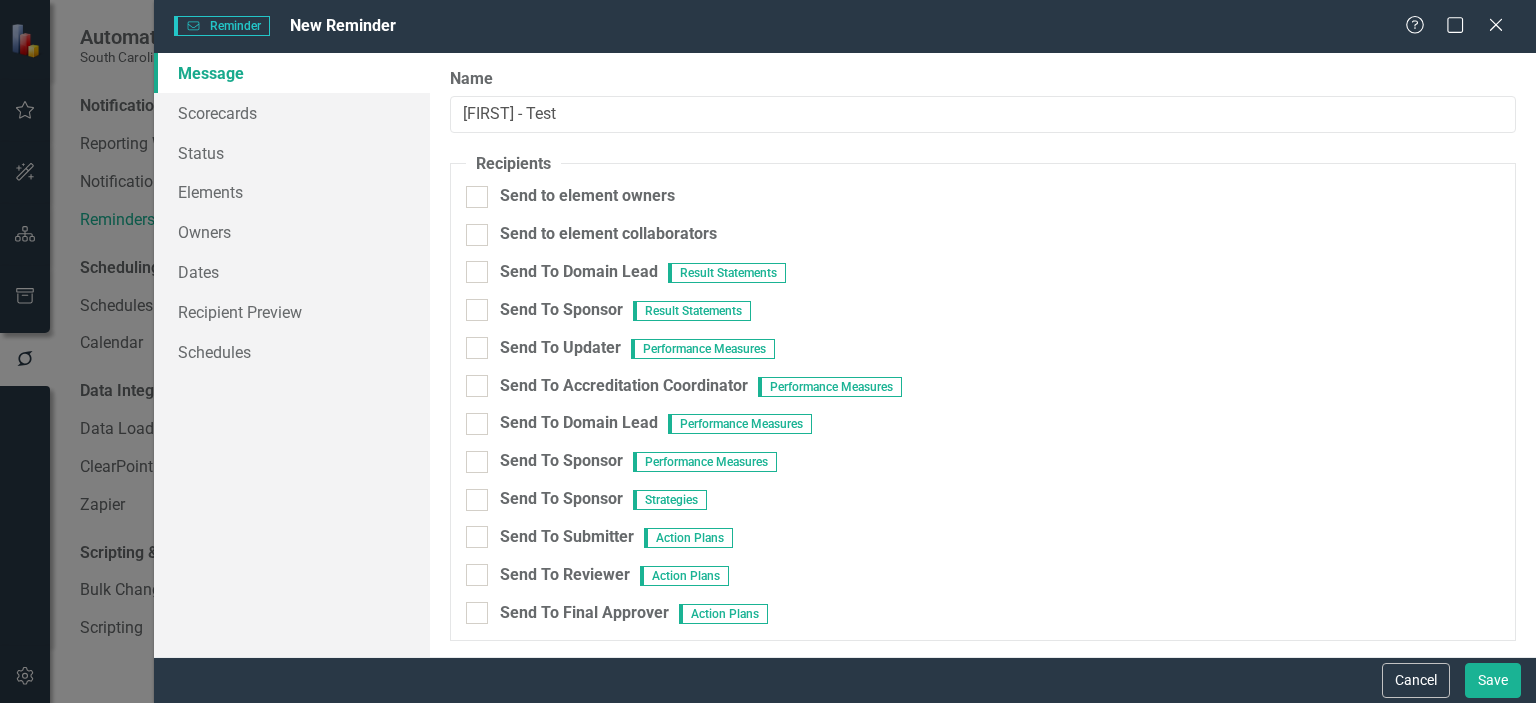 scroll, scrollTop: 0, scrollLeft: 0, axis: both 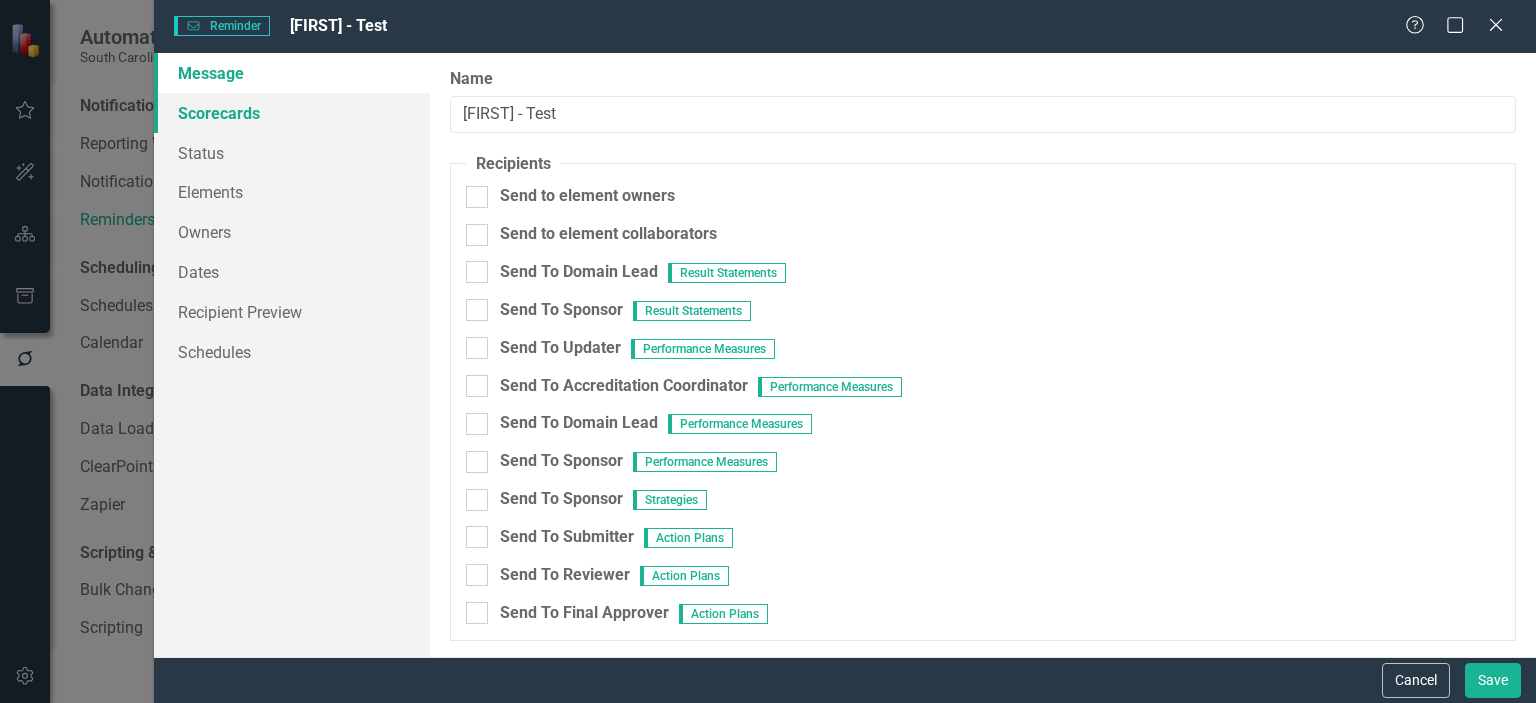 click on "Scorecards" at bounding box center (292, 113) 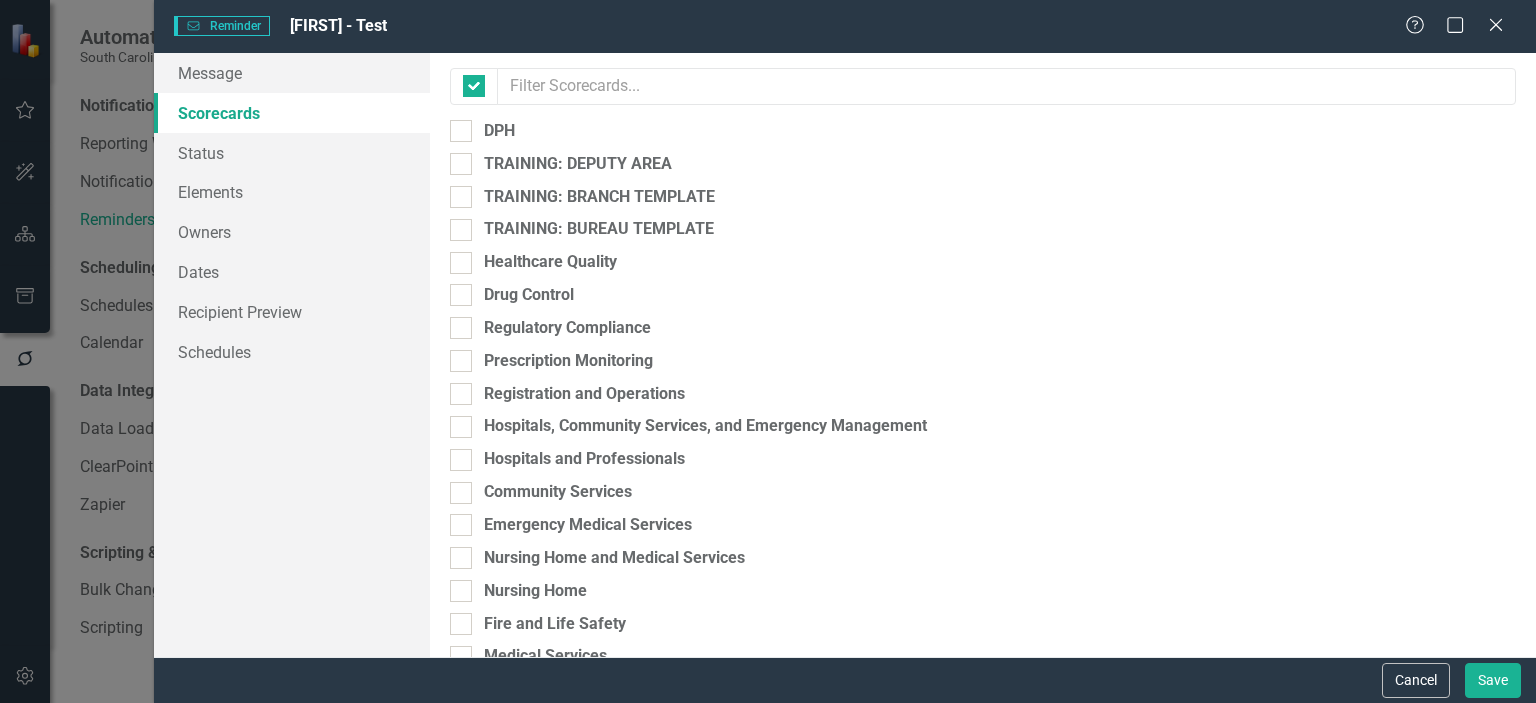 checkbox on "false" 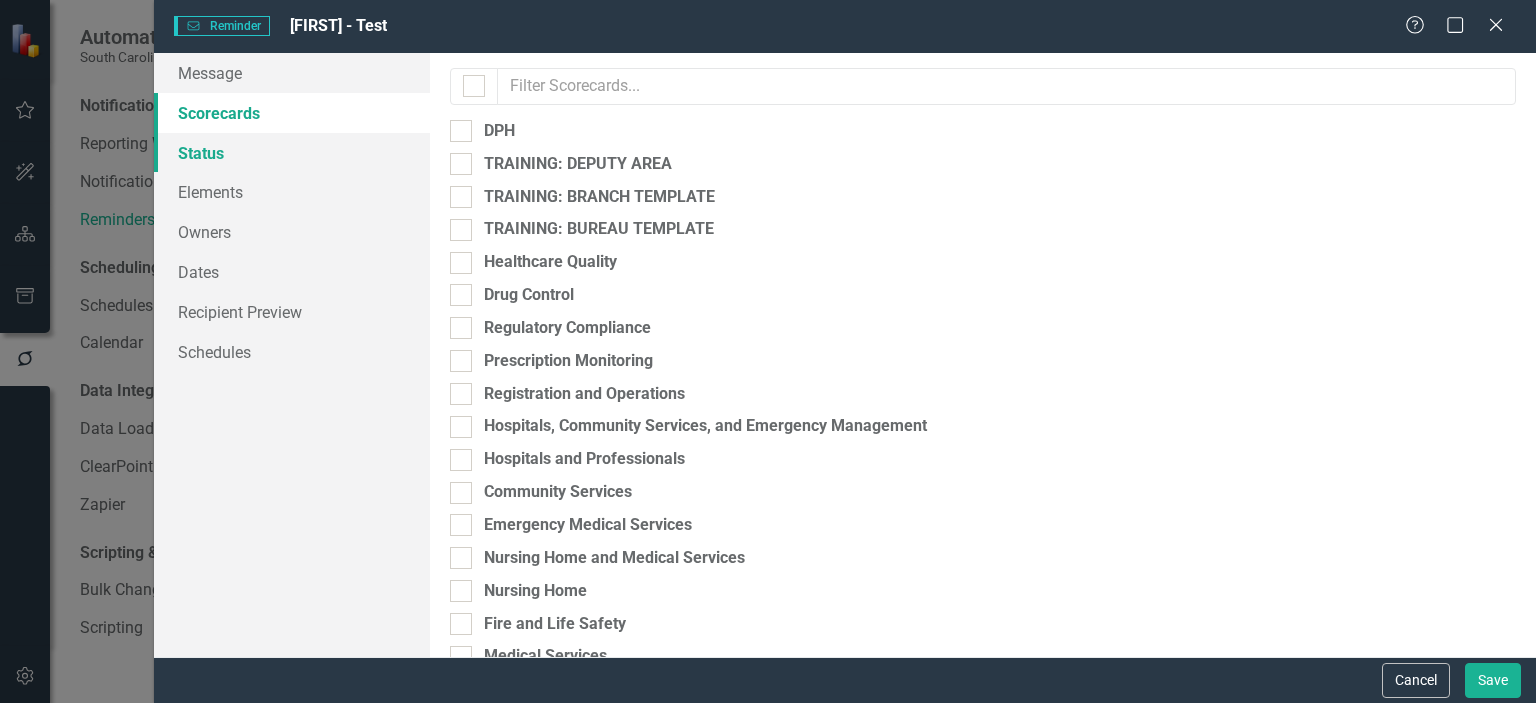 click on "Status" at bounding box center (292, 153) 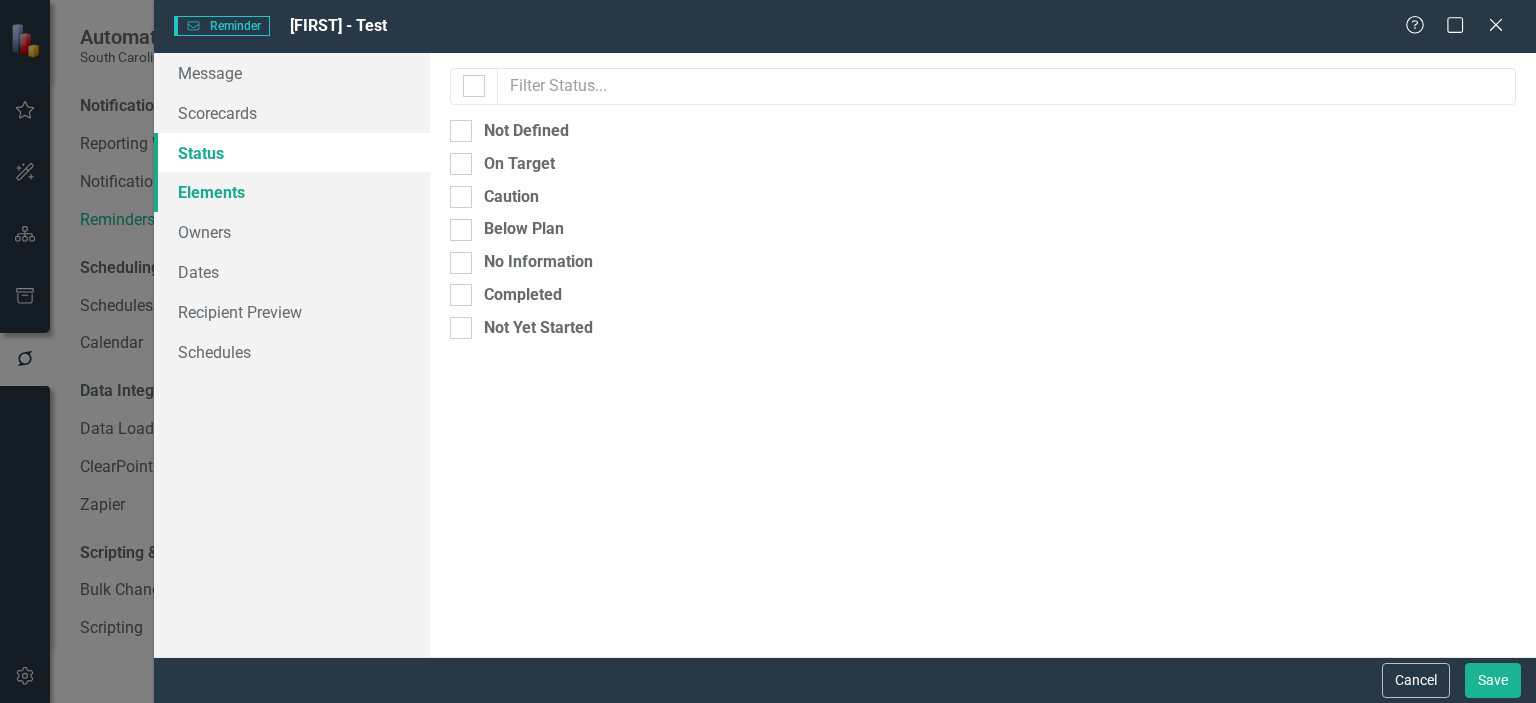 click on "Elements" at bounding box center (292, 192) 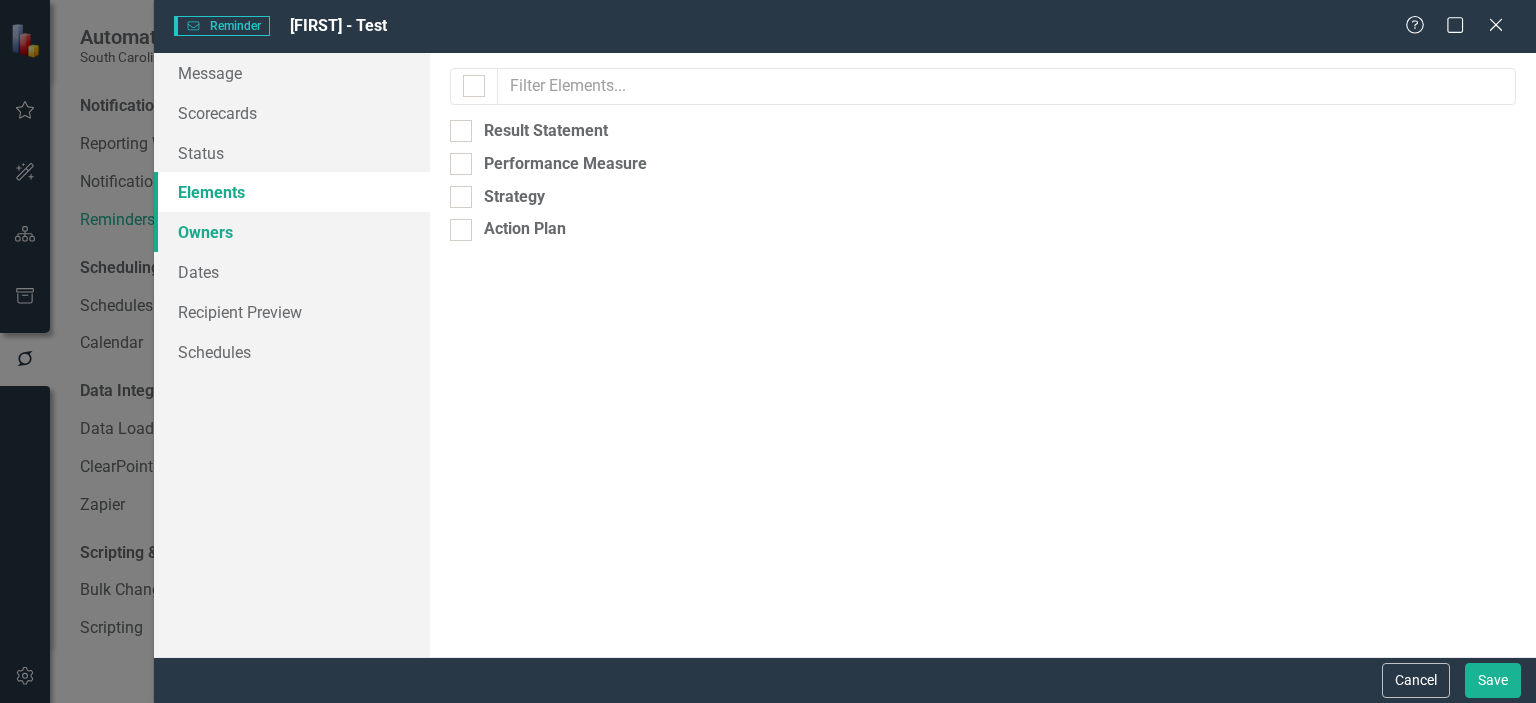 click on "Owners" at bounding box center [292, 232] 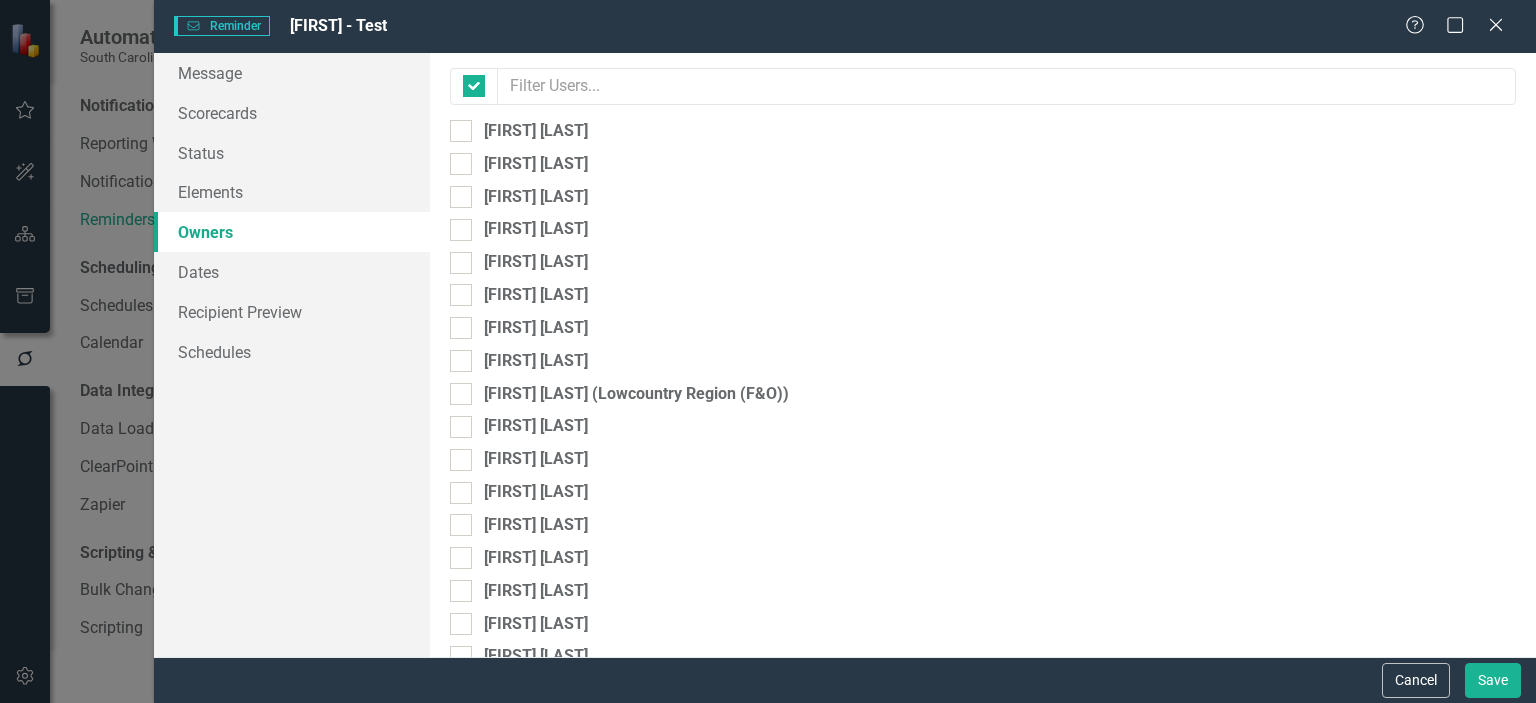 checkbox on "false" 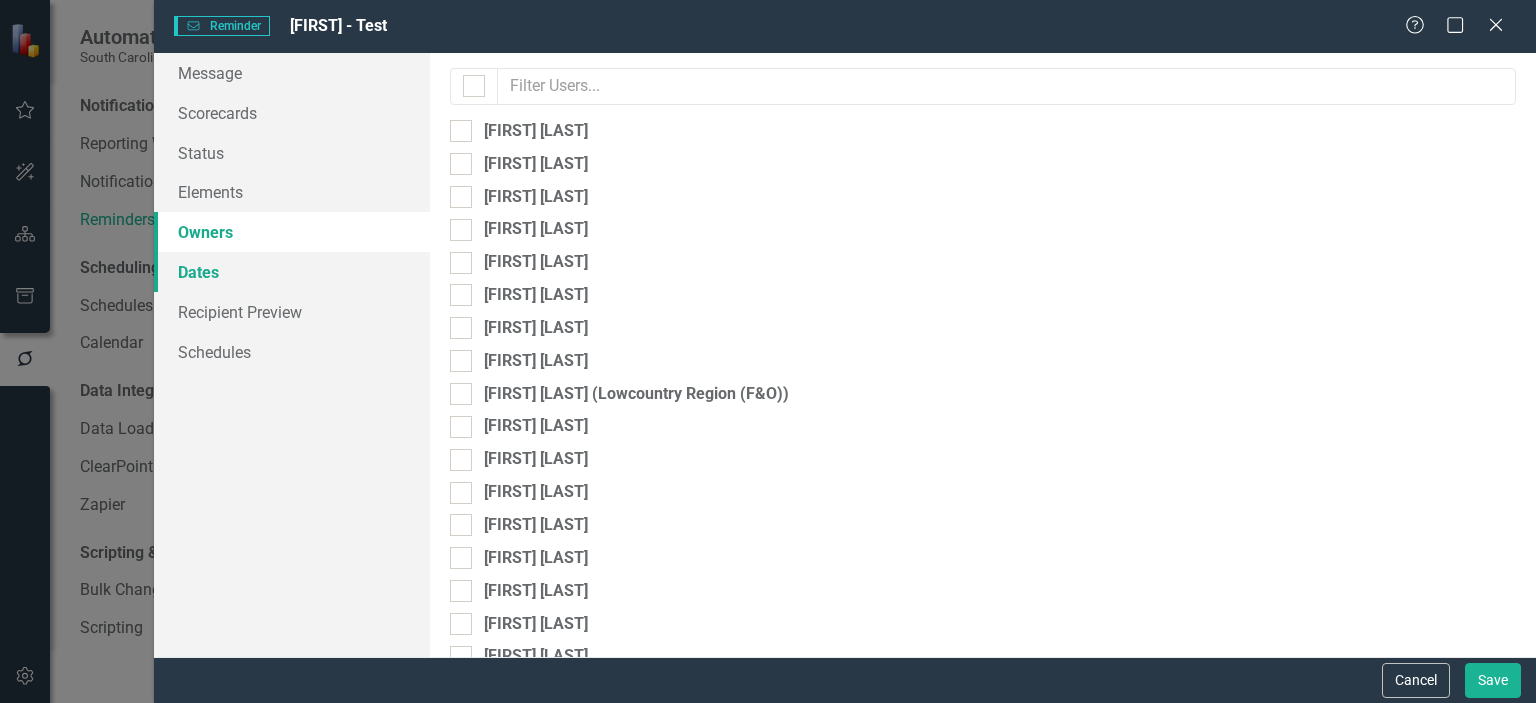 click on "Dates" at bounding box center (292, 272) 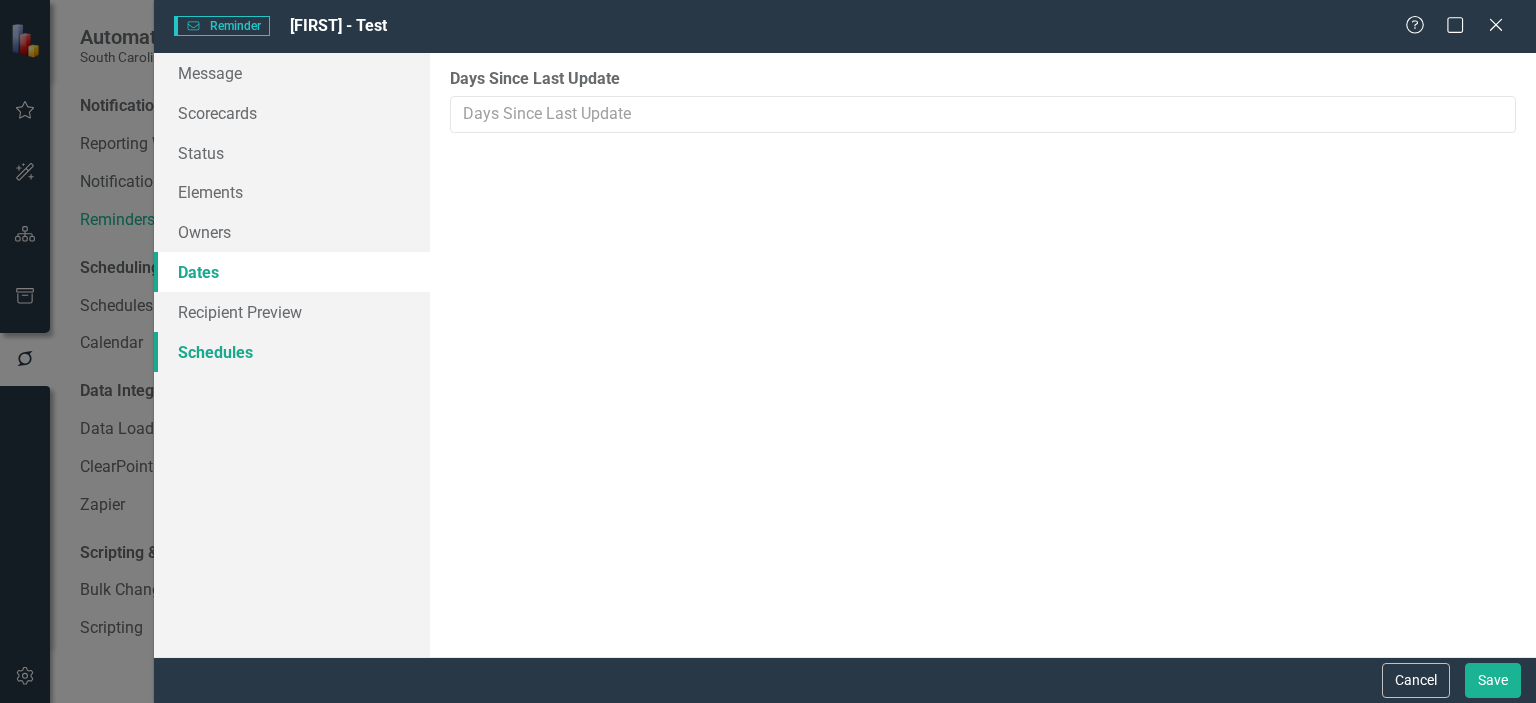 click on "Schedules" at bounding box center (292, 352) 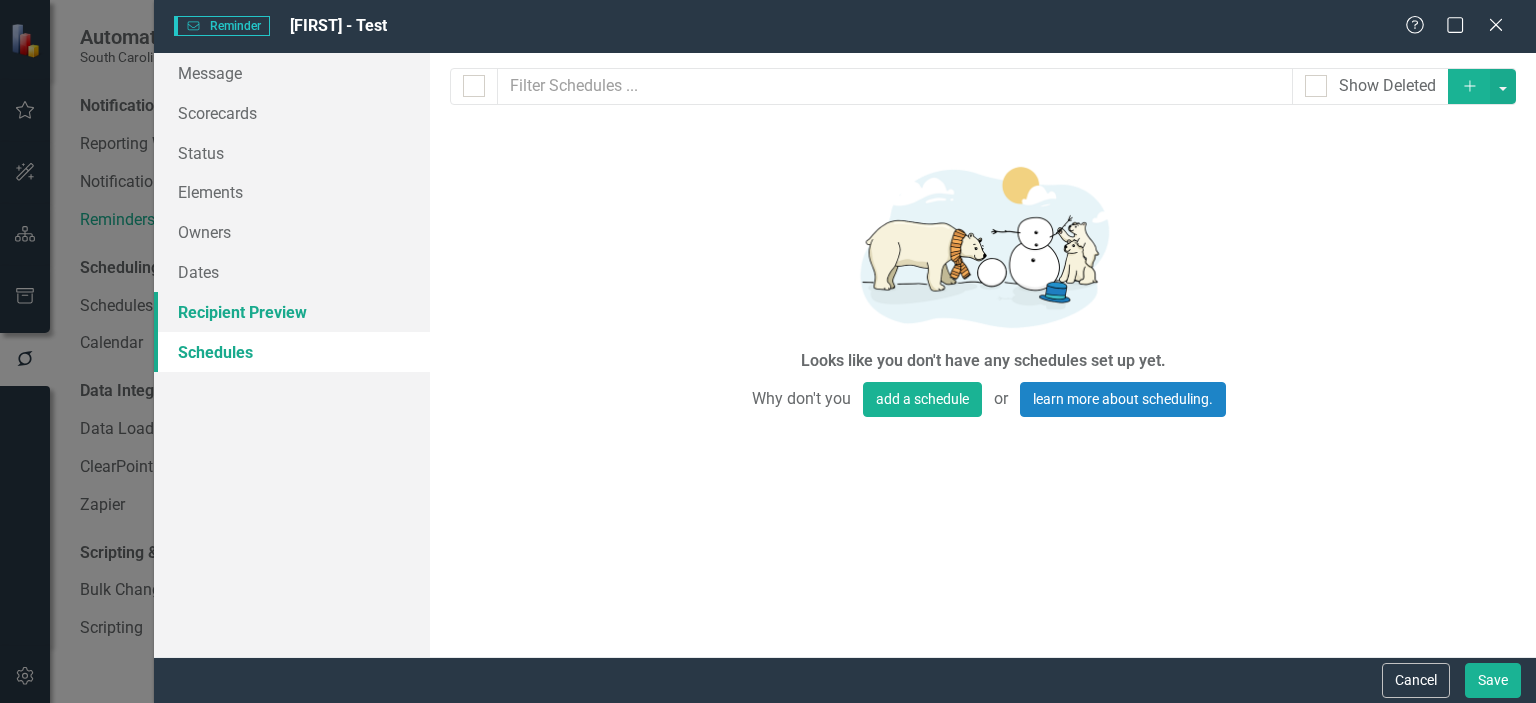 click on "Recipient Preview" at bounding box center (292, 312) 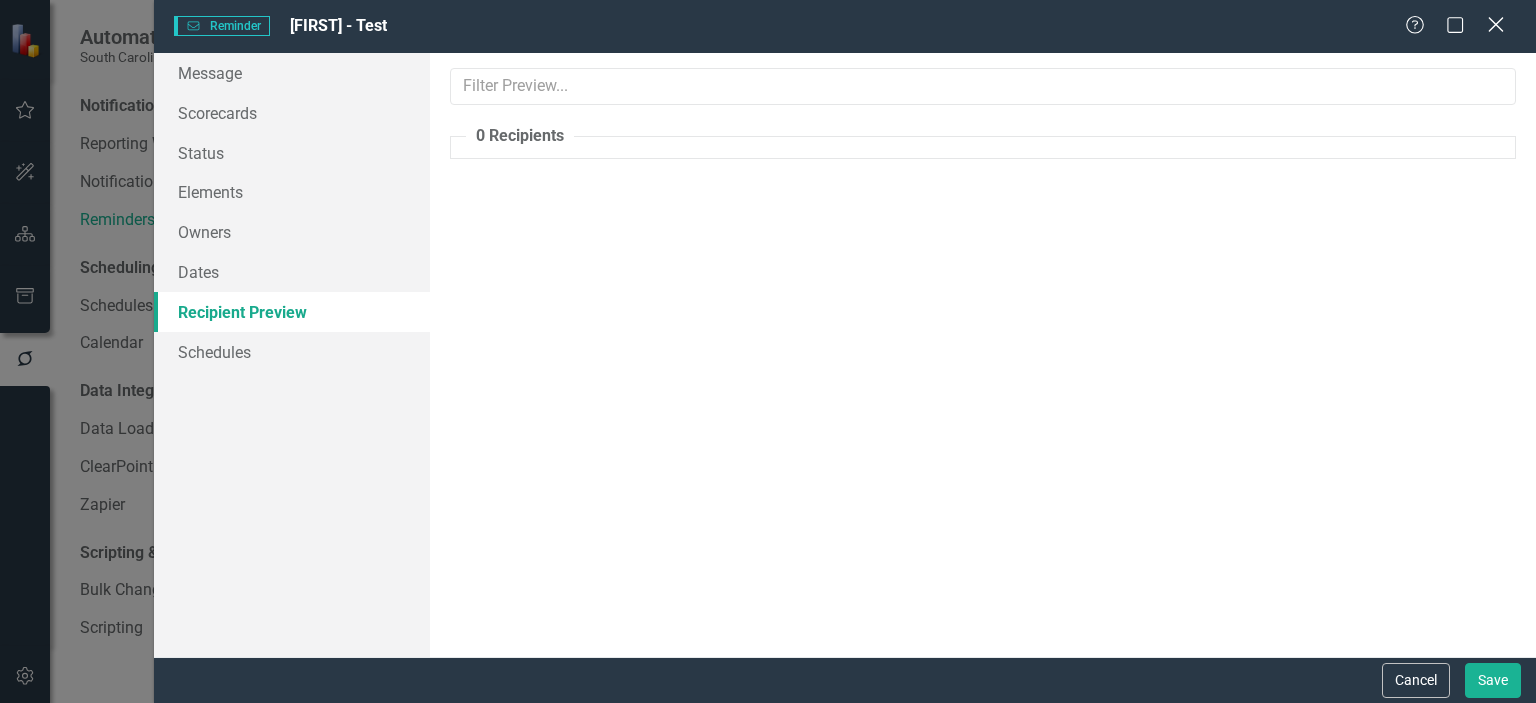 click 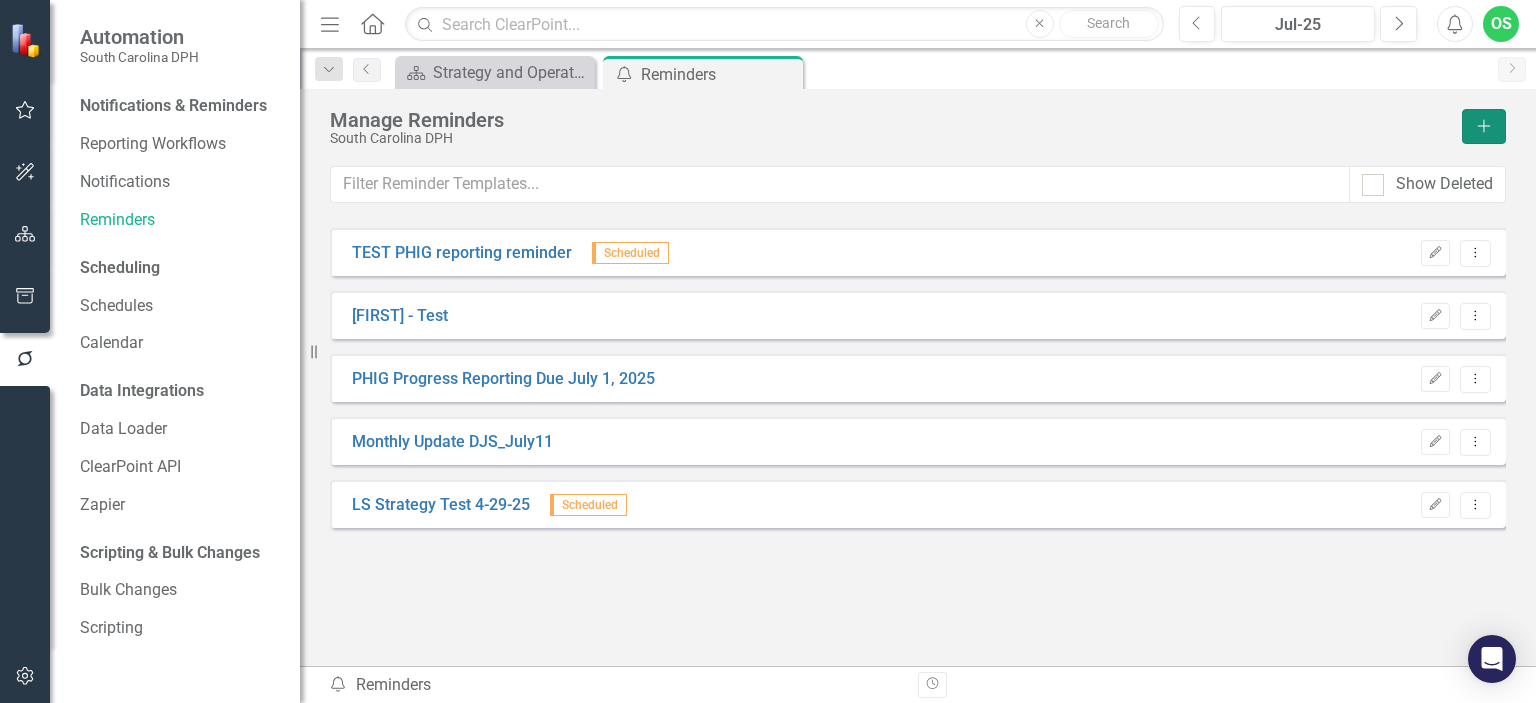 click on "Add" at bounding box center [1484, 126] 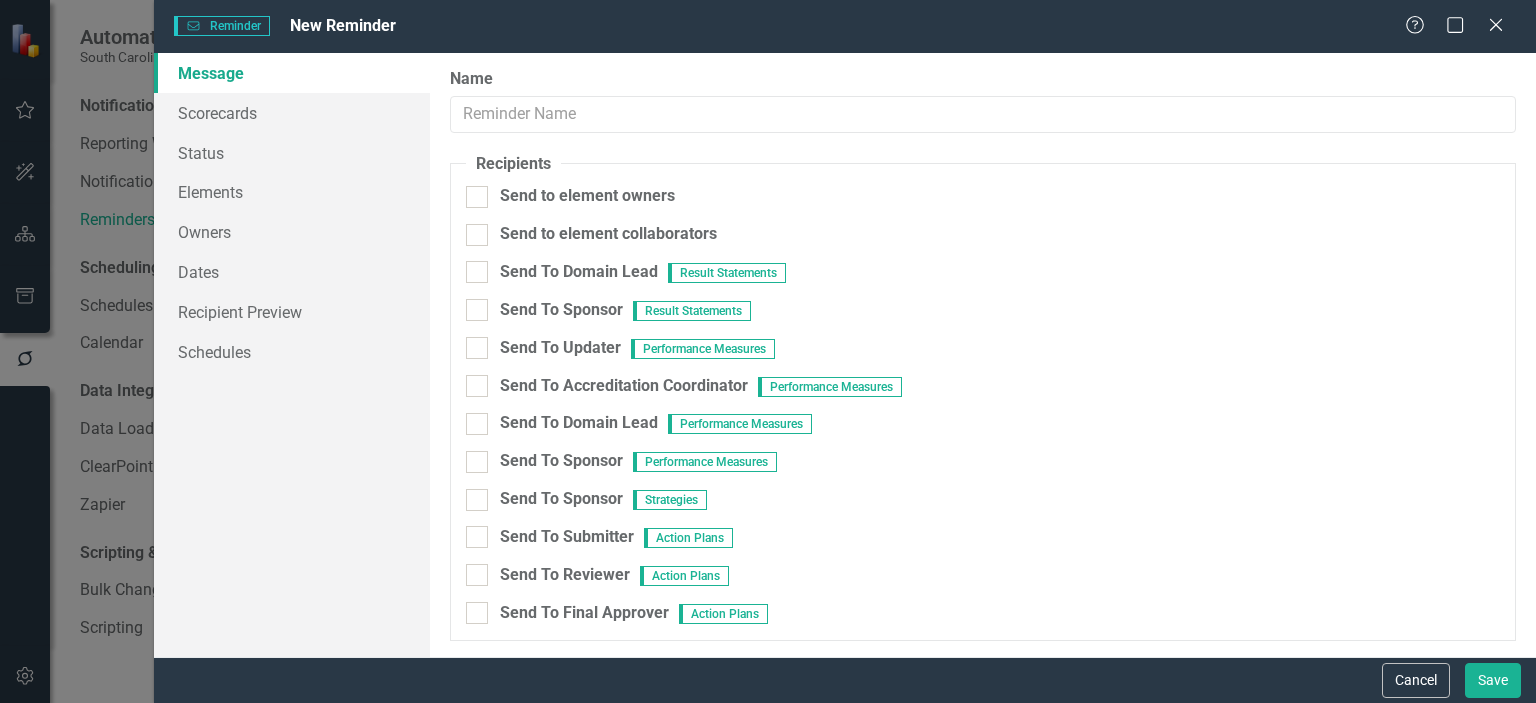 scroll, scrollTop: 0, scrollLeft: 0, axis: both 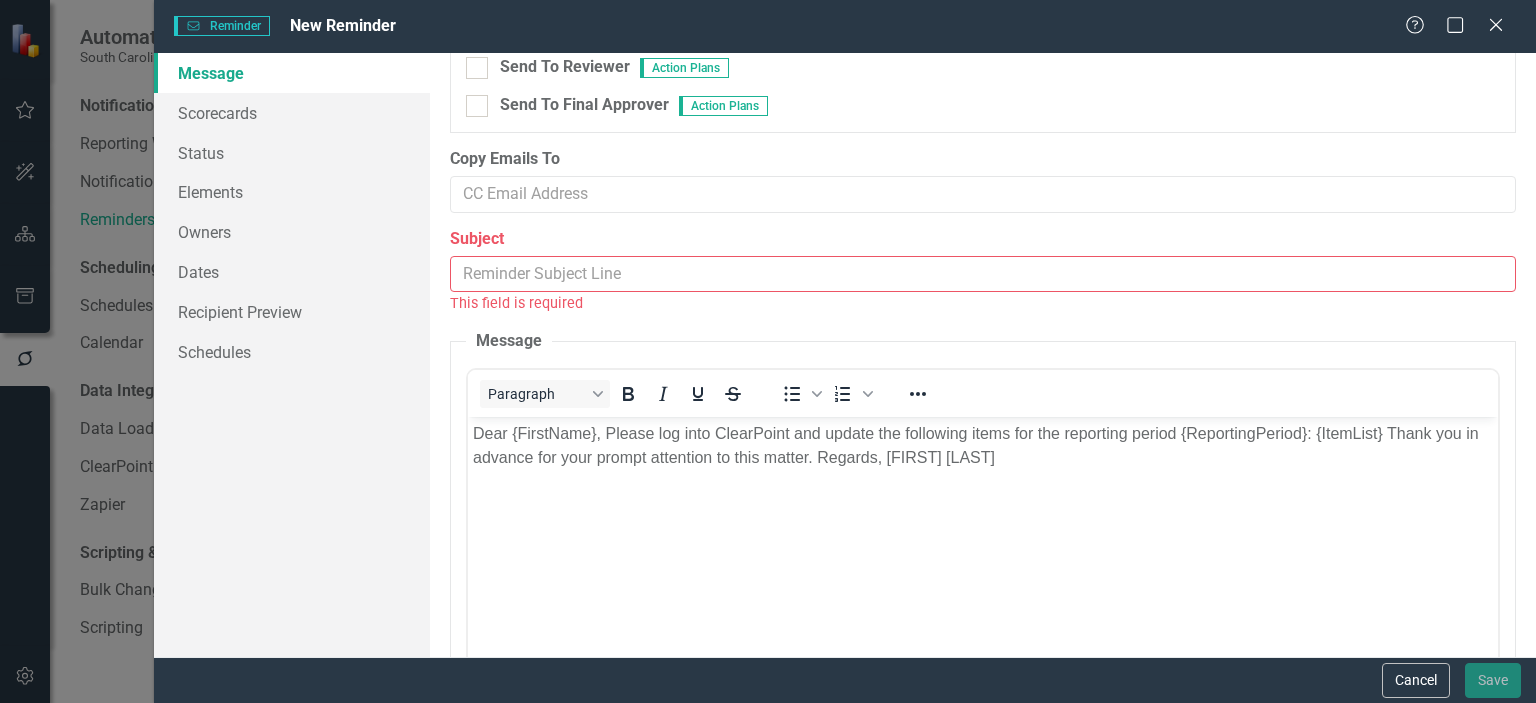 click on "Dear {FirstName}, Please log into ClearPoint and update the following items for the reporting period {ReportingPeriod}: {ItemList} Thank you in advance for your prompt attention to this matter. Regards, [FIRST] [LAST]" at bounding box center [983, 566] 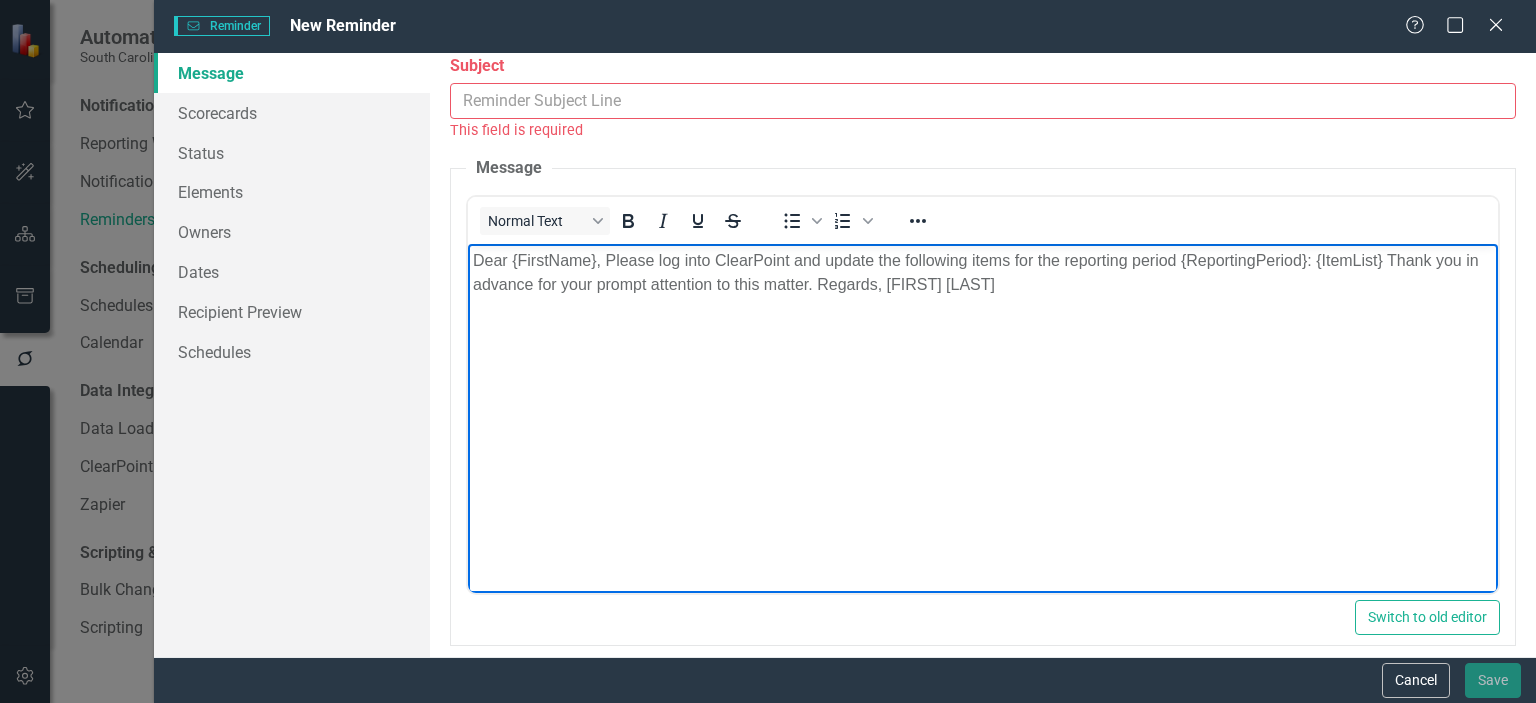 scroll, scrollTop: 720, scrollLeft: 0, axis: vertical 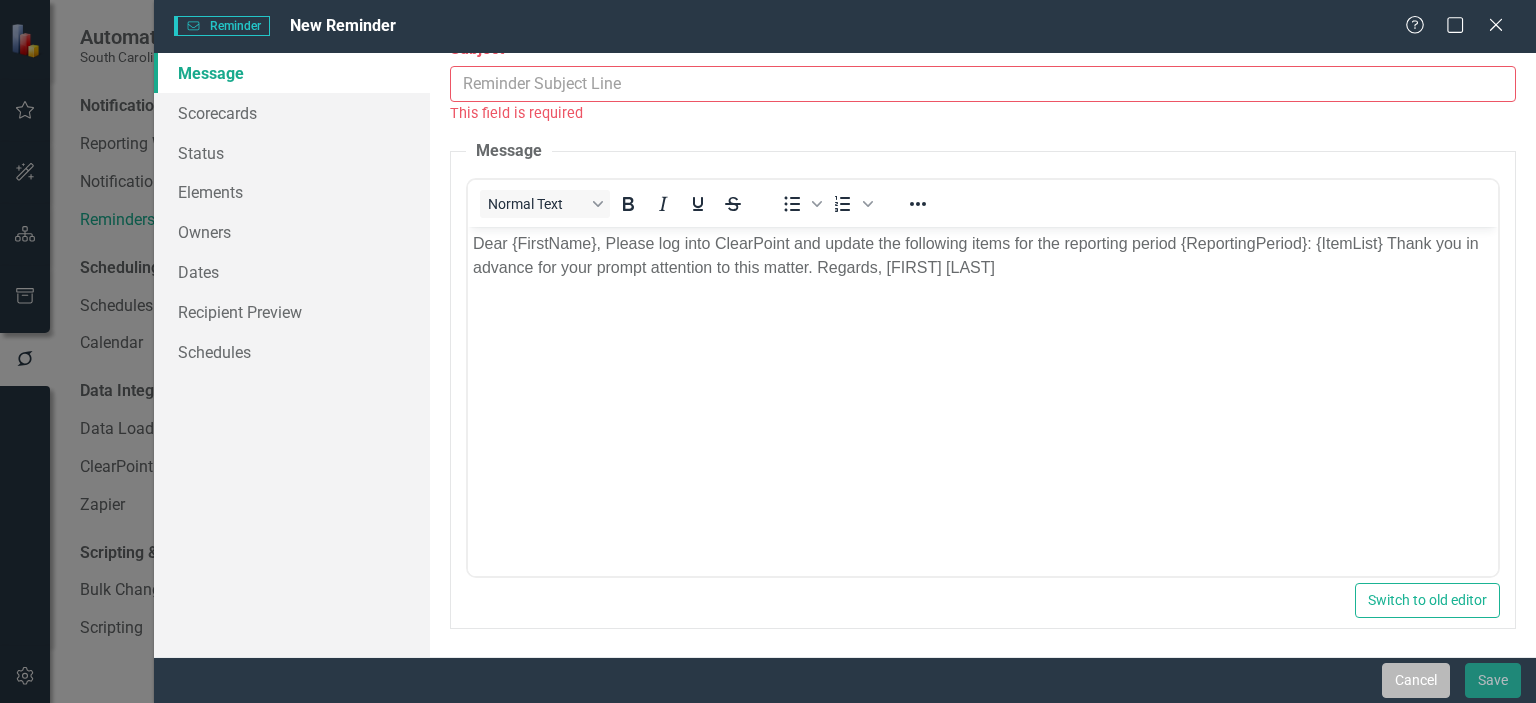 click on "Cancel" at bounding box center (1416, 680) 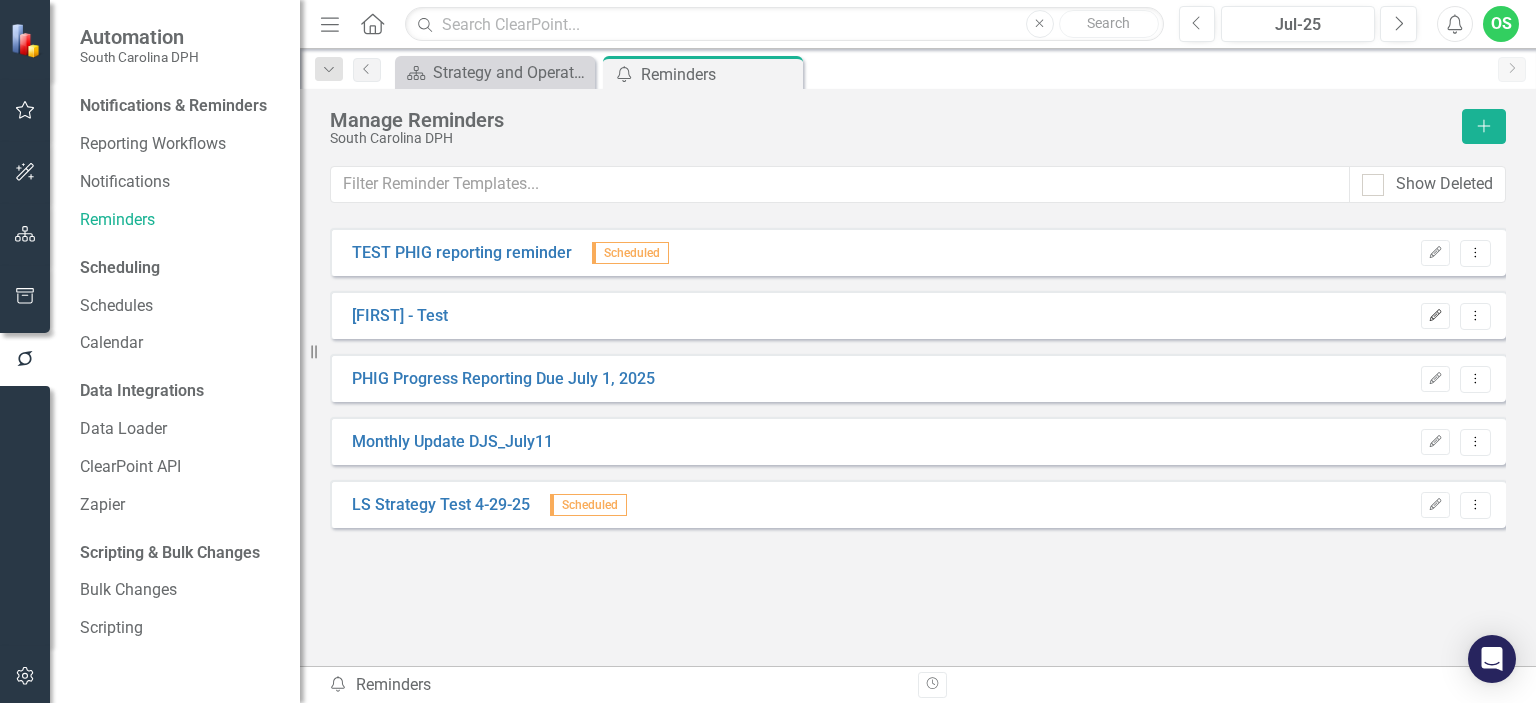 click 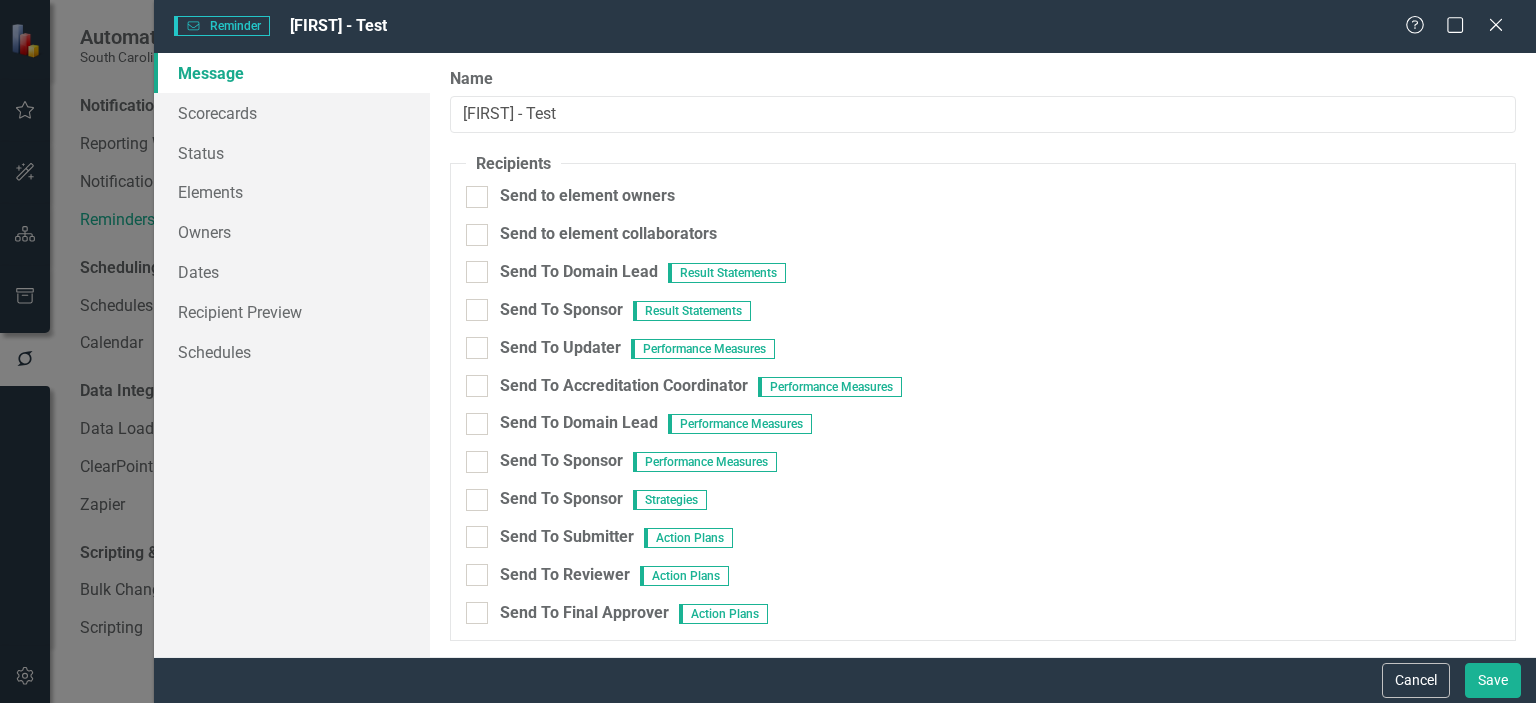 scroll, scrollTop: 0, scrollLeft: 0, axis: both 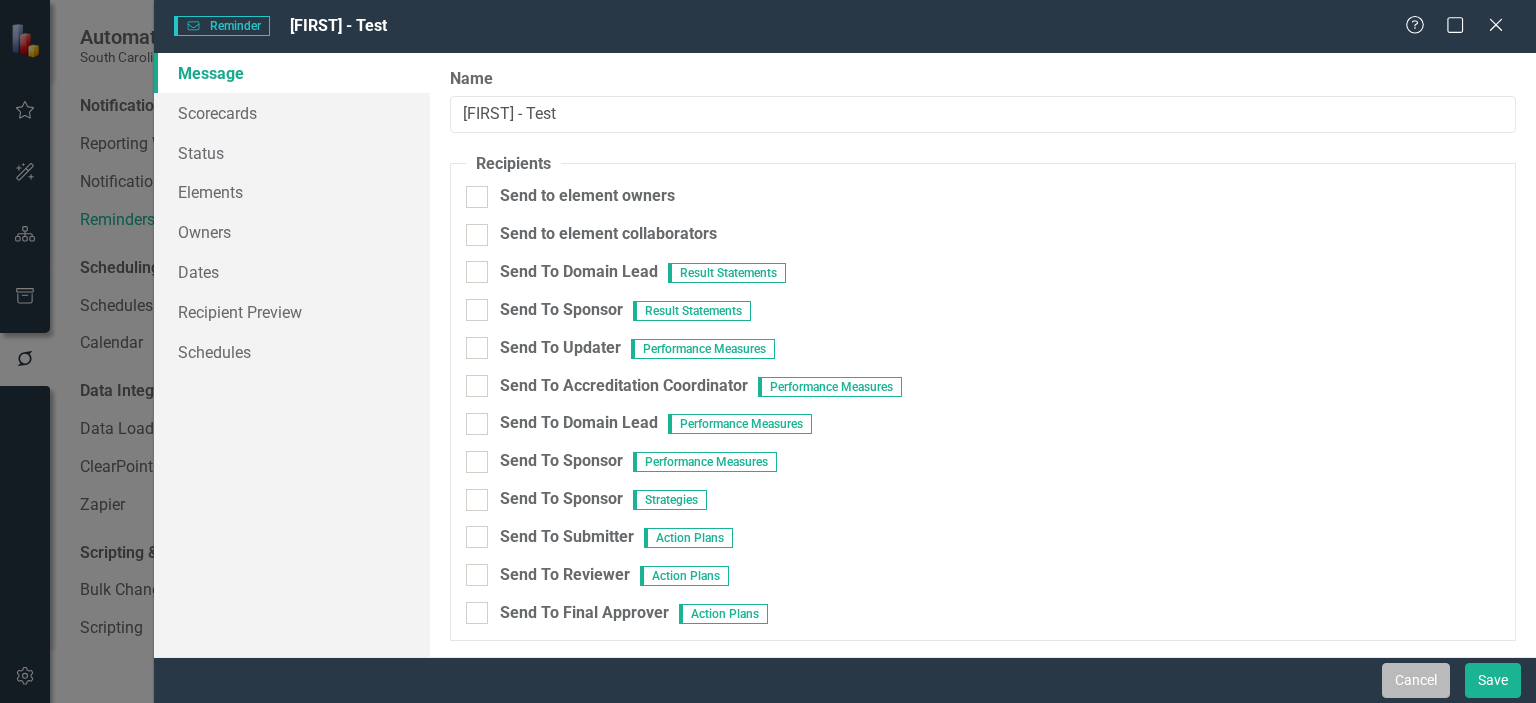 click on "Cancel" at bounding box center [1416, 680] 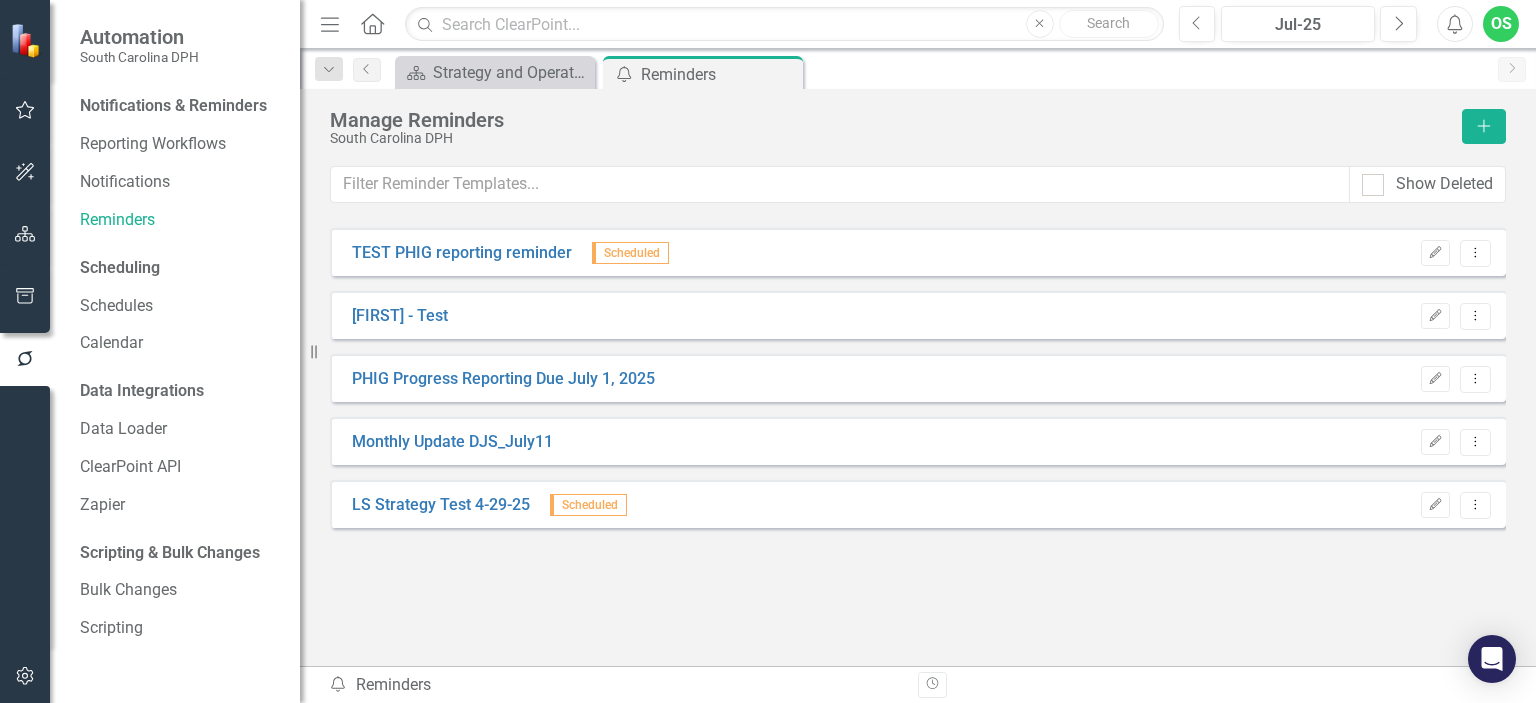 click on "[FIRST] - Test Edit Dropdown Menu" at bounding box center (918, 315) 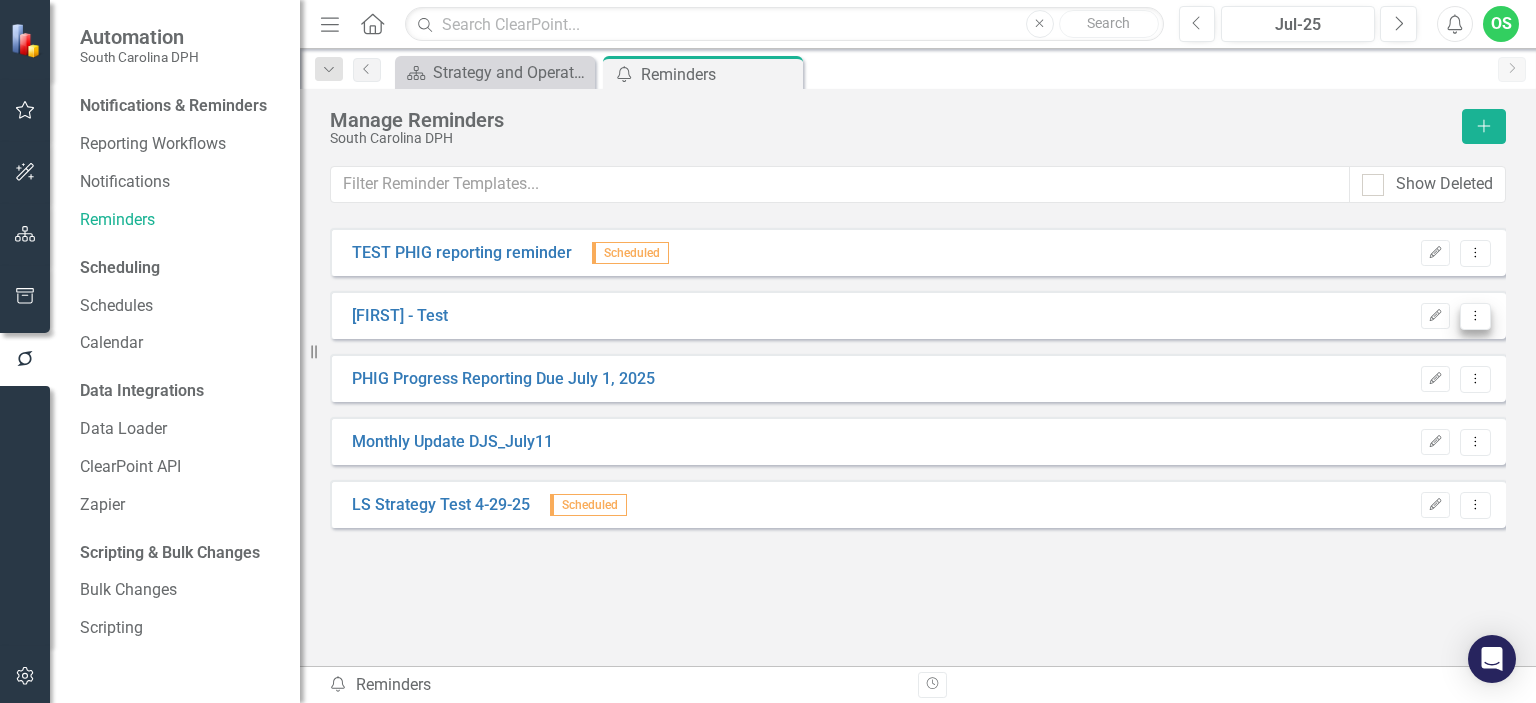 click on "Dropdown Menu" at bounding box center (1475, 316) 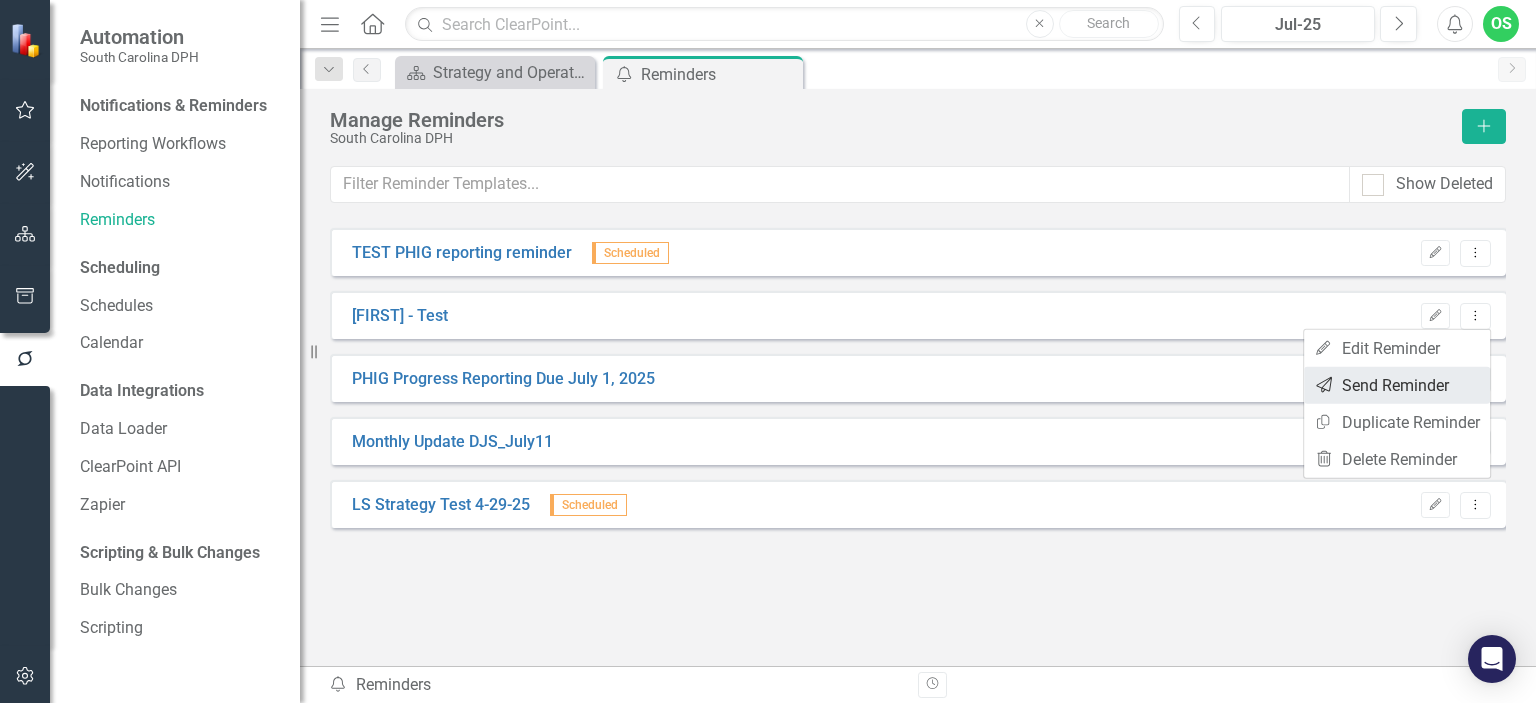 click on "Send Send Reminder" at bounding box center [1397, 385] 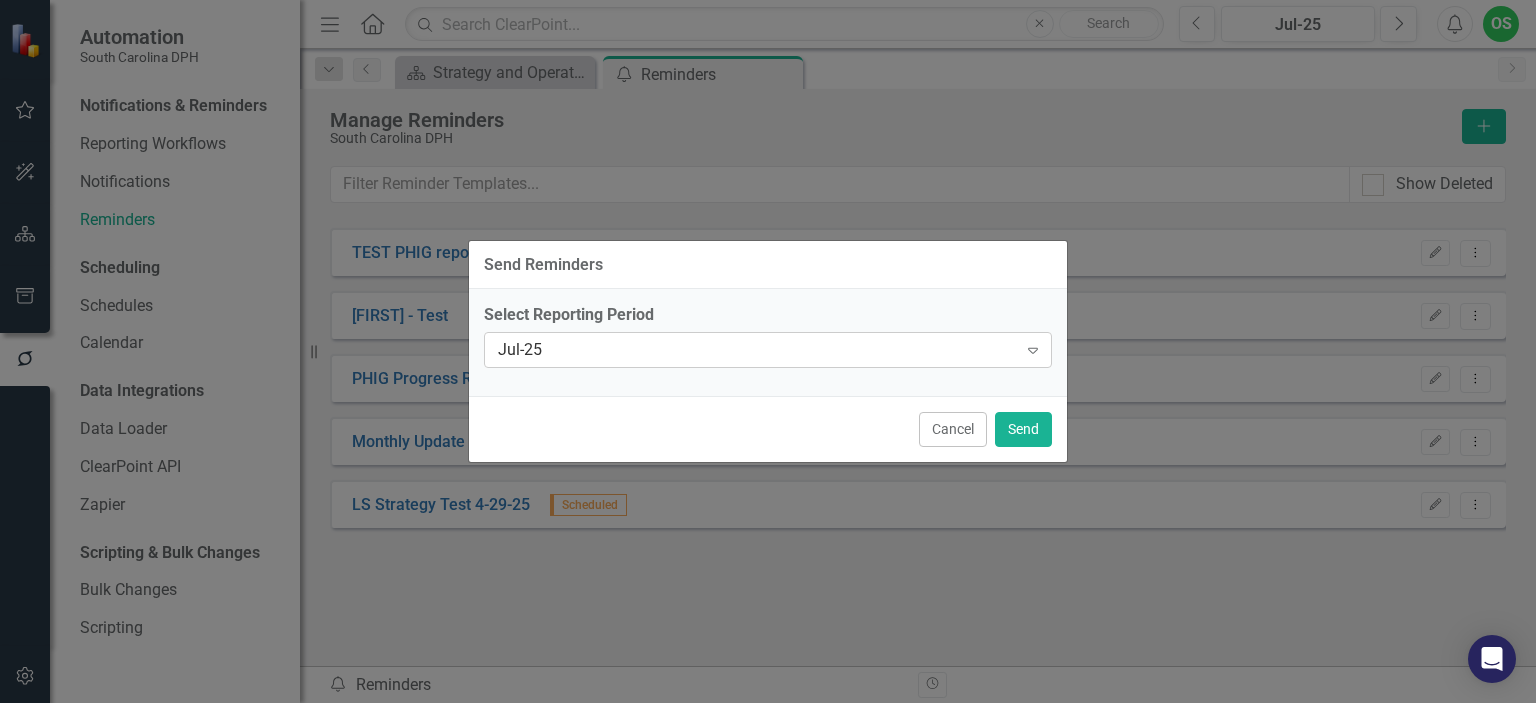 click on "Jul-25 Expand" at bounding box center (768, 350) 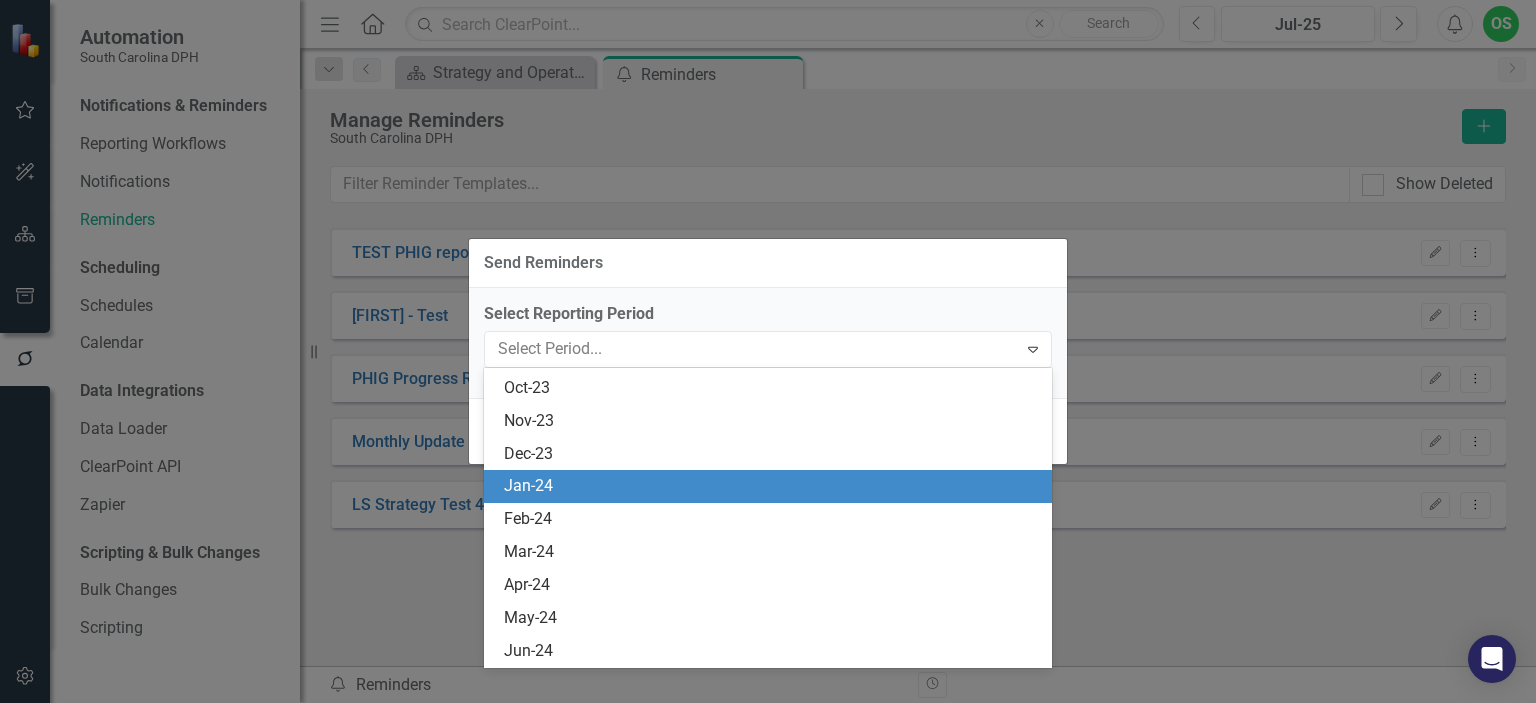 scroll, scrollTop: 1869, scrollLeft: 0, axis: vertical 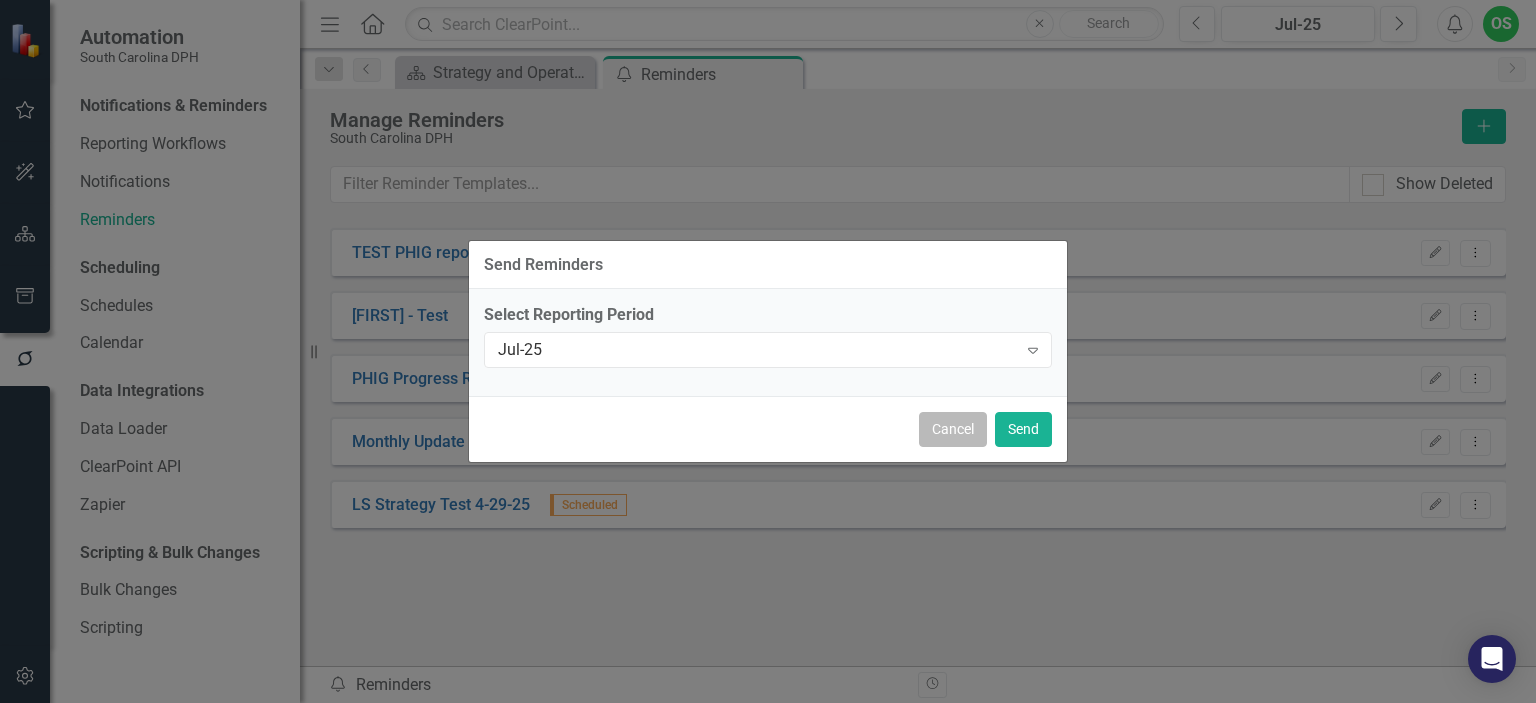click on "Cancel" at bounding box center (953, 429) 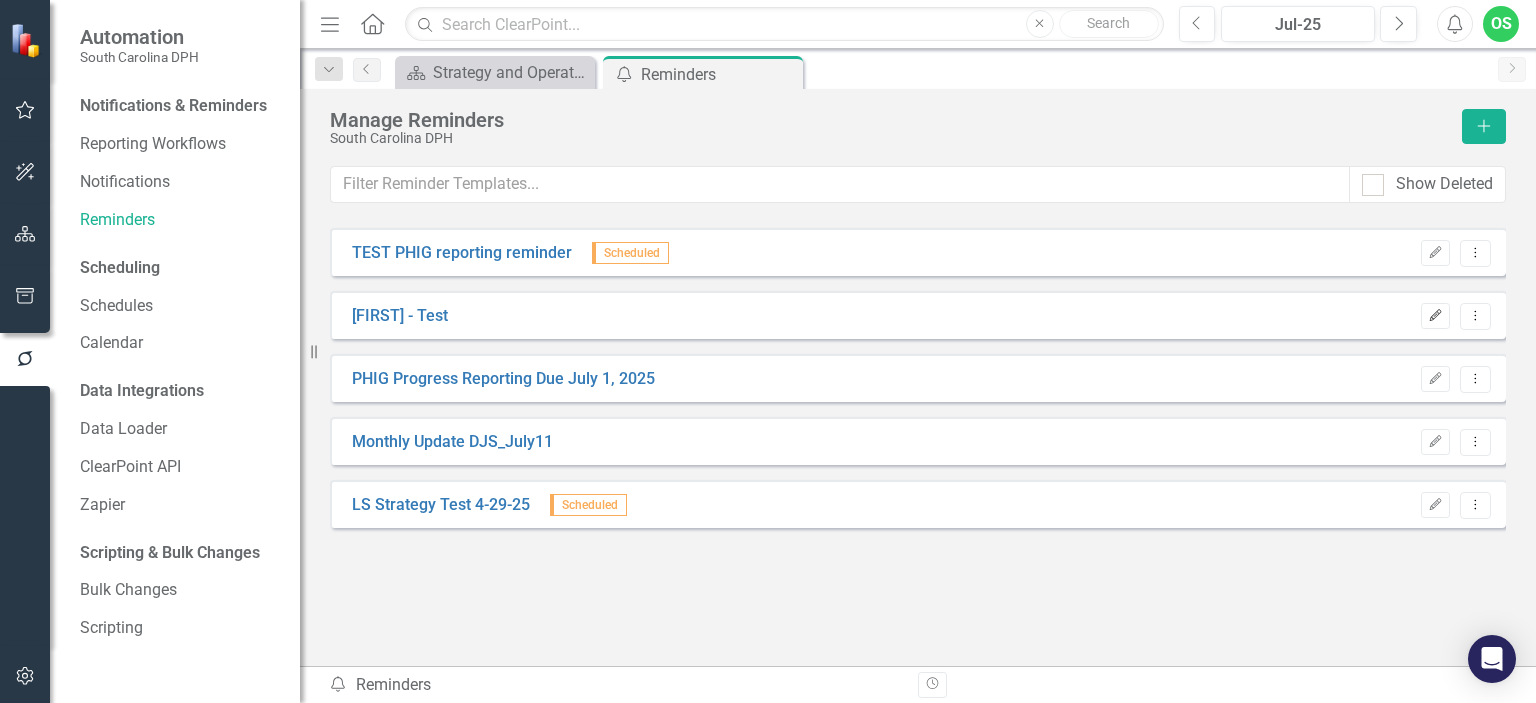 click on "Edit" 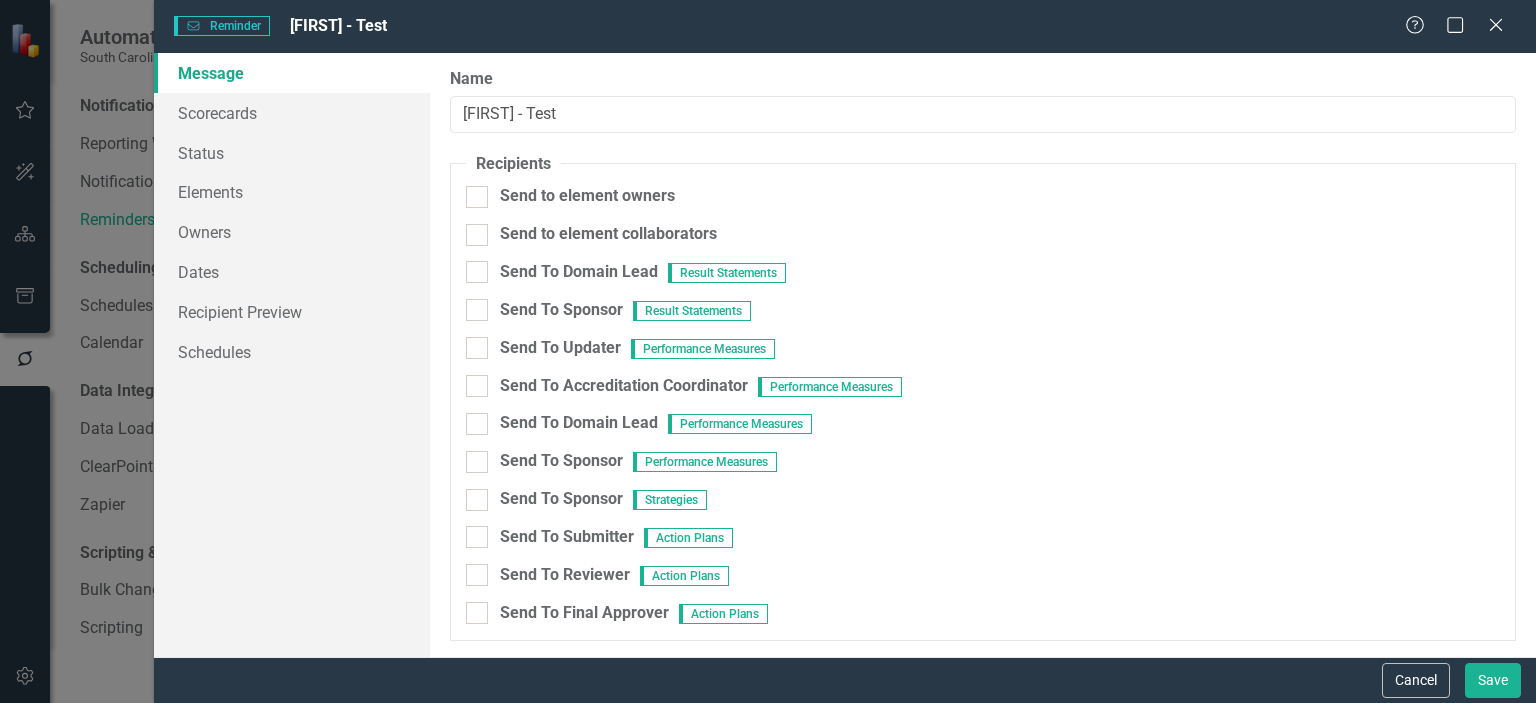 scroll, scrollTop: 0, scrollLeft: 0, axis: both 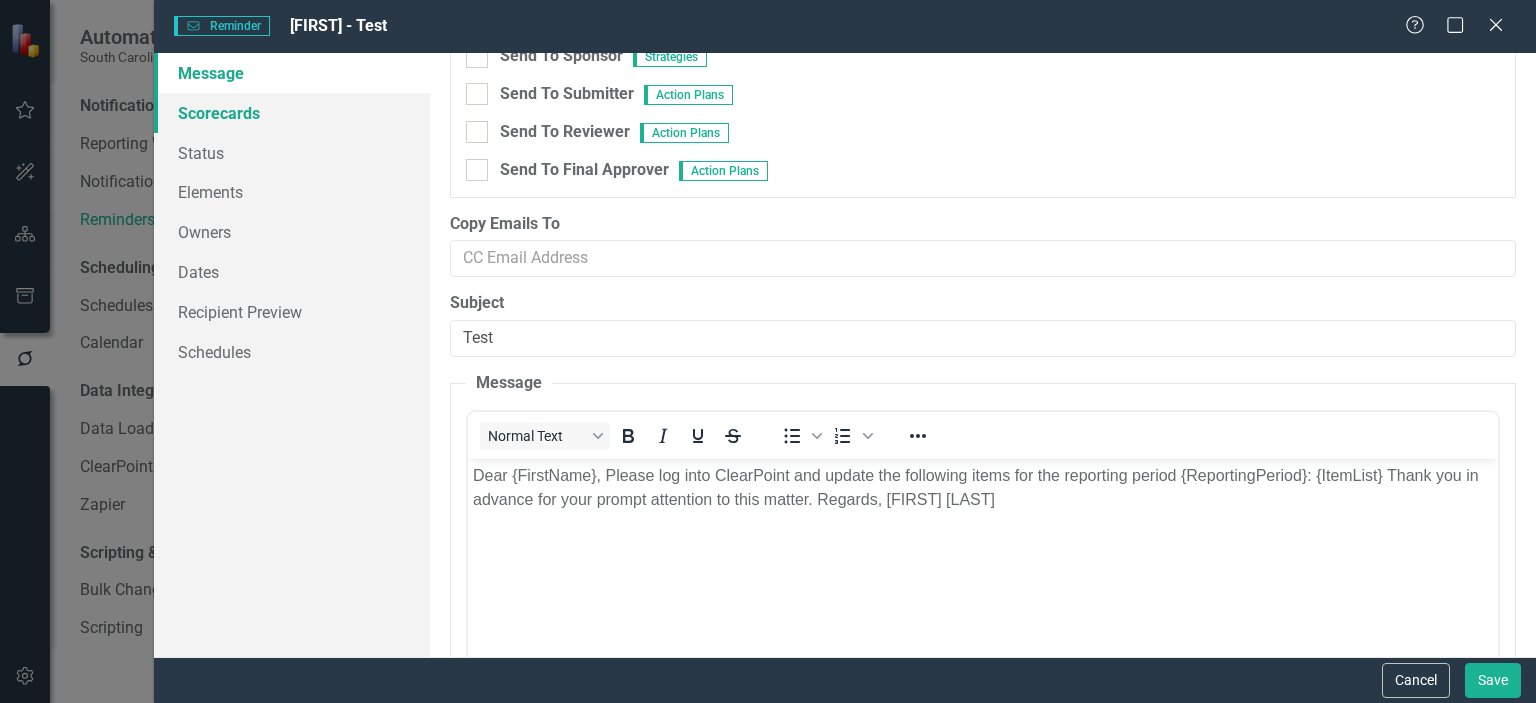 click on "Scorecards" at bounding box center (292, 113) 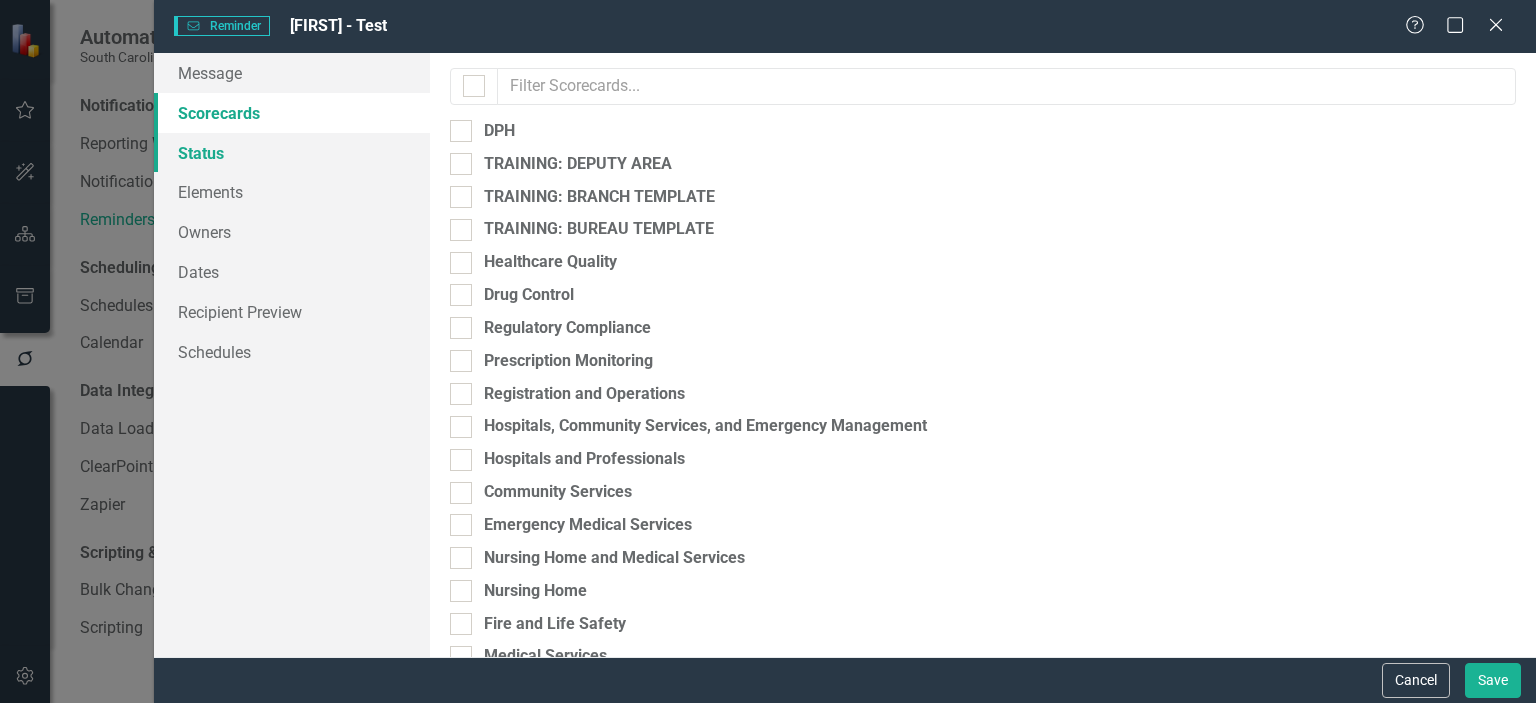 click on "Status" at bounding box center (292, 153) 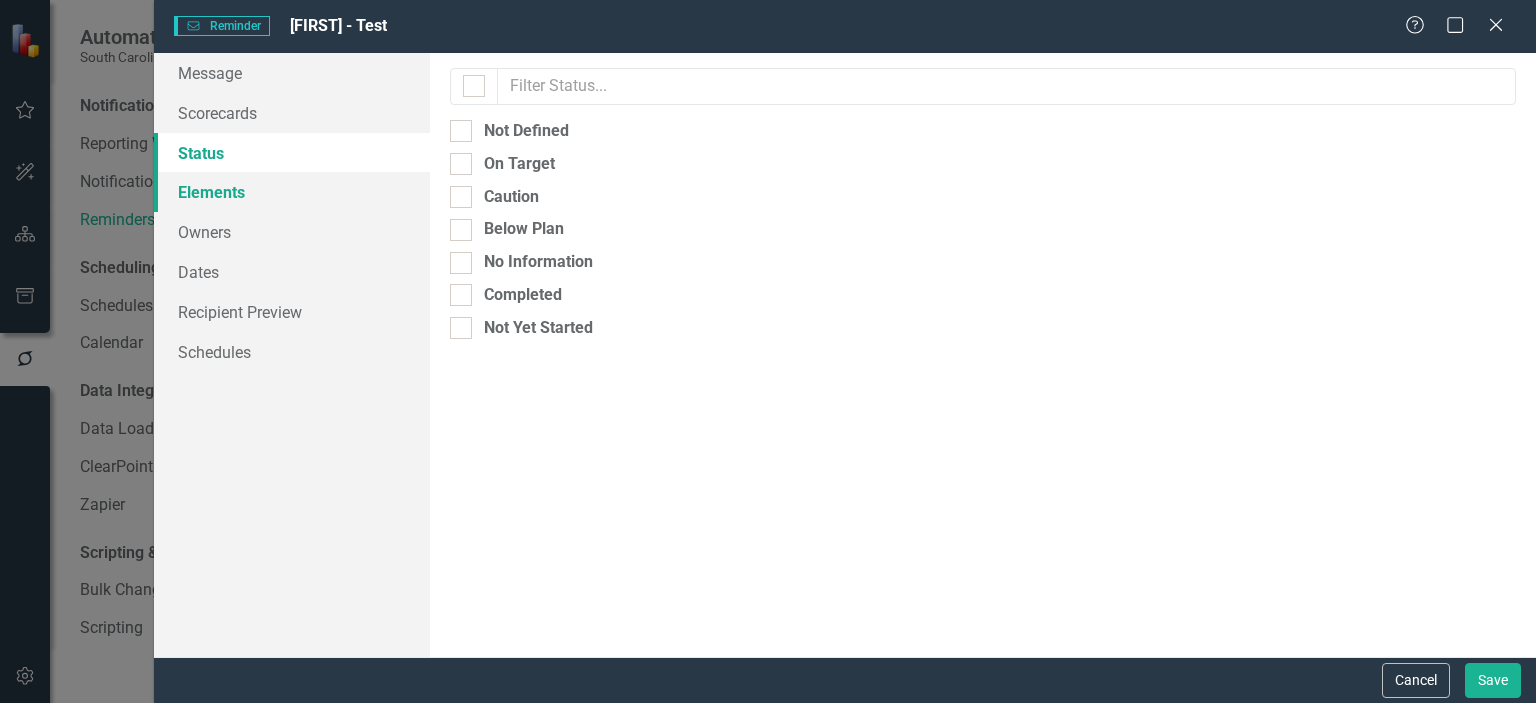 click on "Elements" at bounding box center (292, 192) 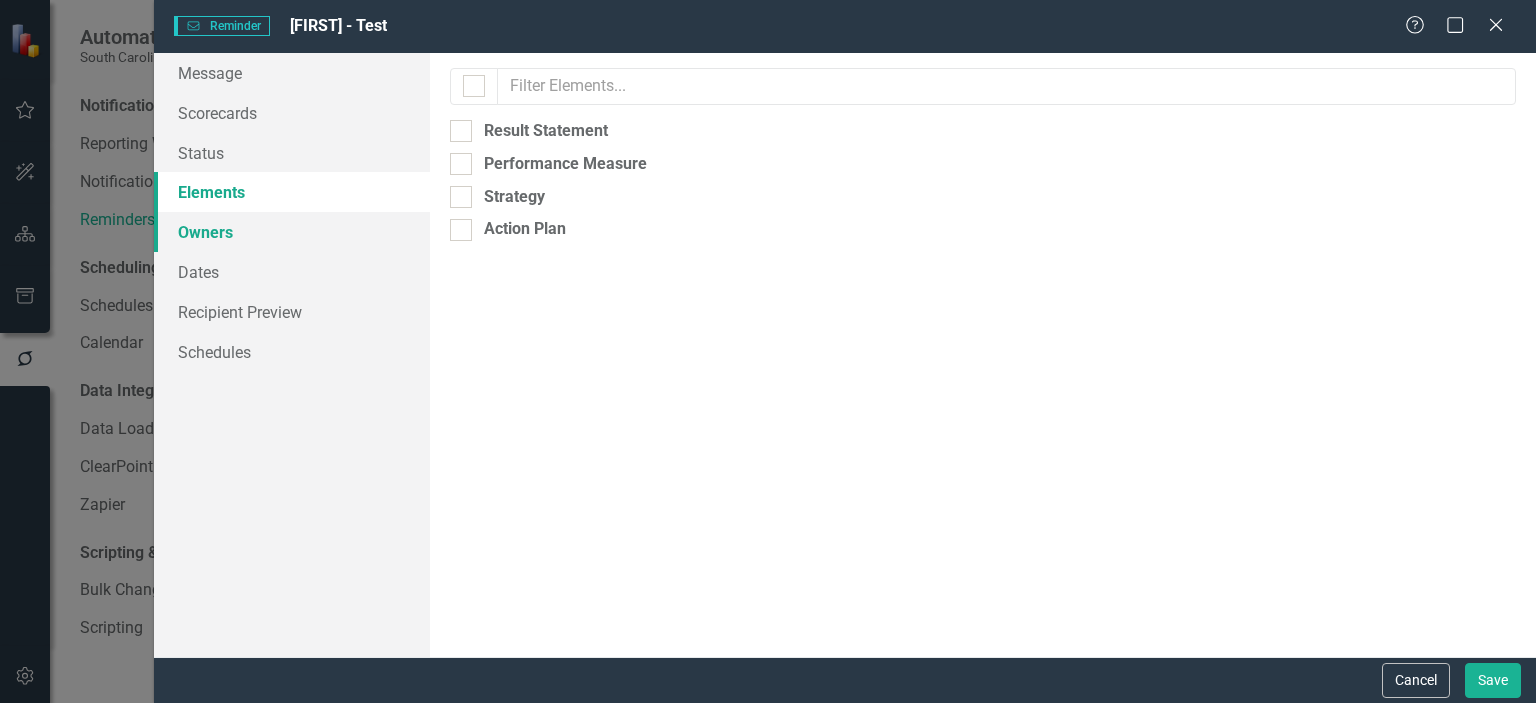 click on "Owners" at bounding box center (292, 232) 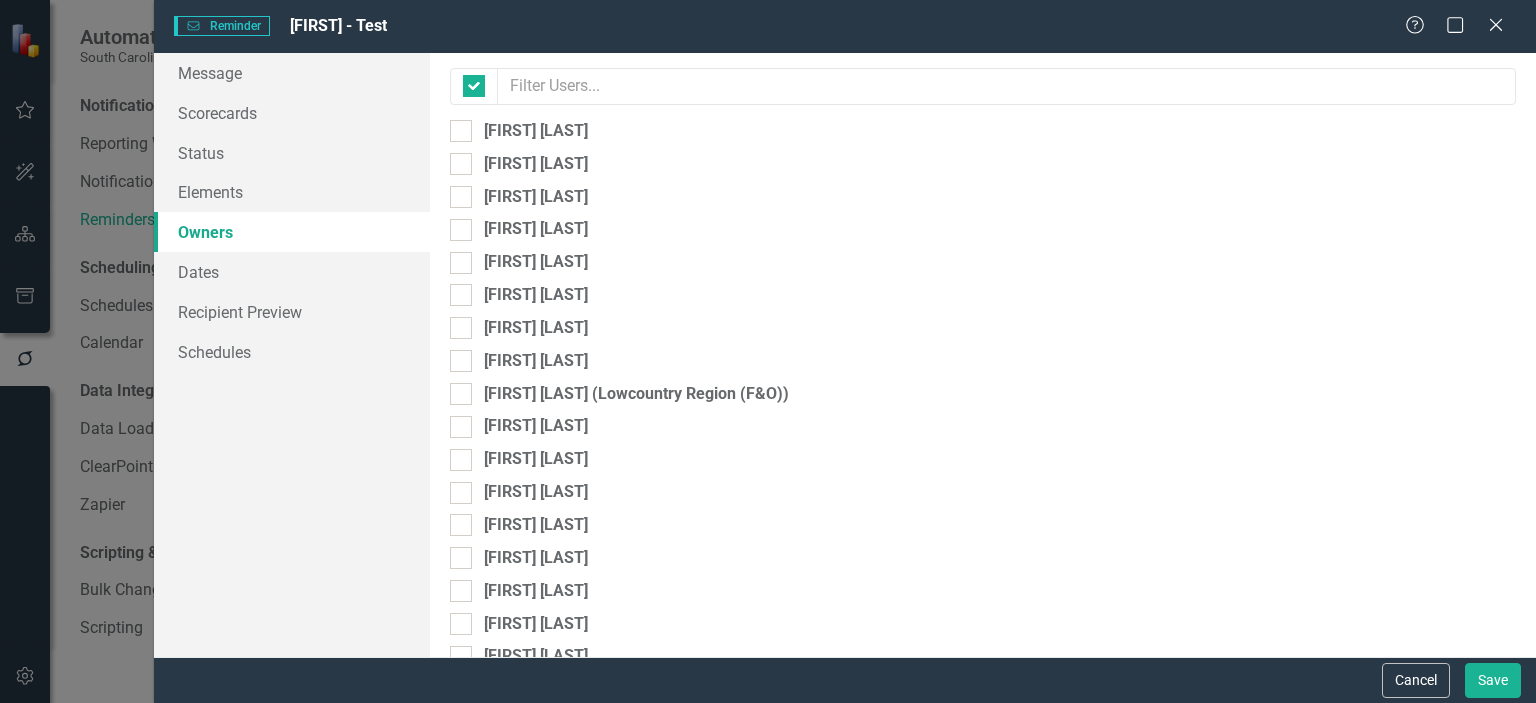 checkbox on "false" 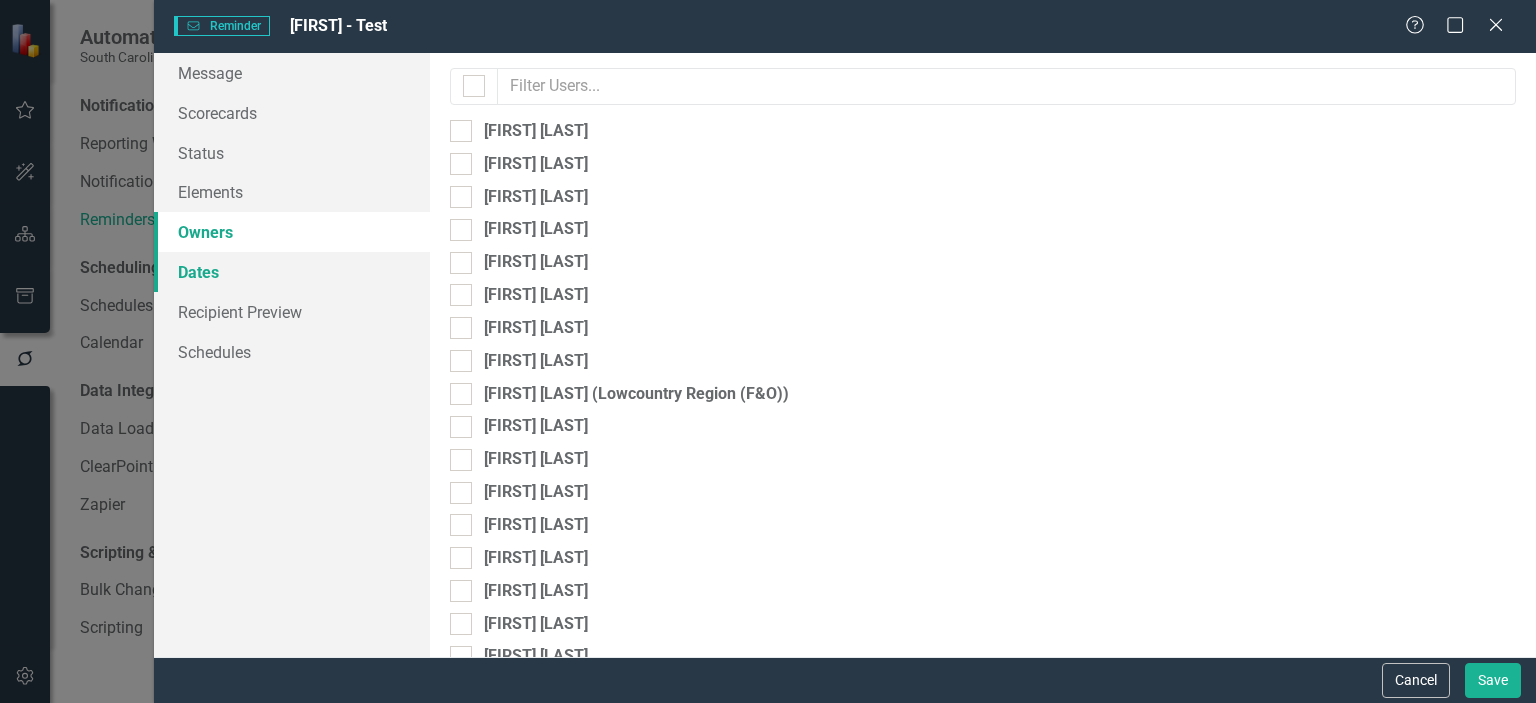 click on "Dates" at bounding box center (292, 272) 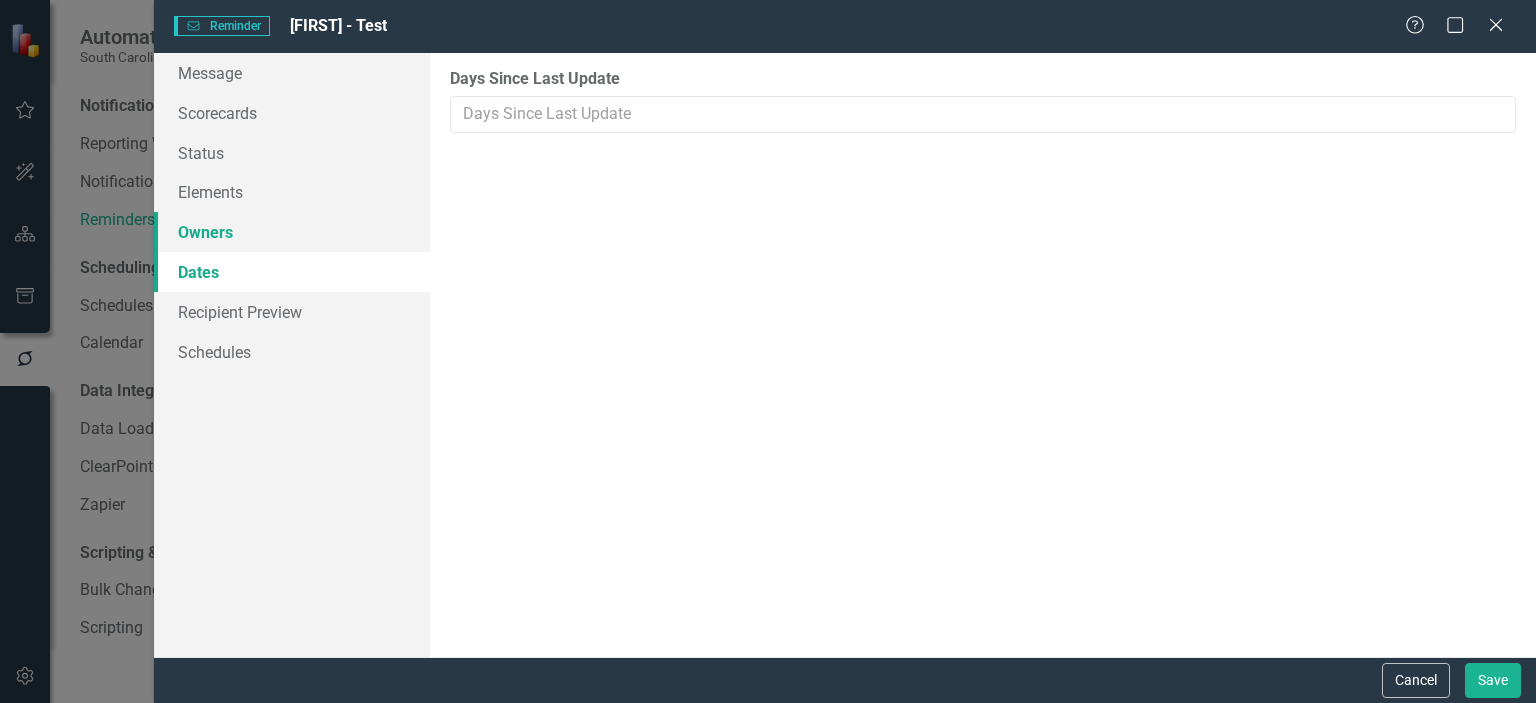 click on "Owners" at bounding box center [292, 232] 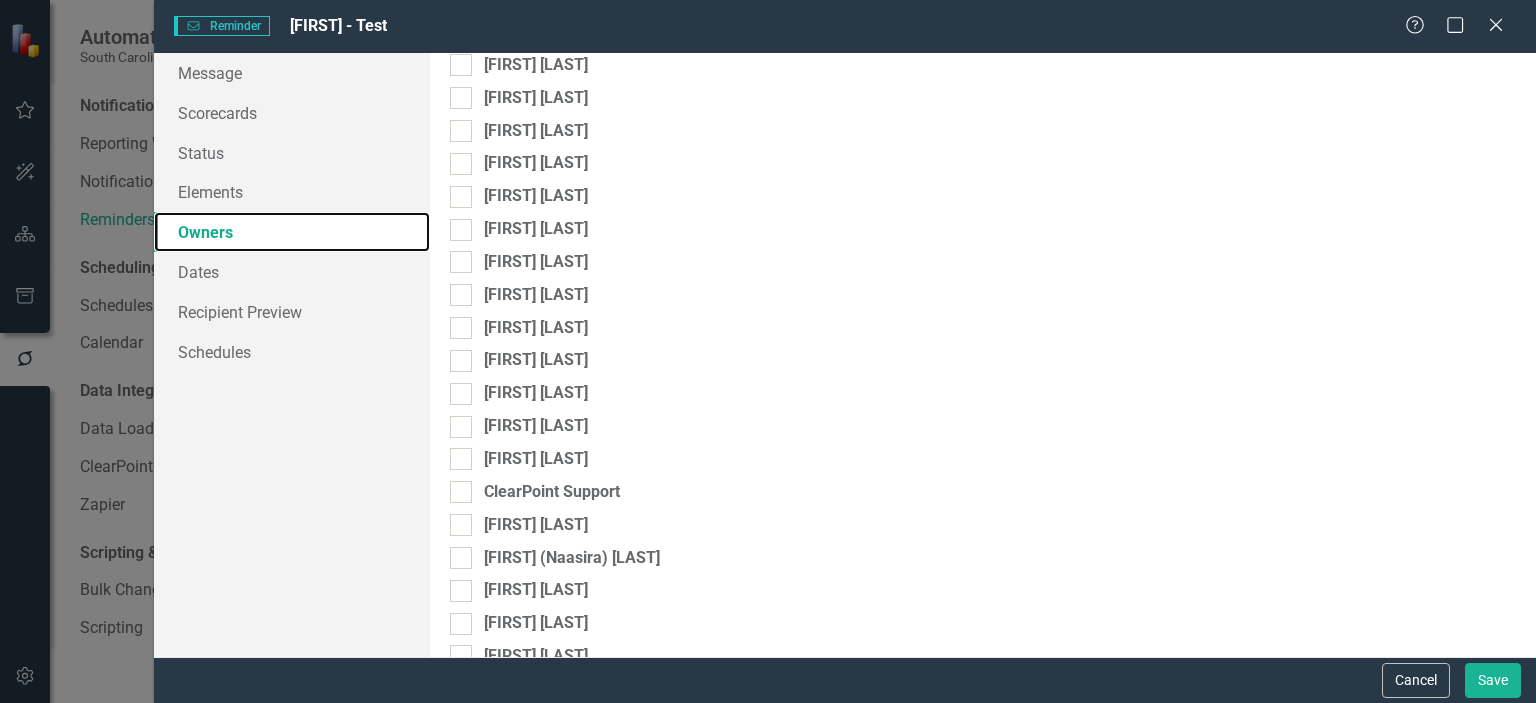 scroll, scrollTop: 2795, scrollLeft: 0, axis: vertical 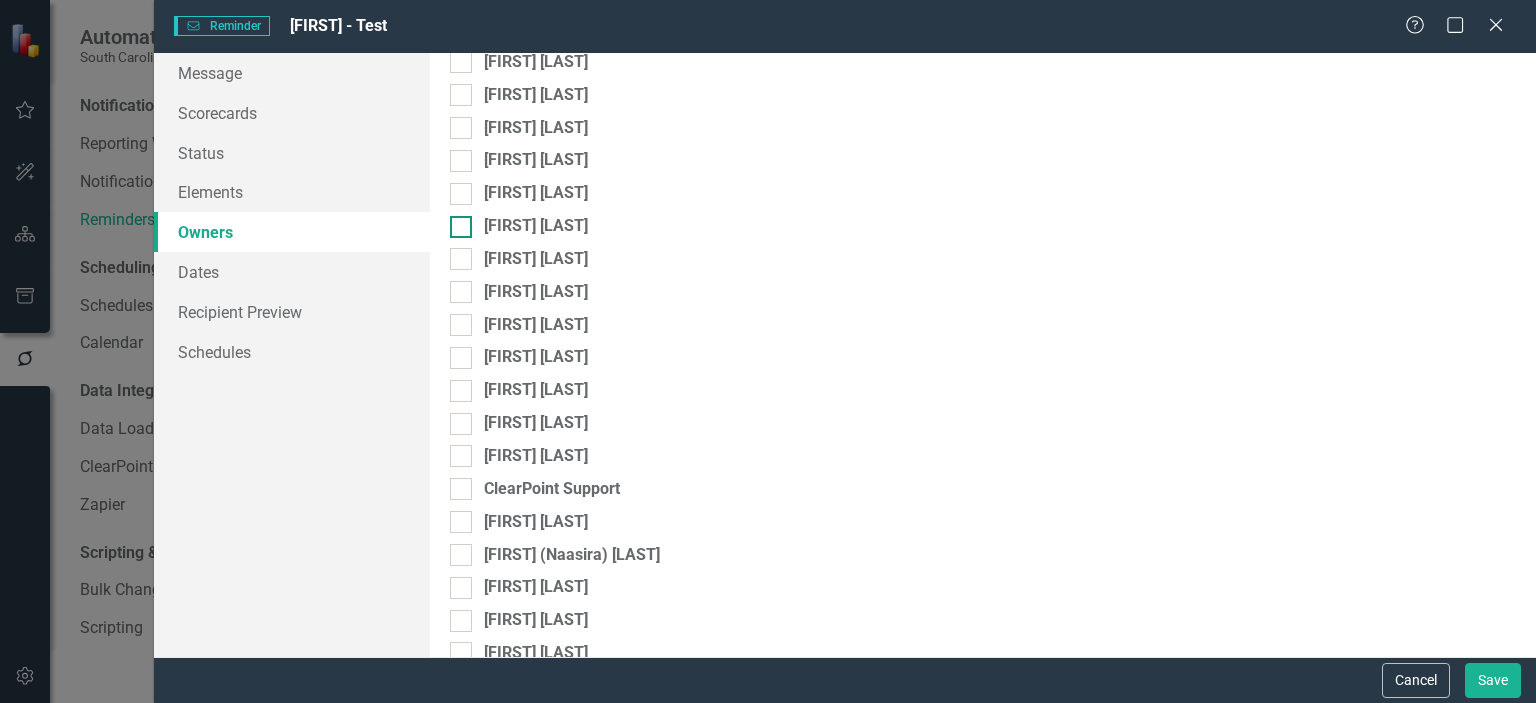 click at bounding box center [461, 227] 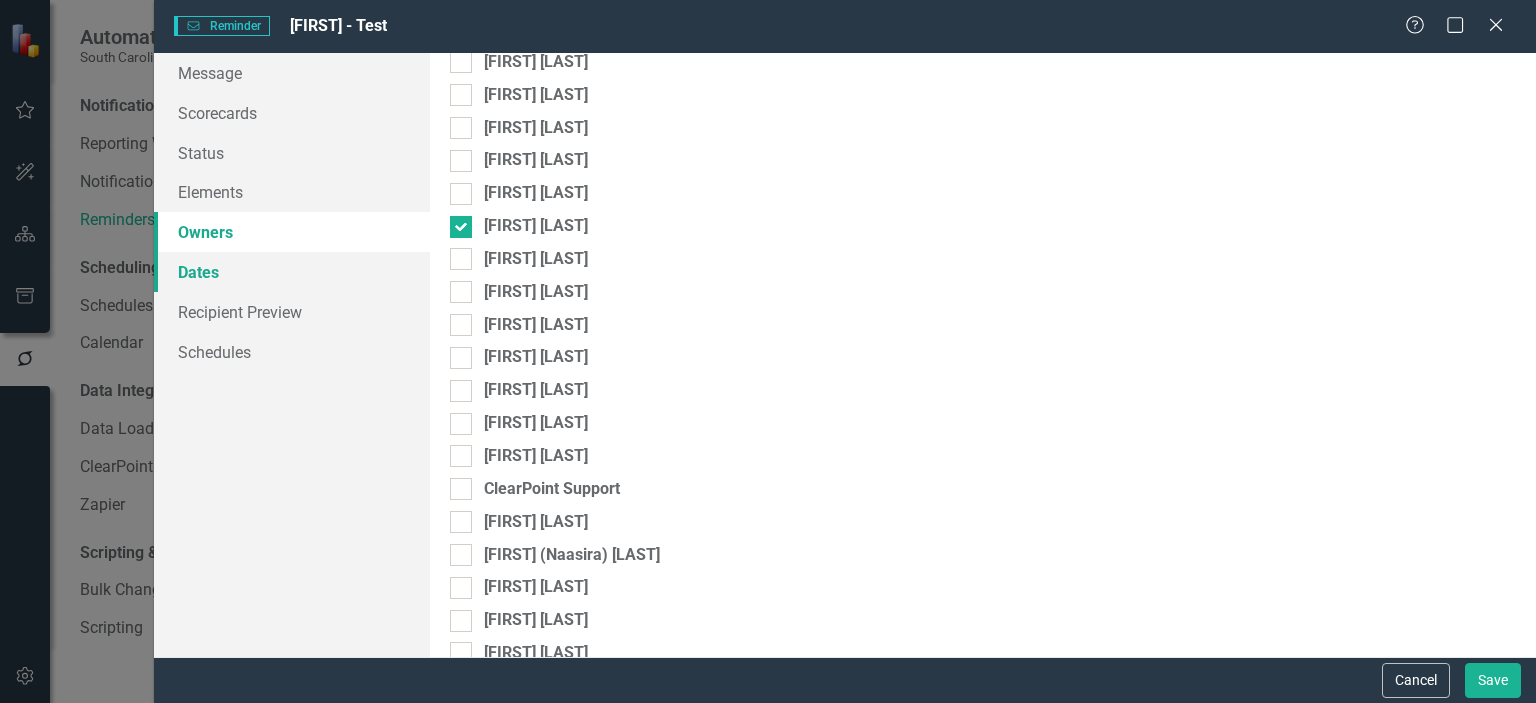 click on "Dates" at bounding box center [292, 272] 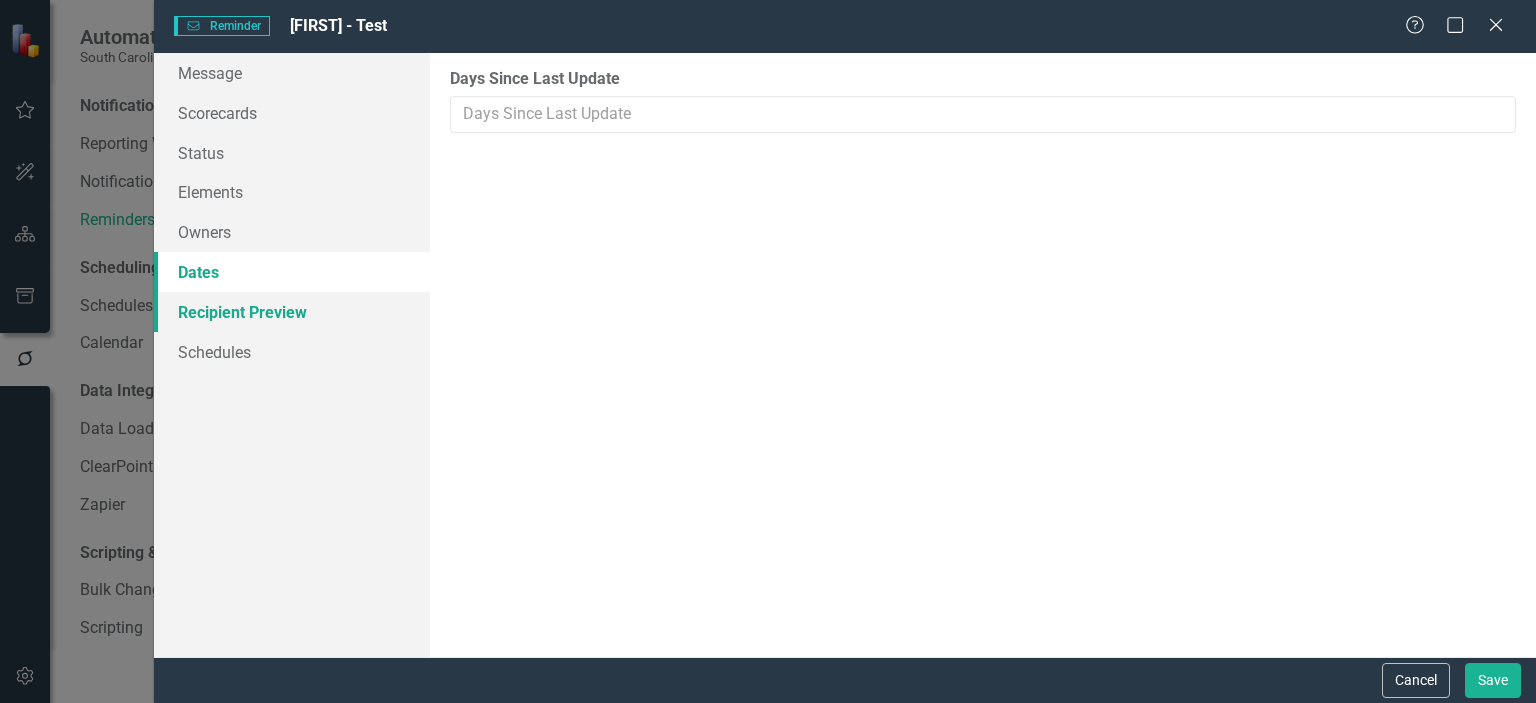 click on "Recipient Preview" at bounding box center [292, 312] 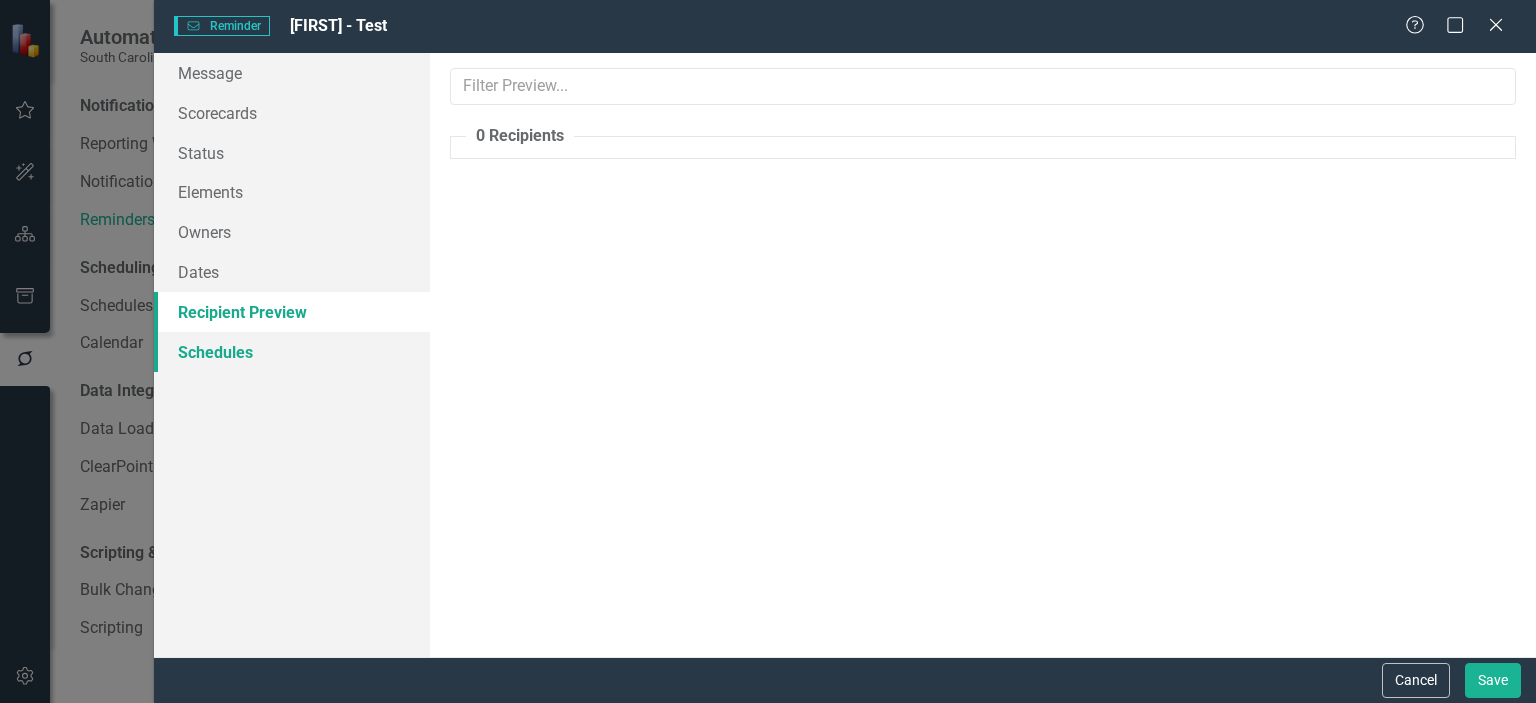 click on "Schedules" at bounding box center [292, 352] 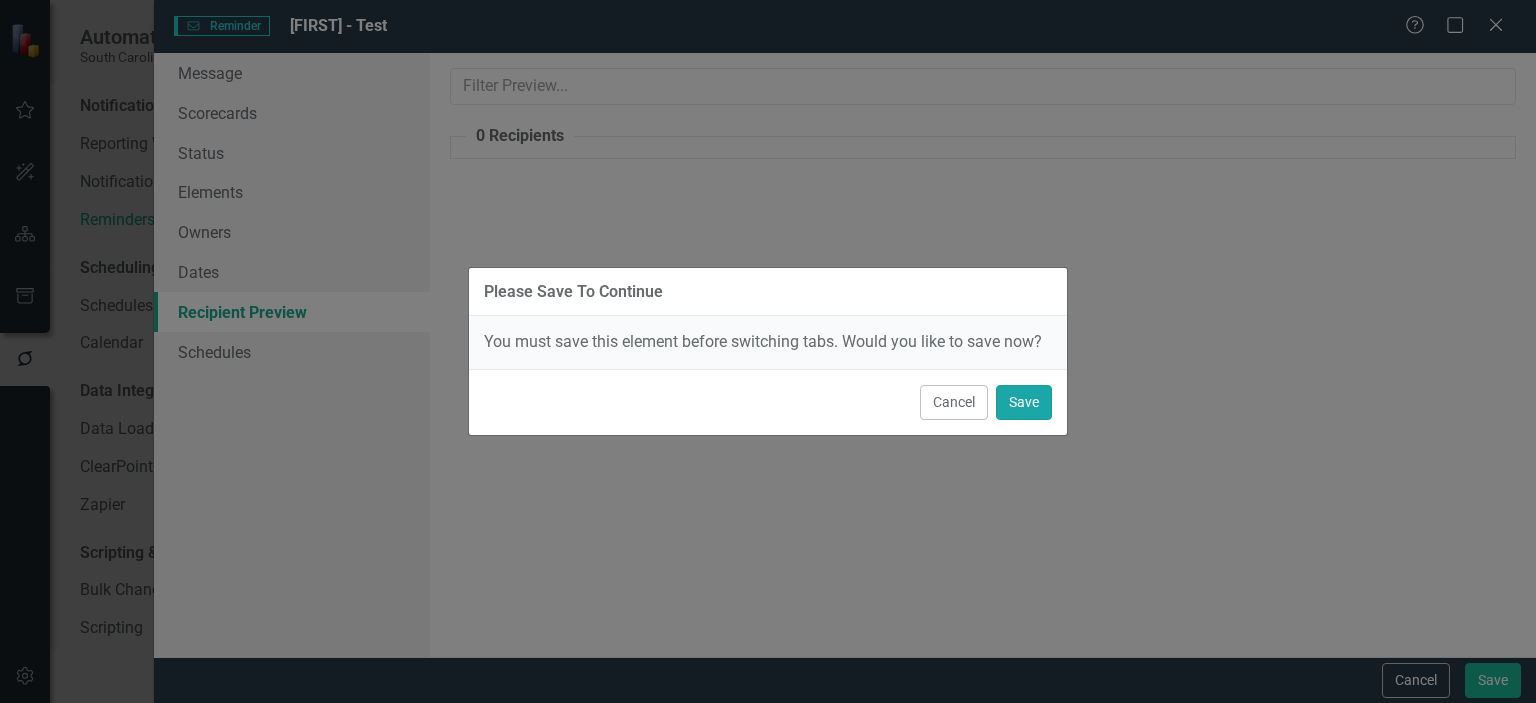 click on "Save" at bounding box center (1024, 402) 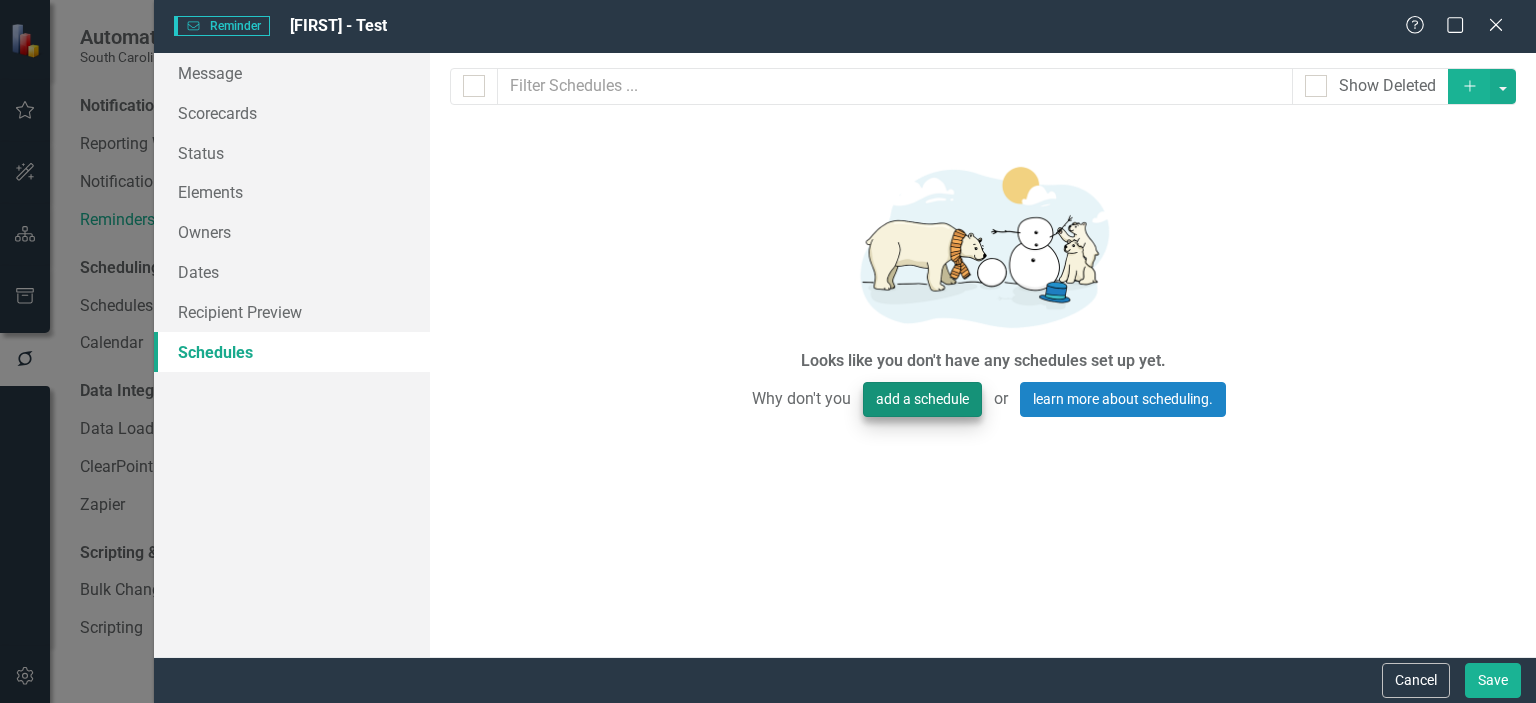 drag, startPoint x: 899, startPoint y: 378, endPoint x: 899, endPoint y: 403, distance: 25 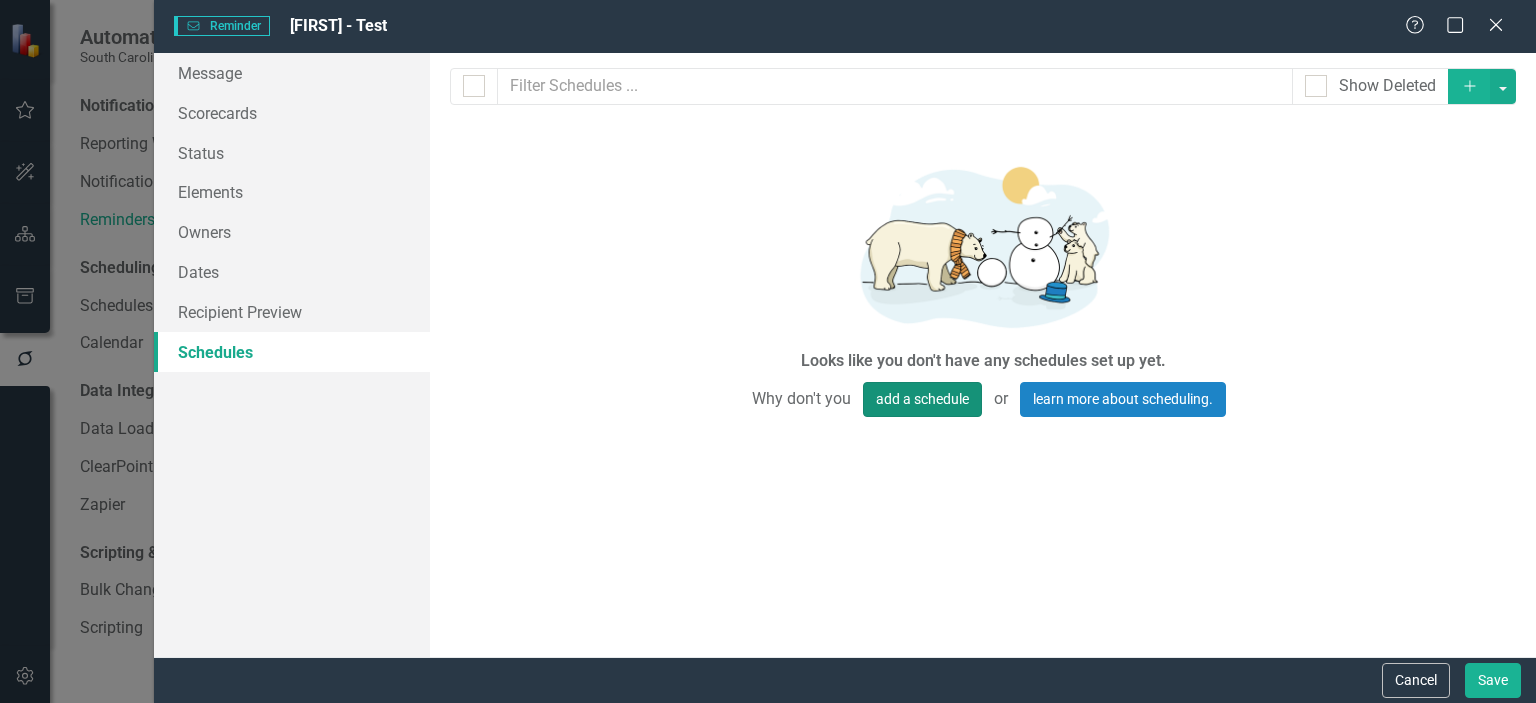 click on "add a schedule" at bounding box center [922, 399] 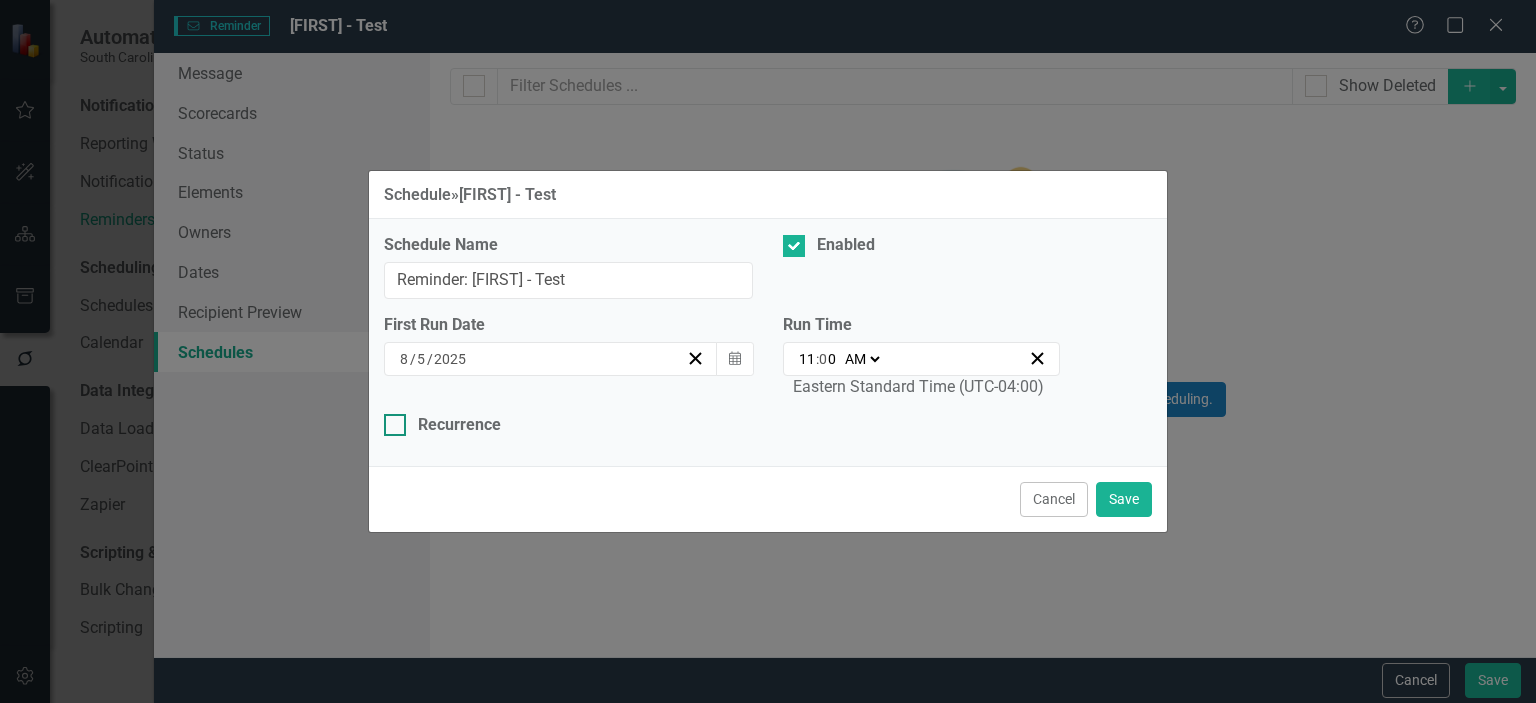 click on "Recurrence" at bounding box center (459, 425) 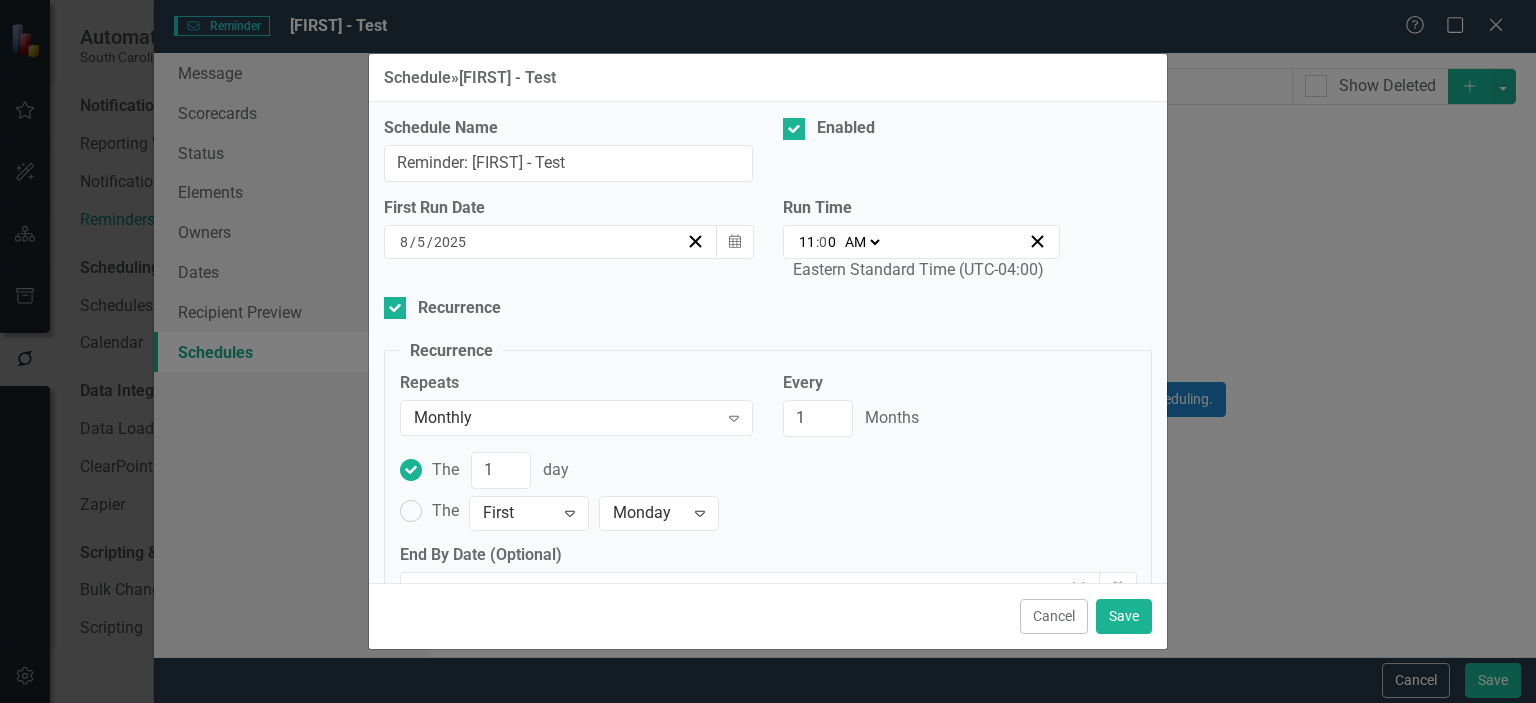 scroll, scrollTop: 49, scrollLeft: 0, axis: vertical 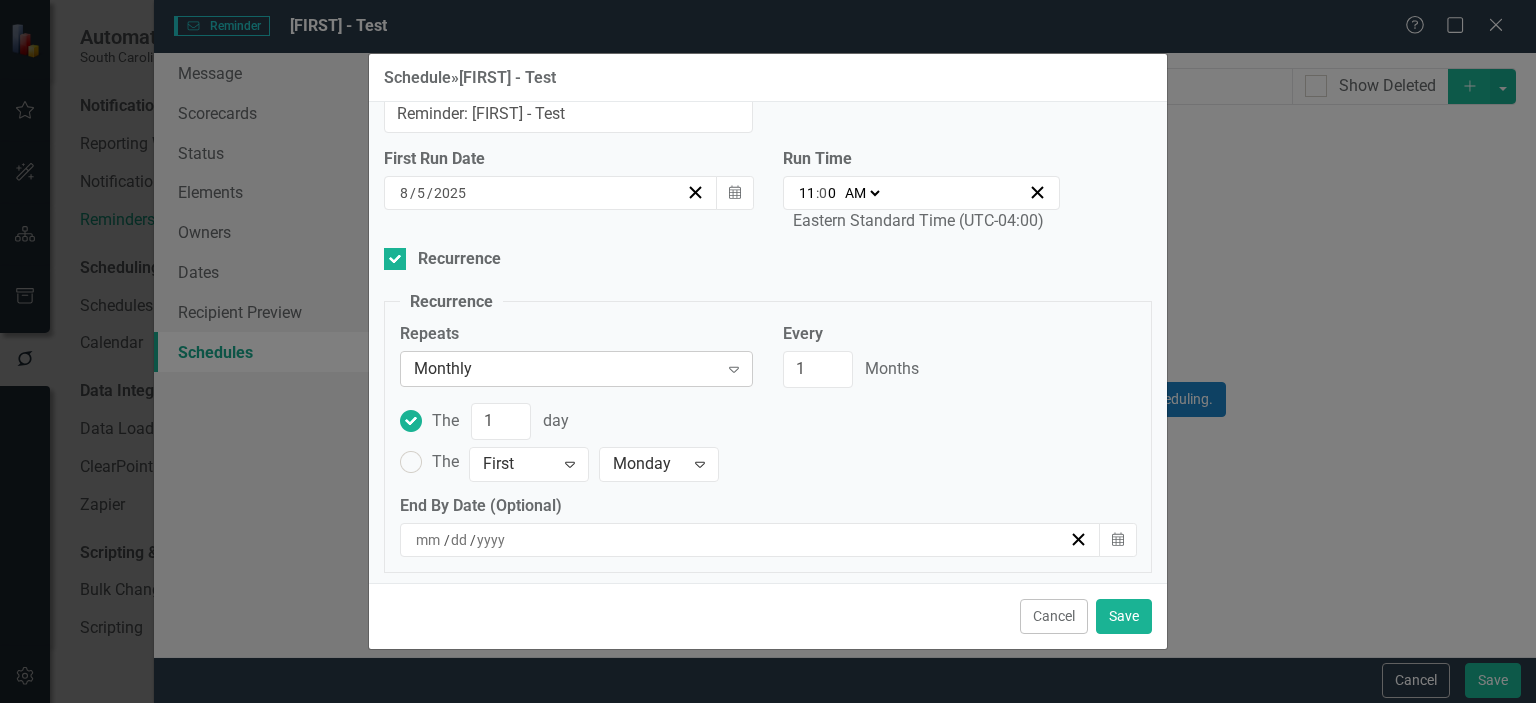 click on "Monthly" at bounding box center [566, 369] 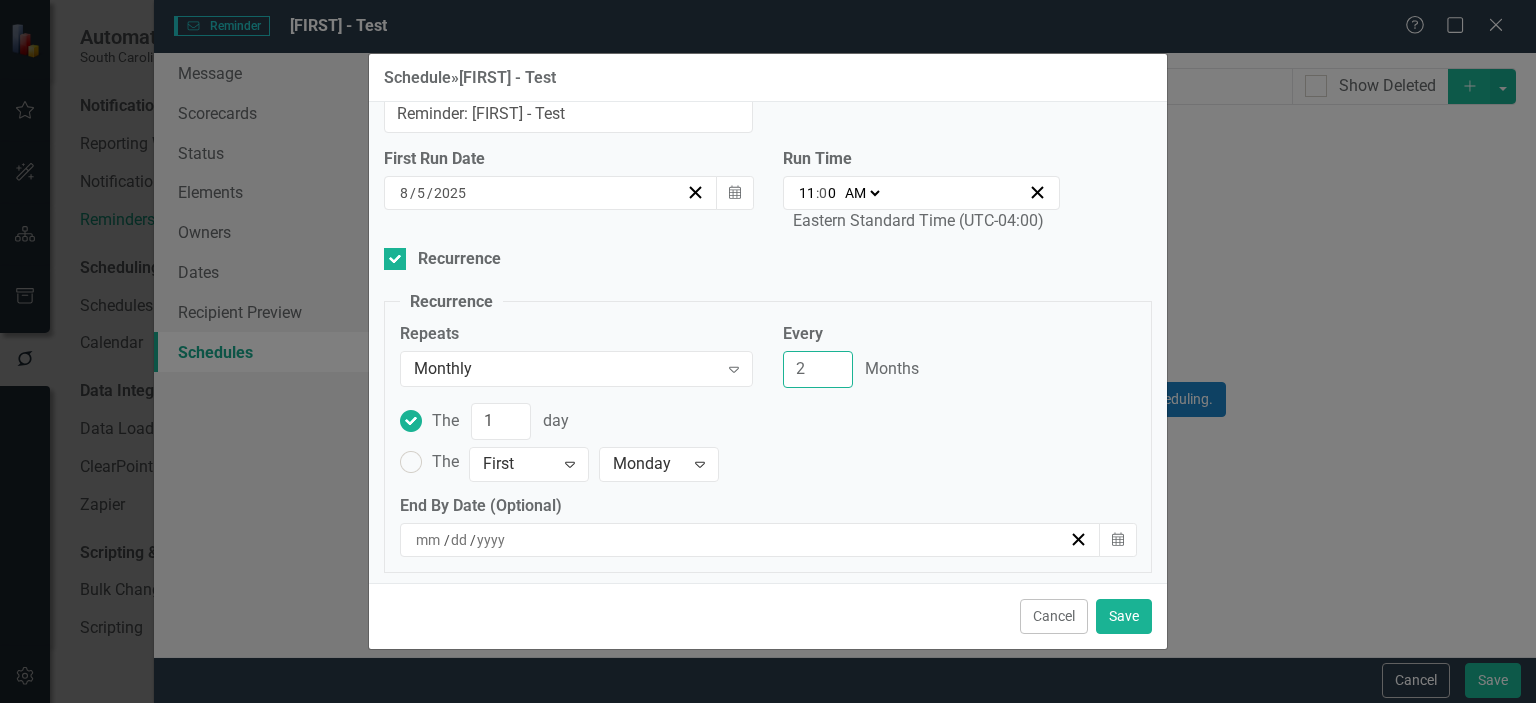 click on "2" at bounding box center (818, 369) 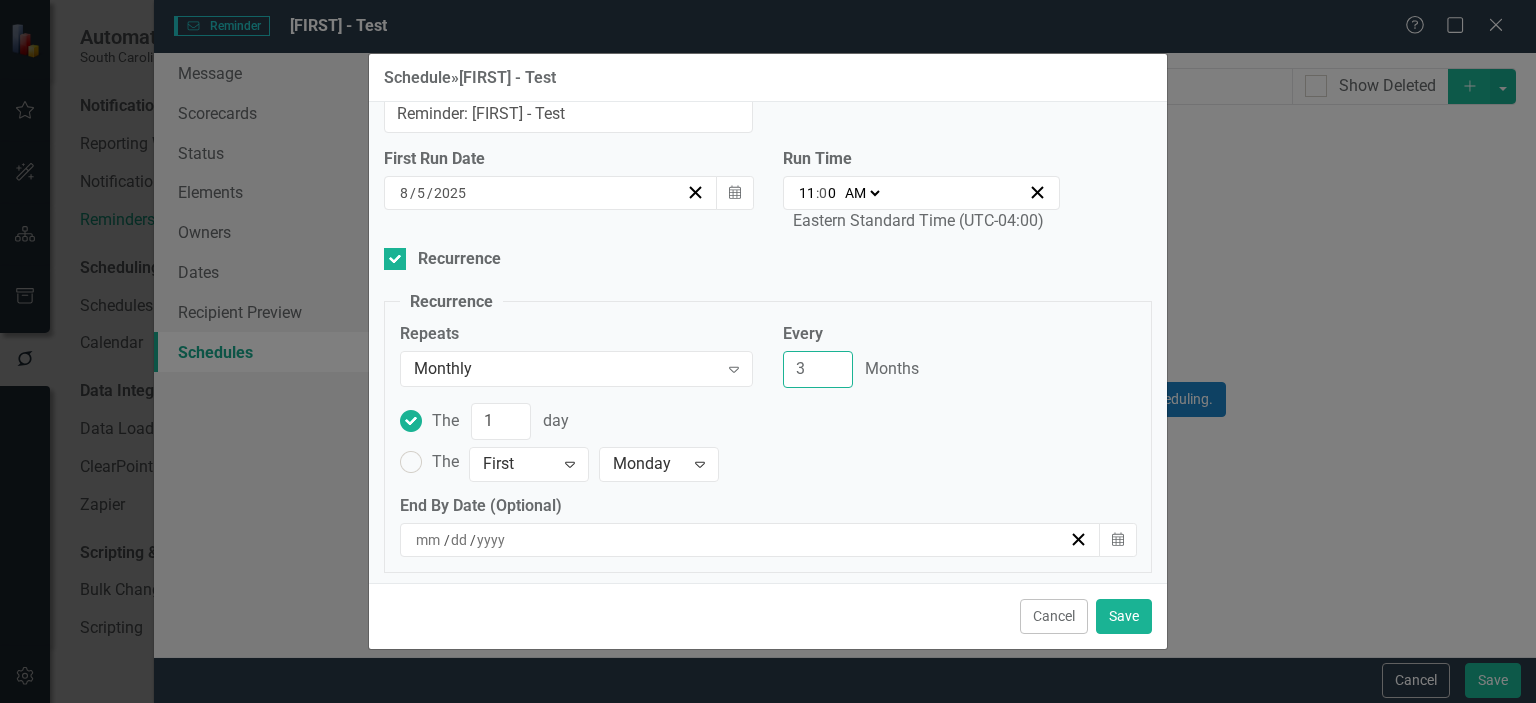 type on "3" 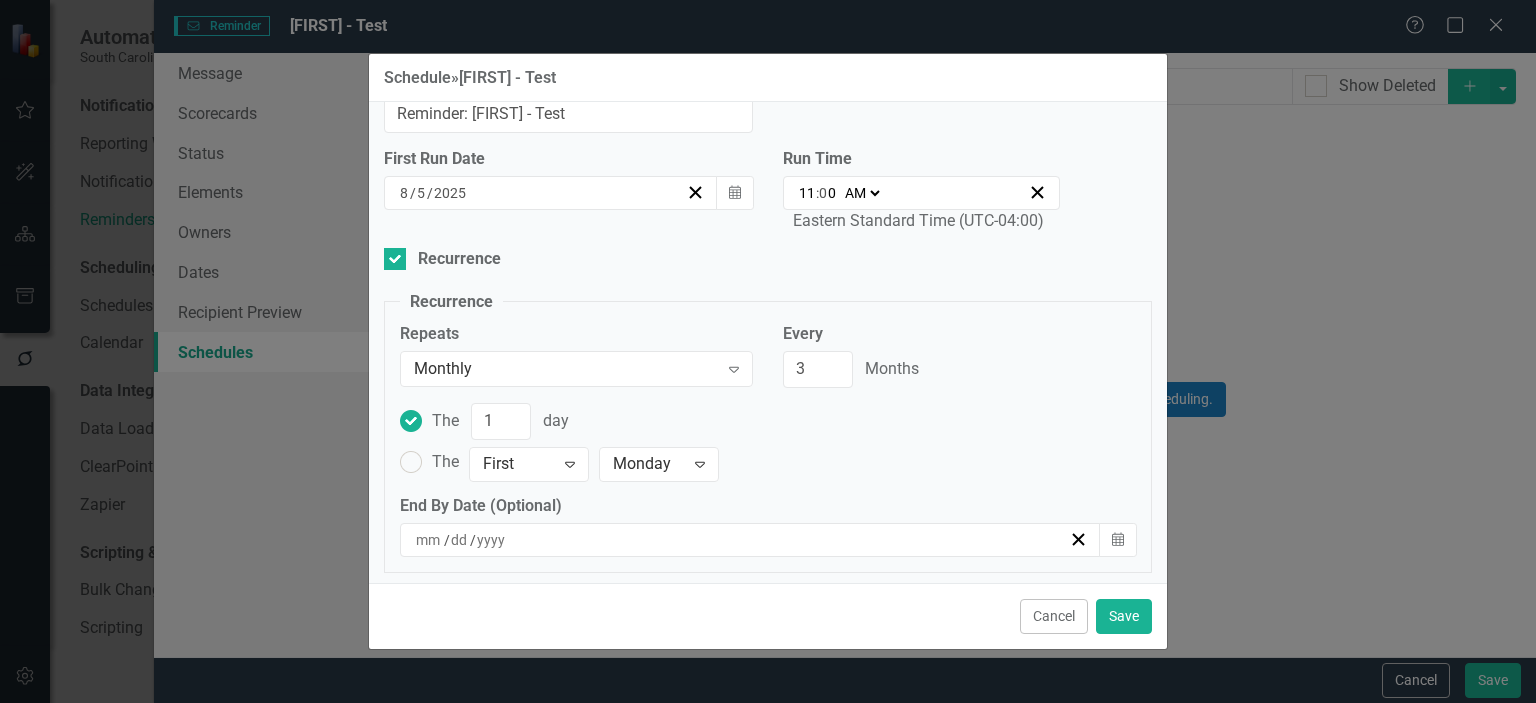 drag, startPoint x: 771, startPoint y: 467, endPoint x: 786, endPoint y: 483, distance: 21.931713 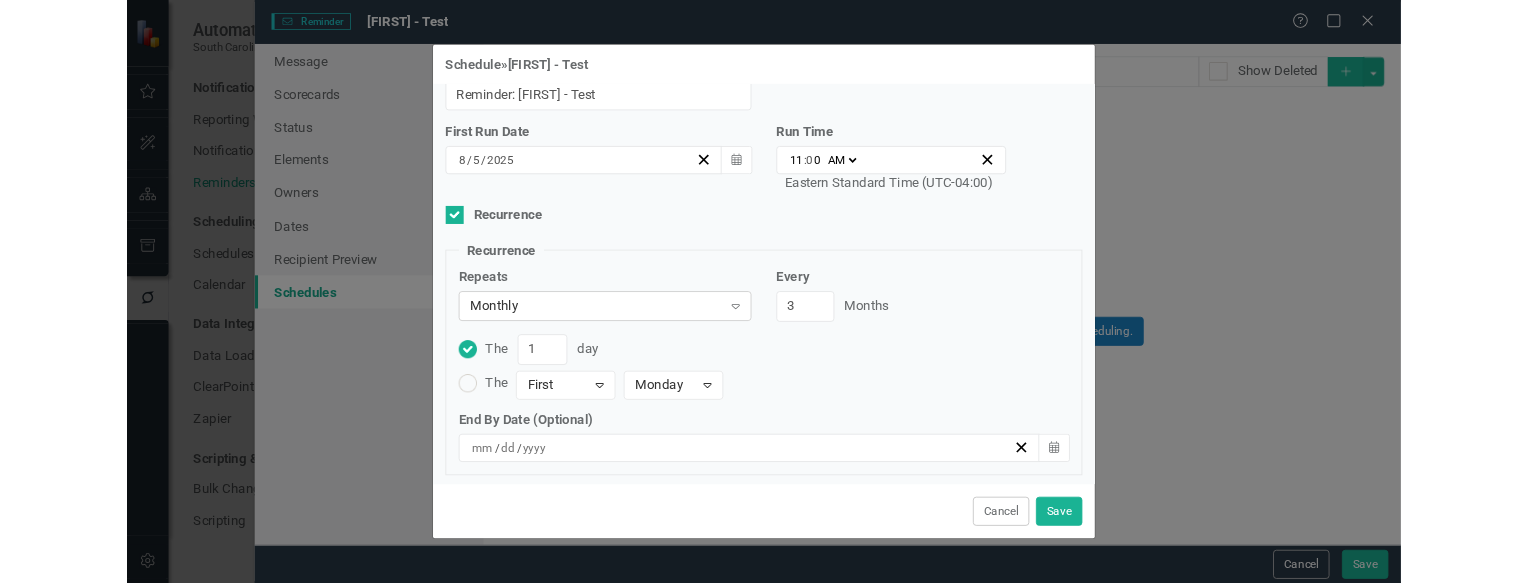 scroll, scrollTop: 0, scrollLeft: 0, axis: both 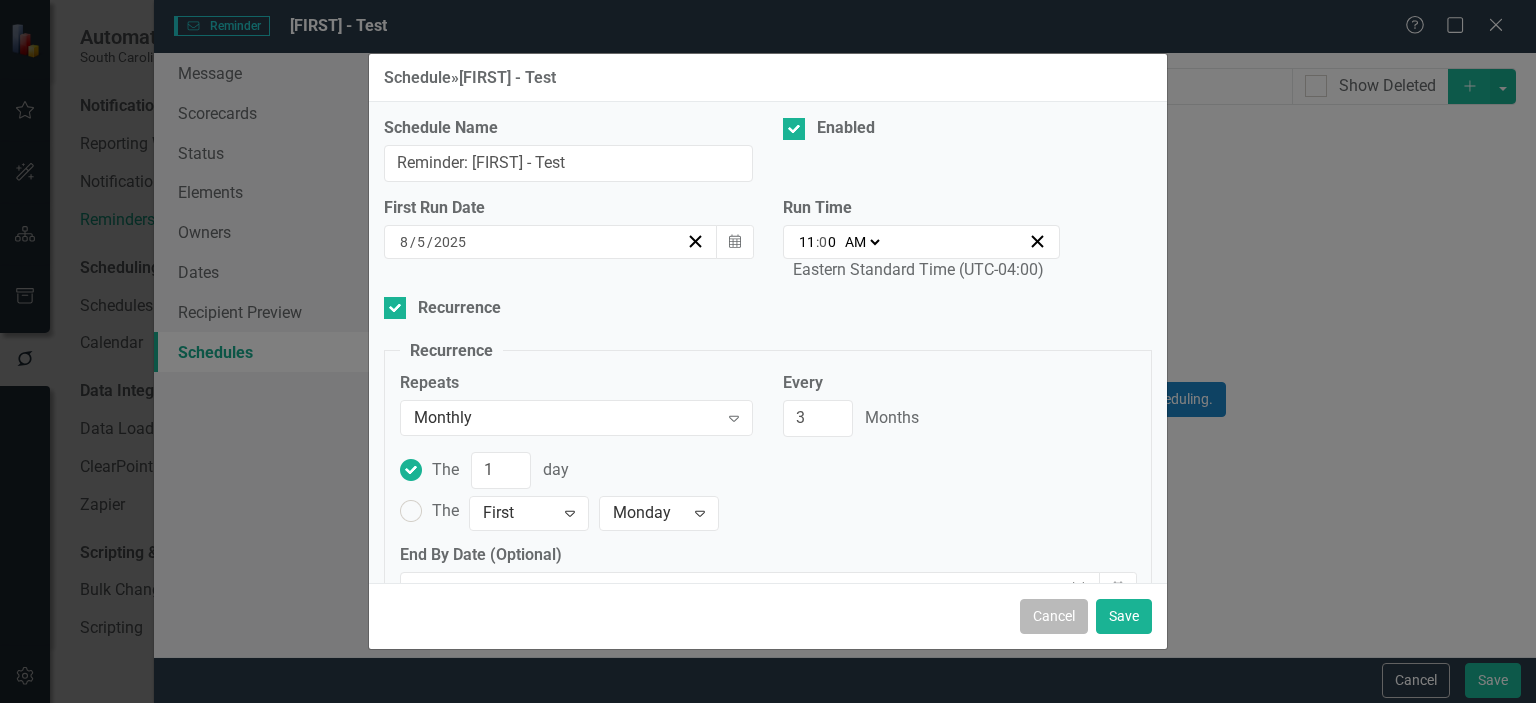 click on "Cancel" at bounding box center [1054, 616] 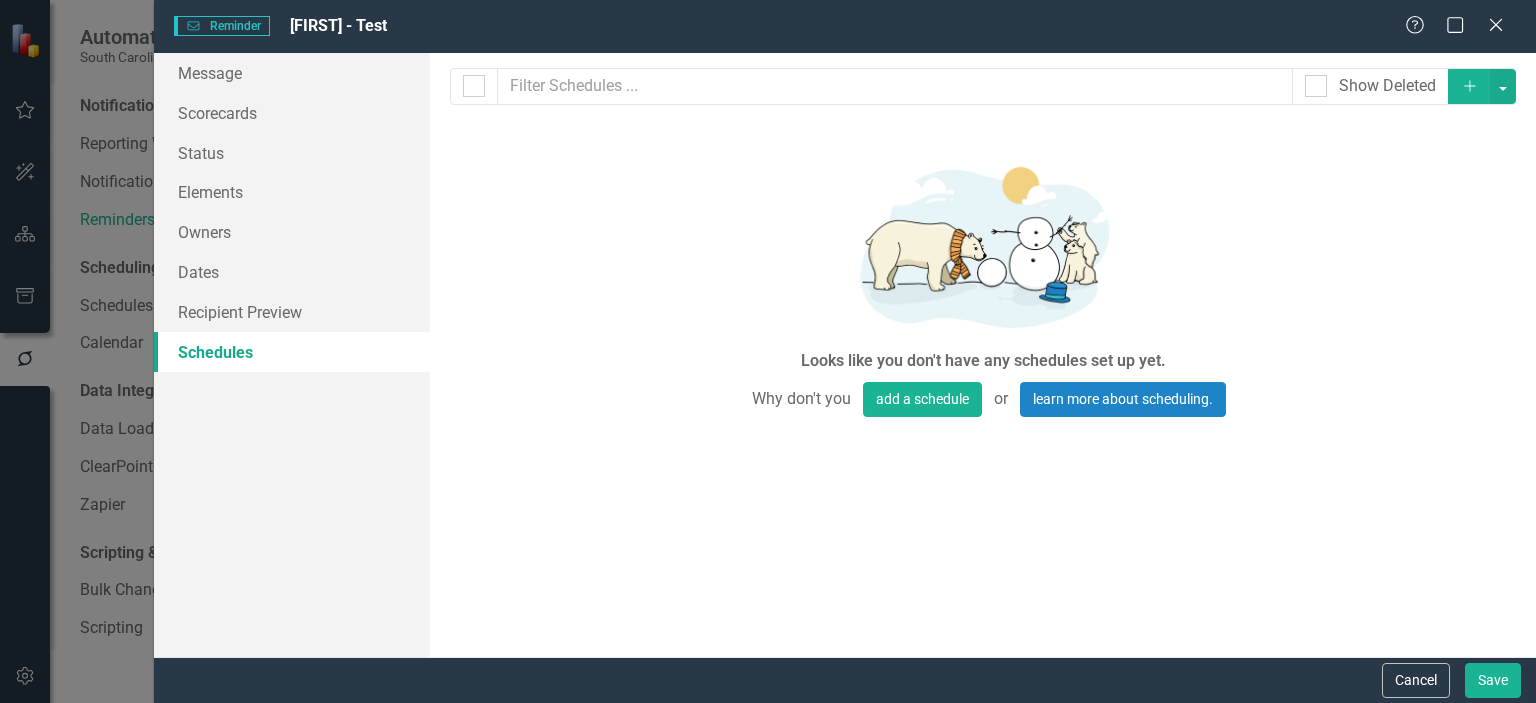 click on "Reminder Reminder [FIRST] - Test Help Maximize Close" at bounding box center [845, 26] 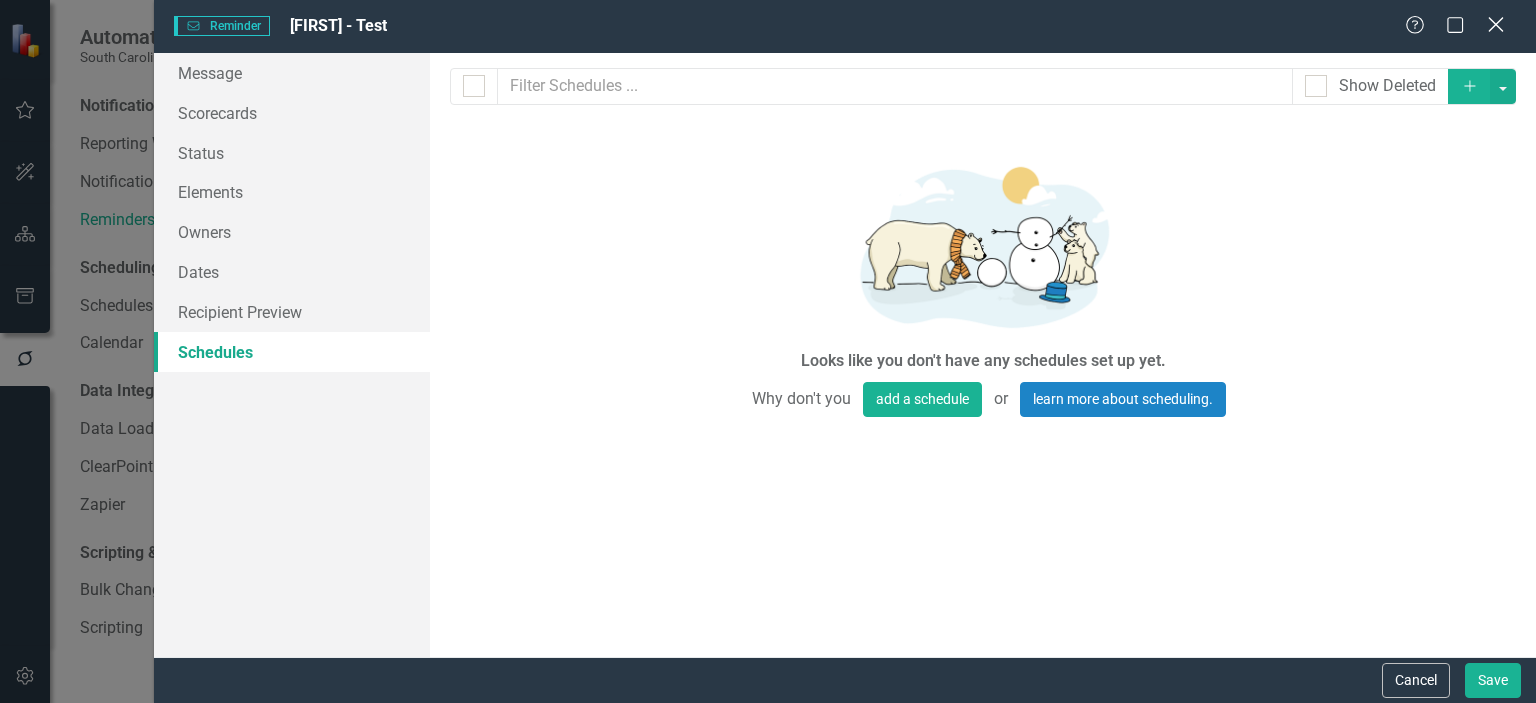 click on "Close" 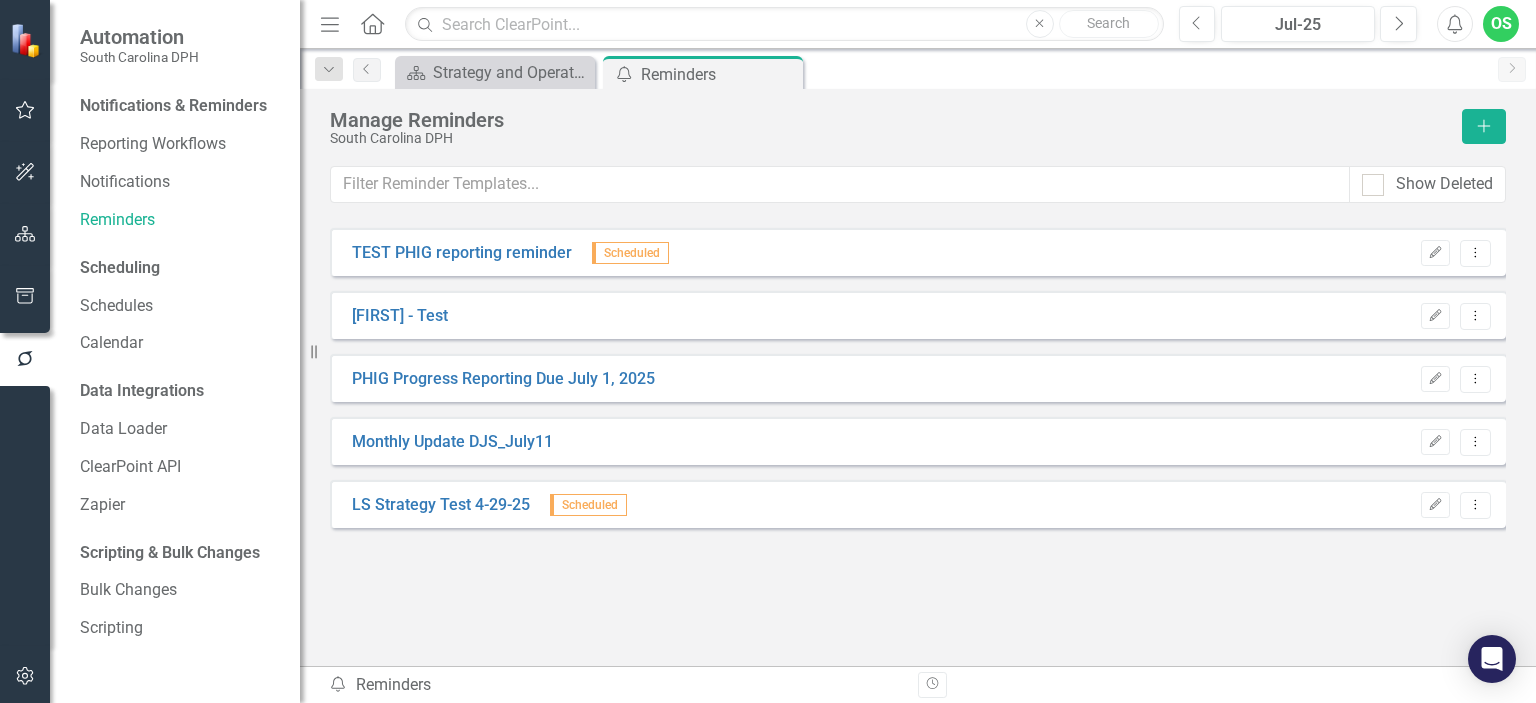 click on "South Carolina DPH" at bounding box center (139, 57) 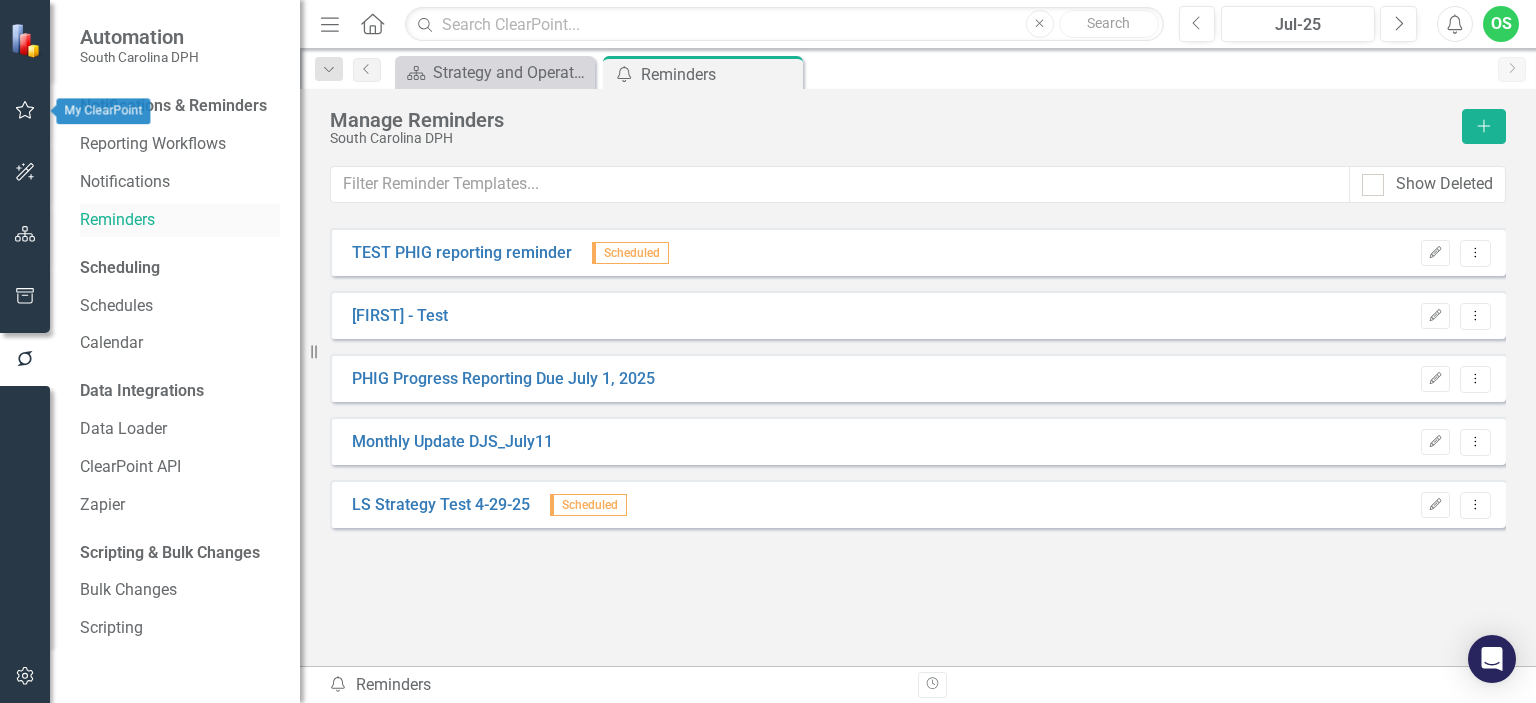 drag, startPoint x: 29, startPoint y: 115, endPoint x: 84, endPoint y: 209, distance: 108.90822 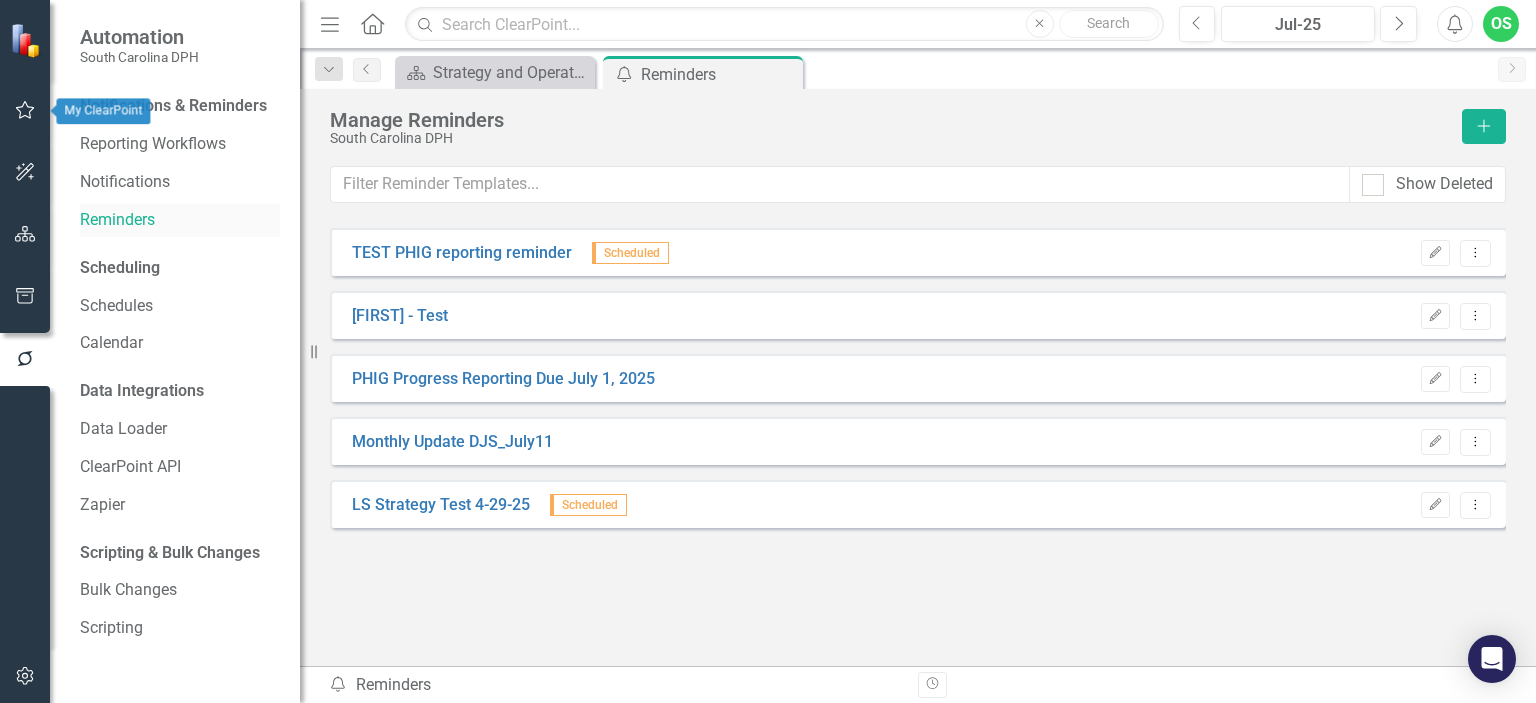 click on "Automation South Carolina DPH Notifications & Reminders Reporting Workflows Notifications Reminders Scheduling Schedules Calendar Data Integrations Data Loader ClearPoint API Zapier Scripting & Bulk Changes Bulk Changes Scripting Resize" at bounding box center [150, 351] 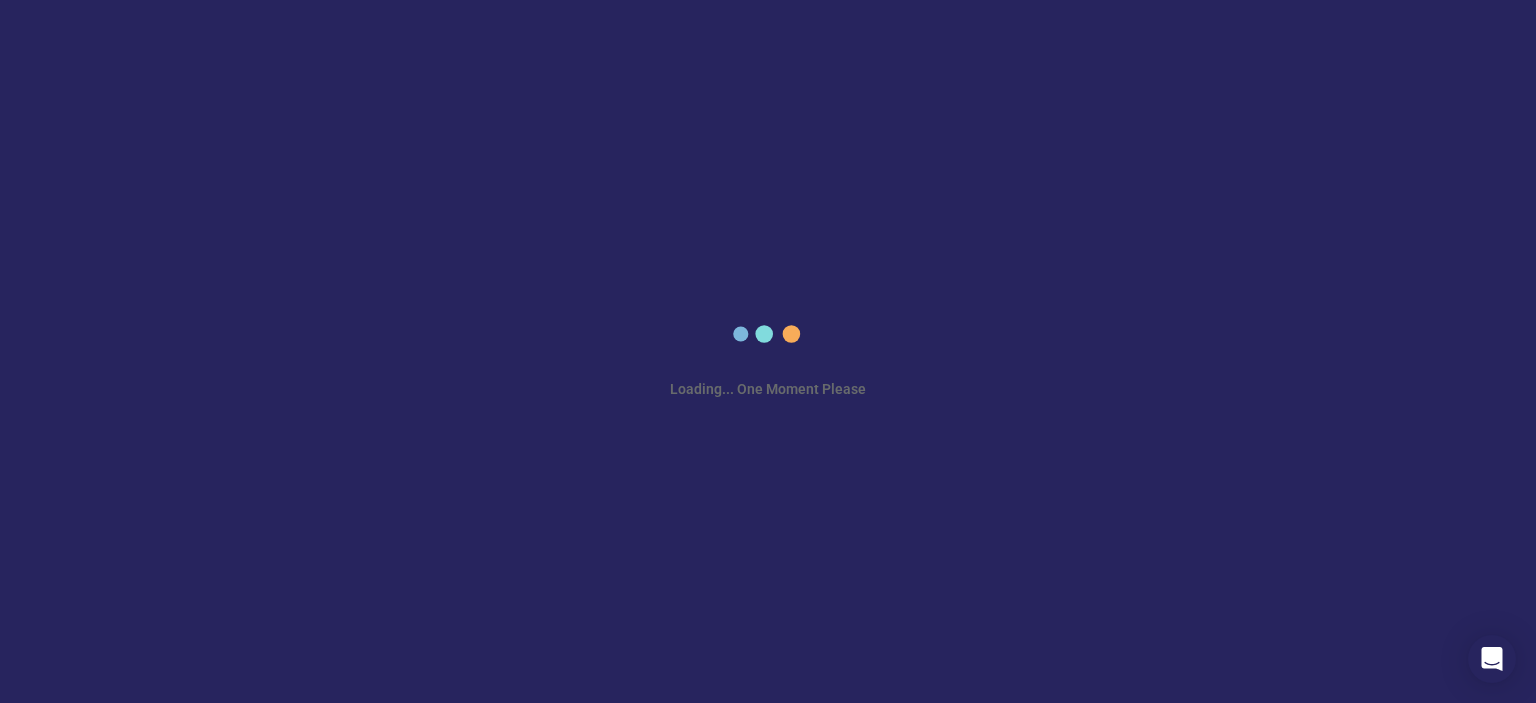 scroll, scrollTop: 0, scrollLeft: 0, axis: both 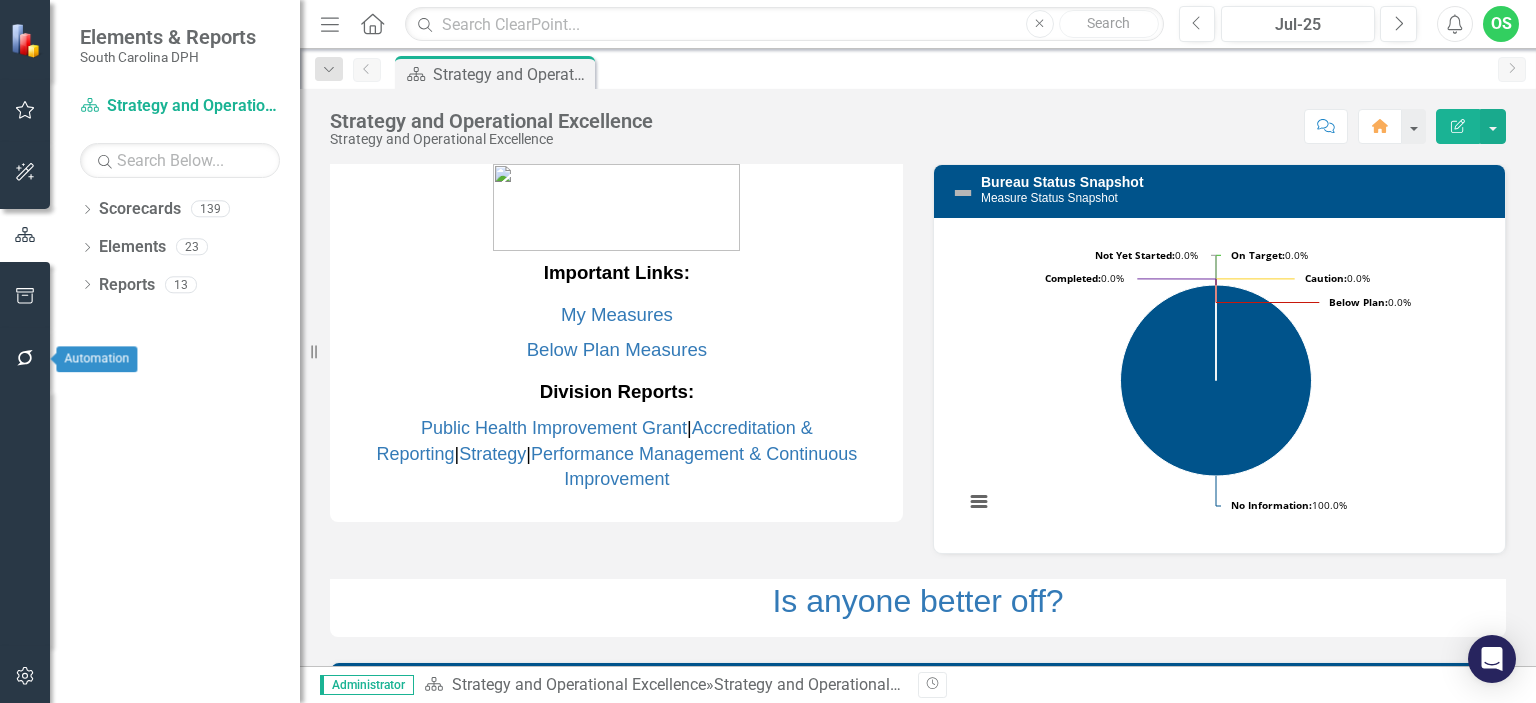 click 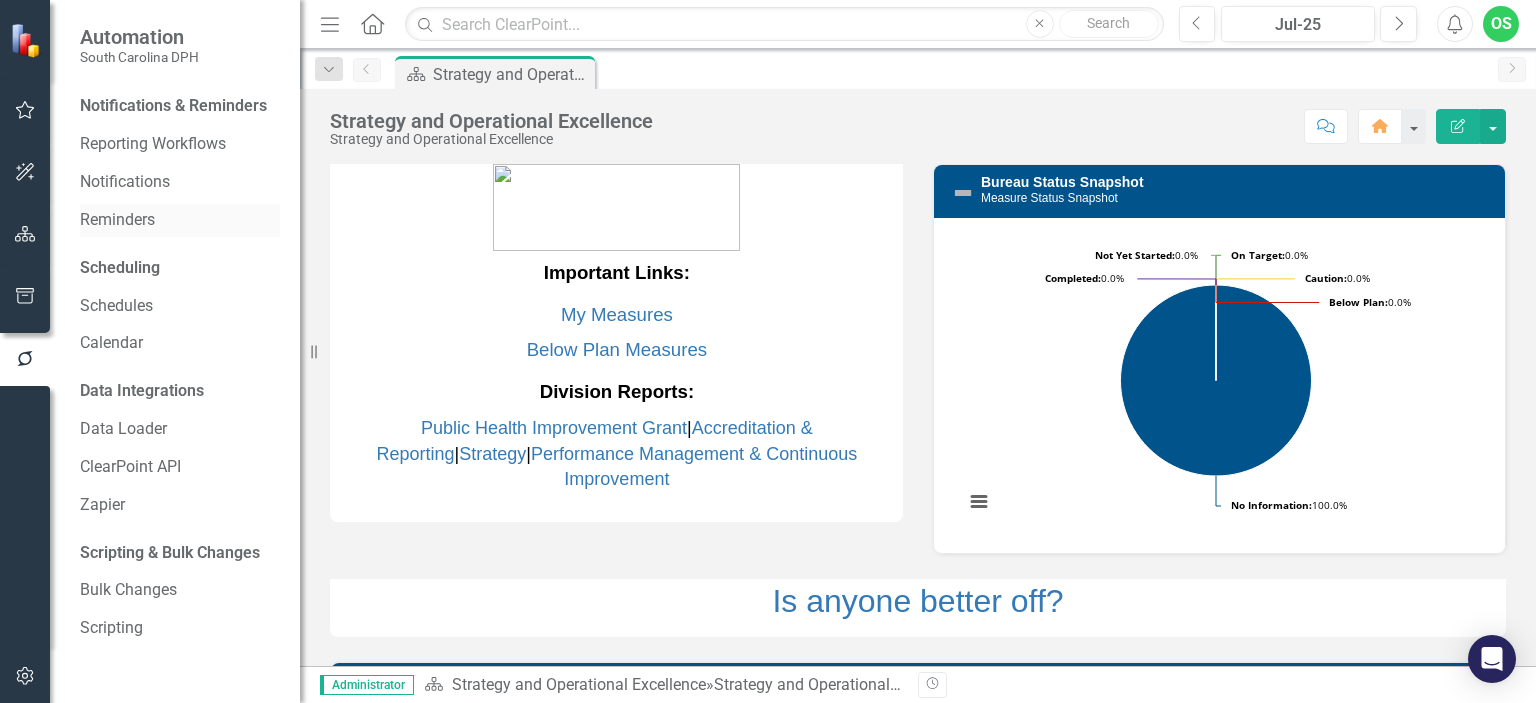click on "Reminders" at bounding box center (180, 220) 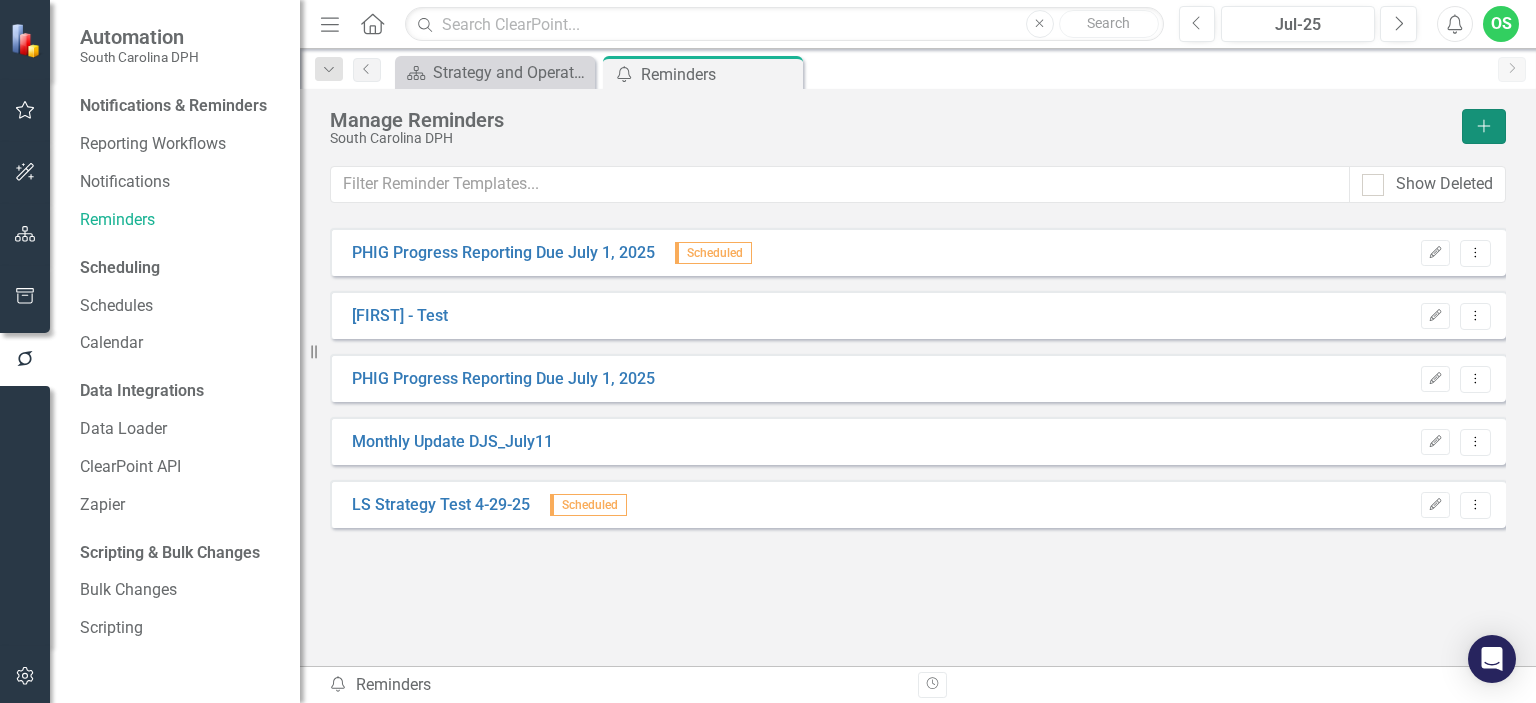 click on "Add" 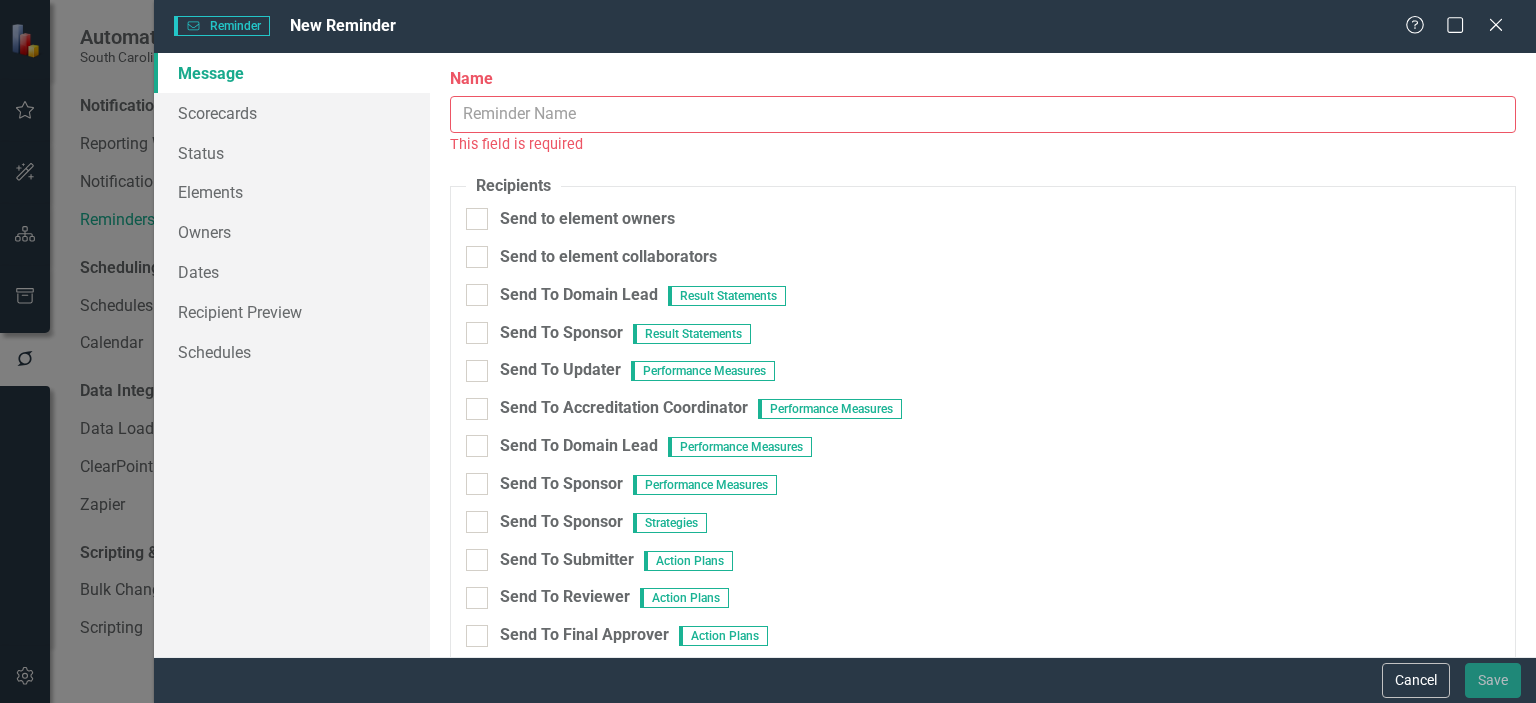 scroll, scrollTop: 0, scrollLeft: 0, axis: both 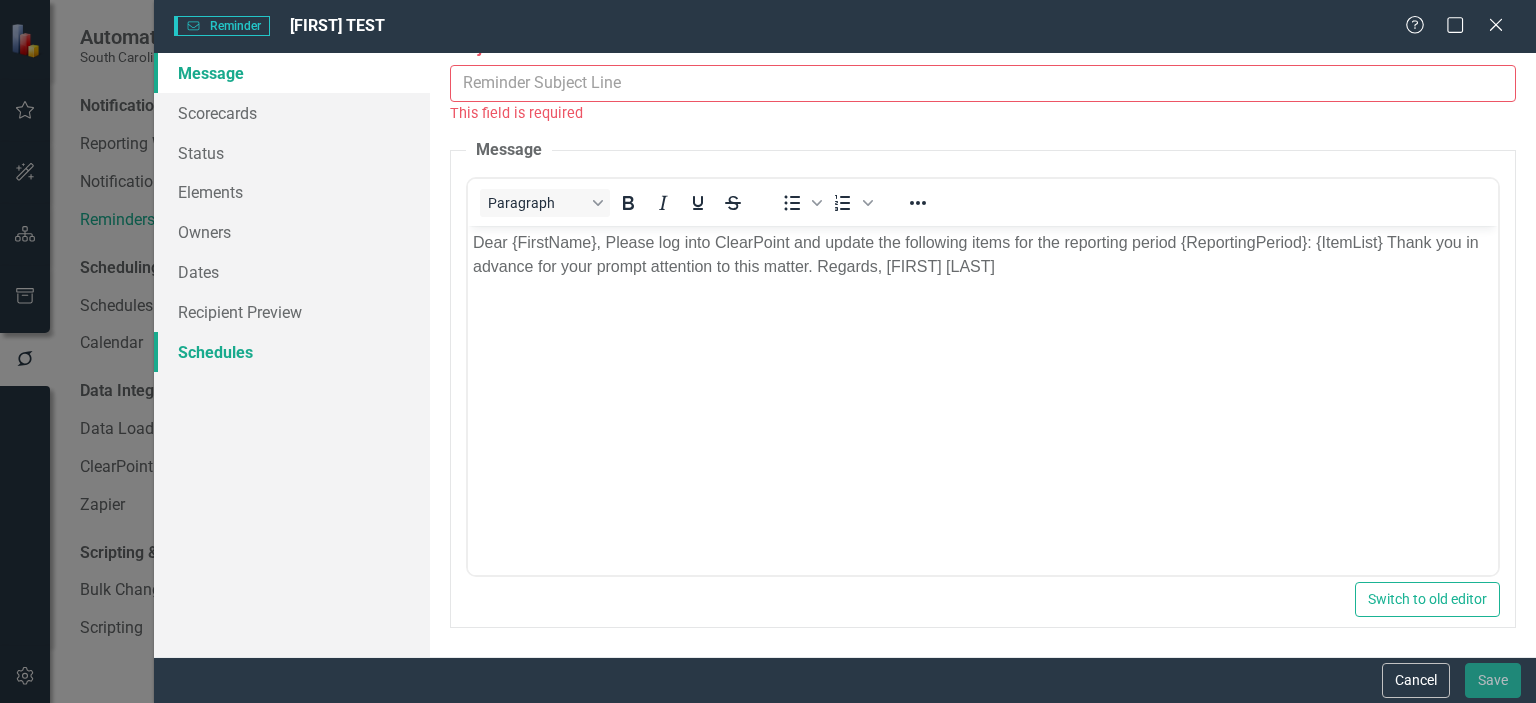 click on "Schedules" at bounding box center [292, 352] 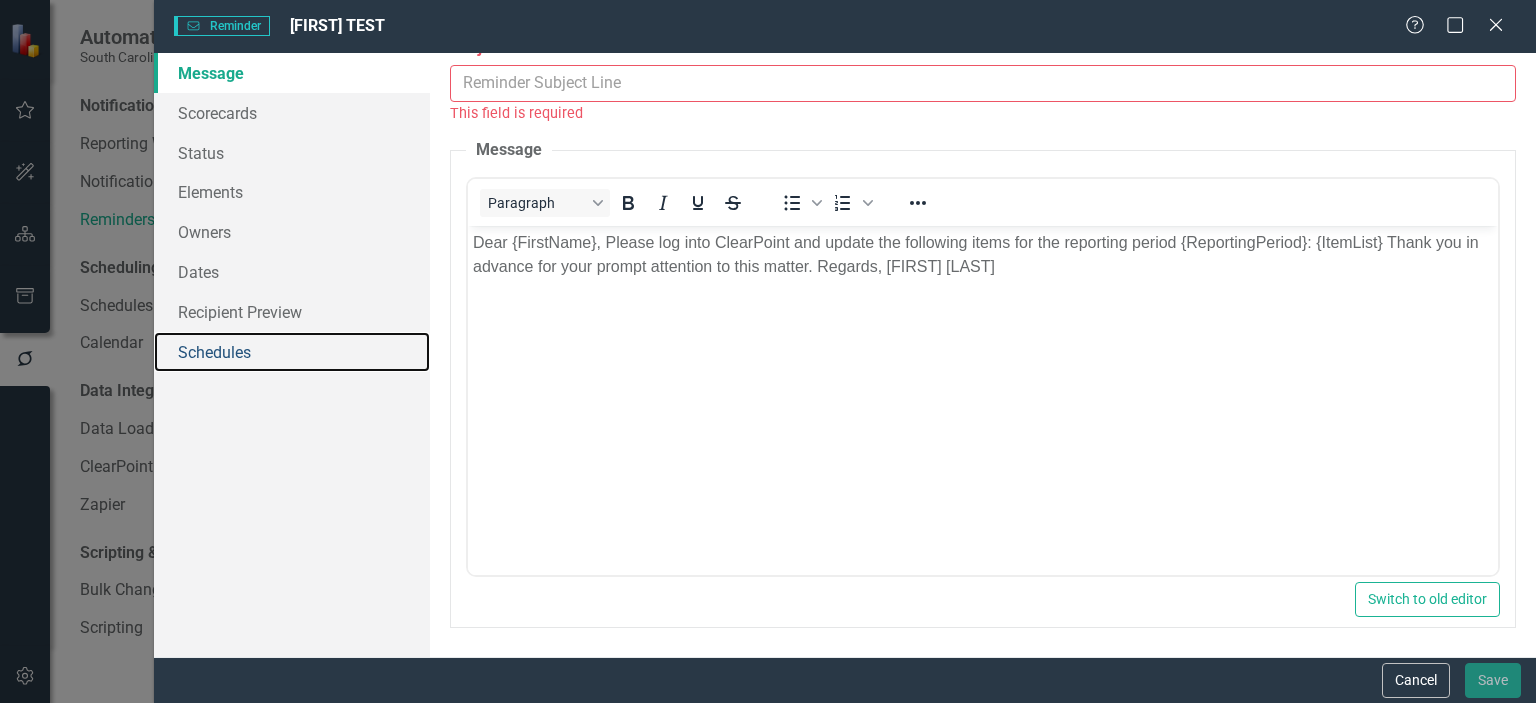 scroll, scrollTop: 540, scrollLeft: 0, axis: vertical 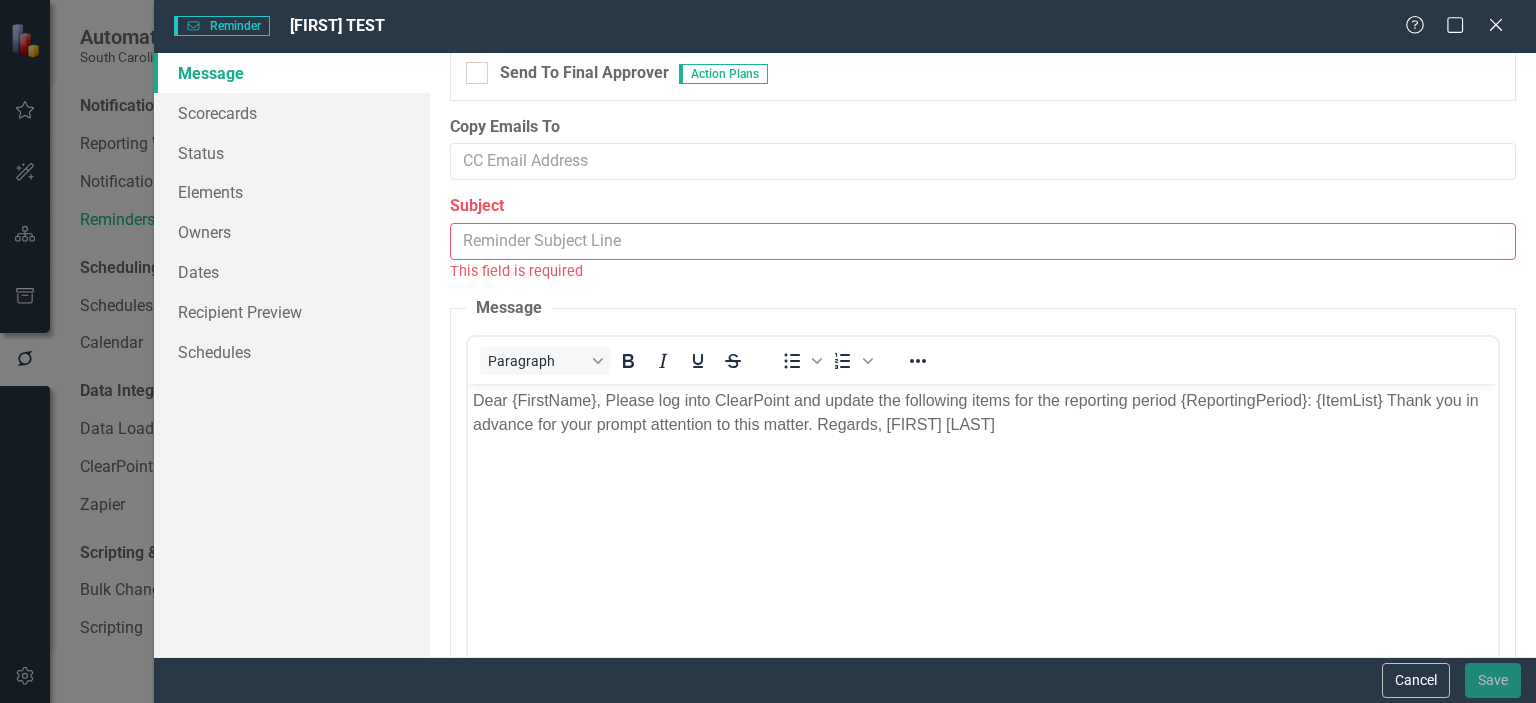 click on "Subject" at bounding box center (983, 241) 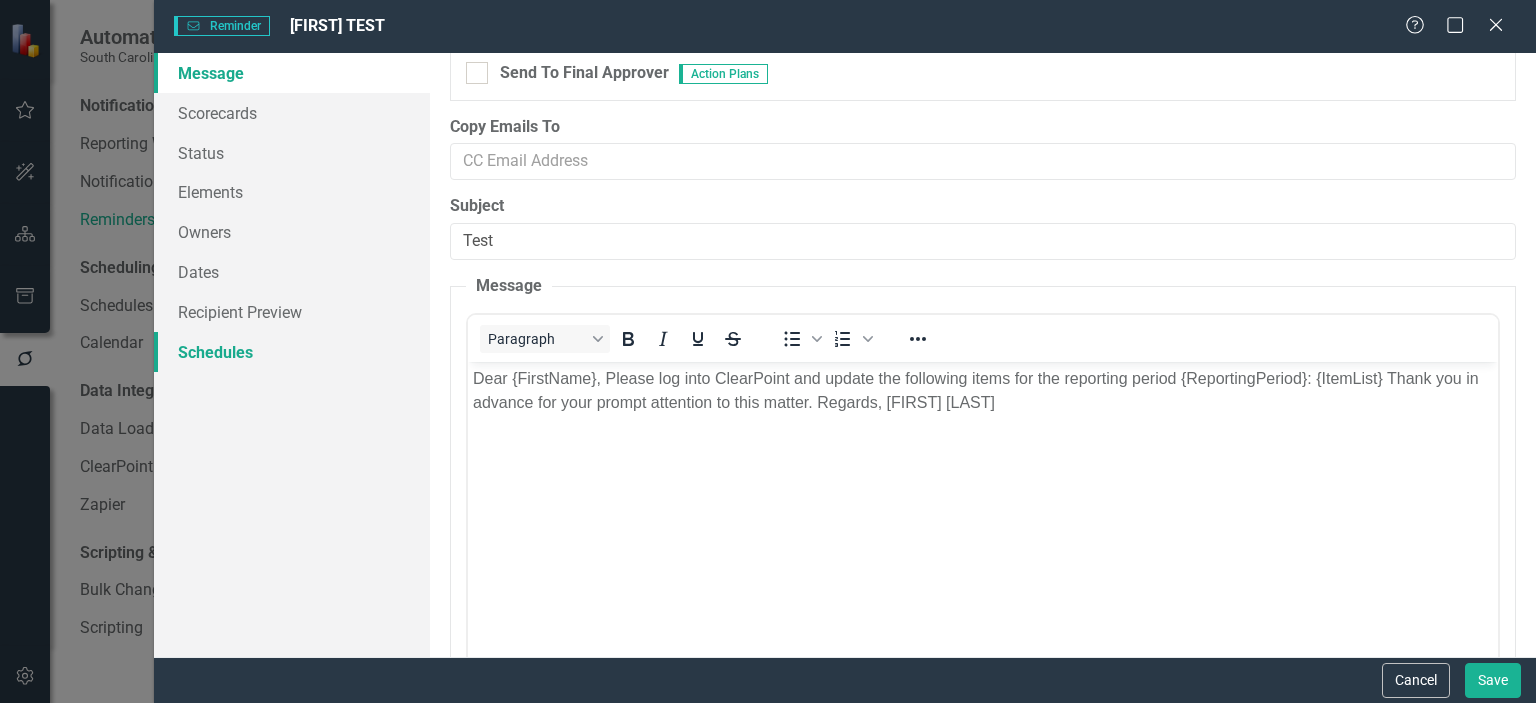 click on "Schedules" at bounding box center (292, 352) 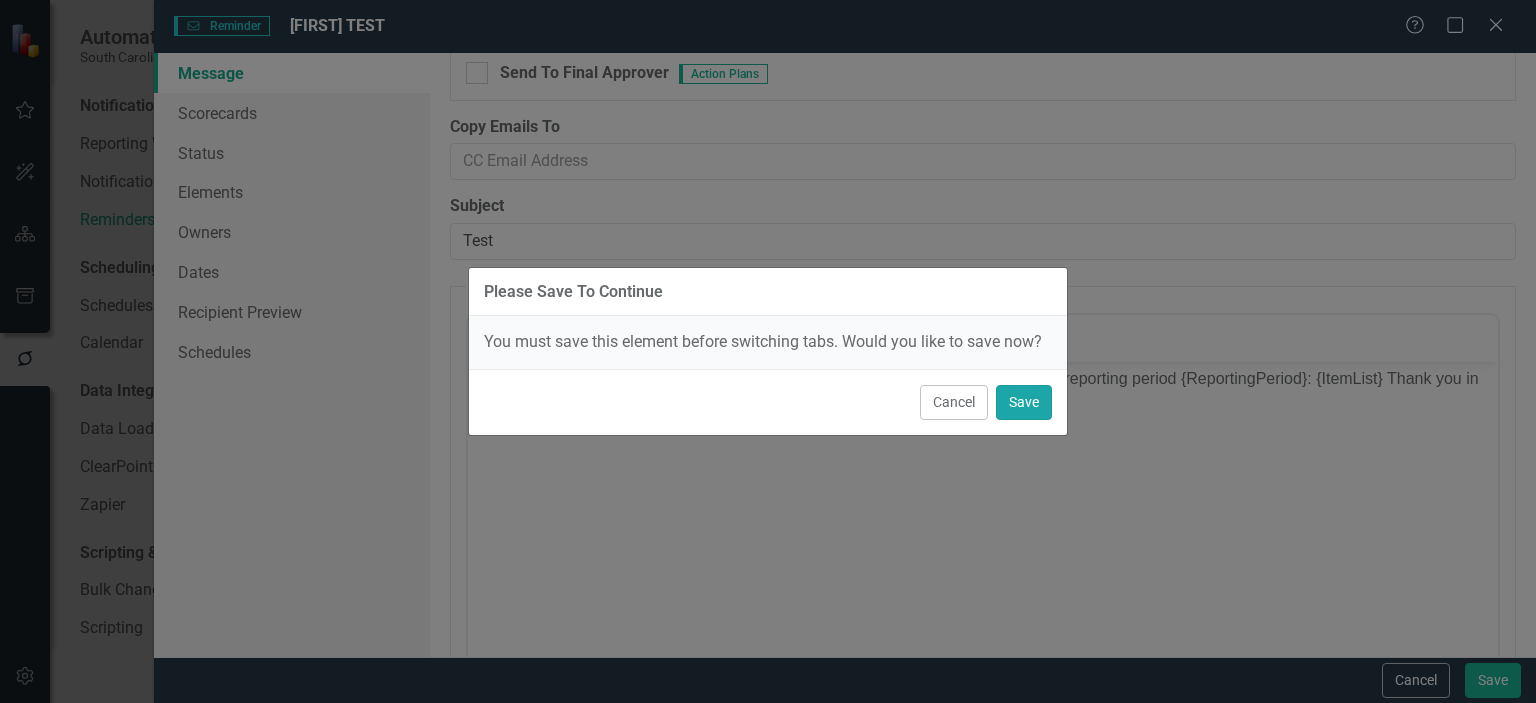 click on "Save" at bounding box center [1024, 402] 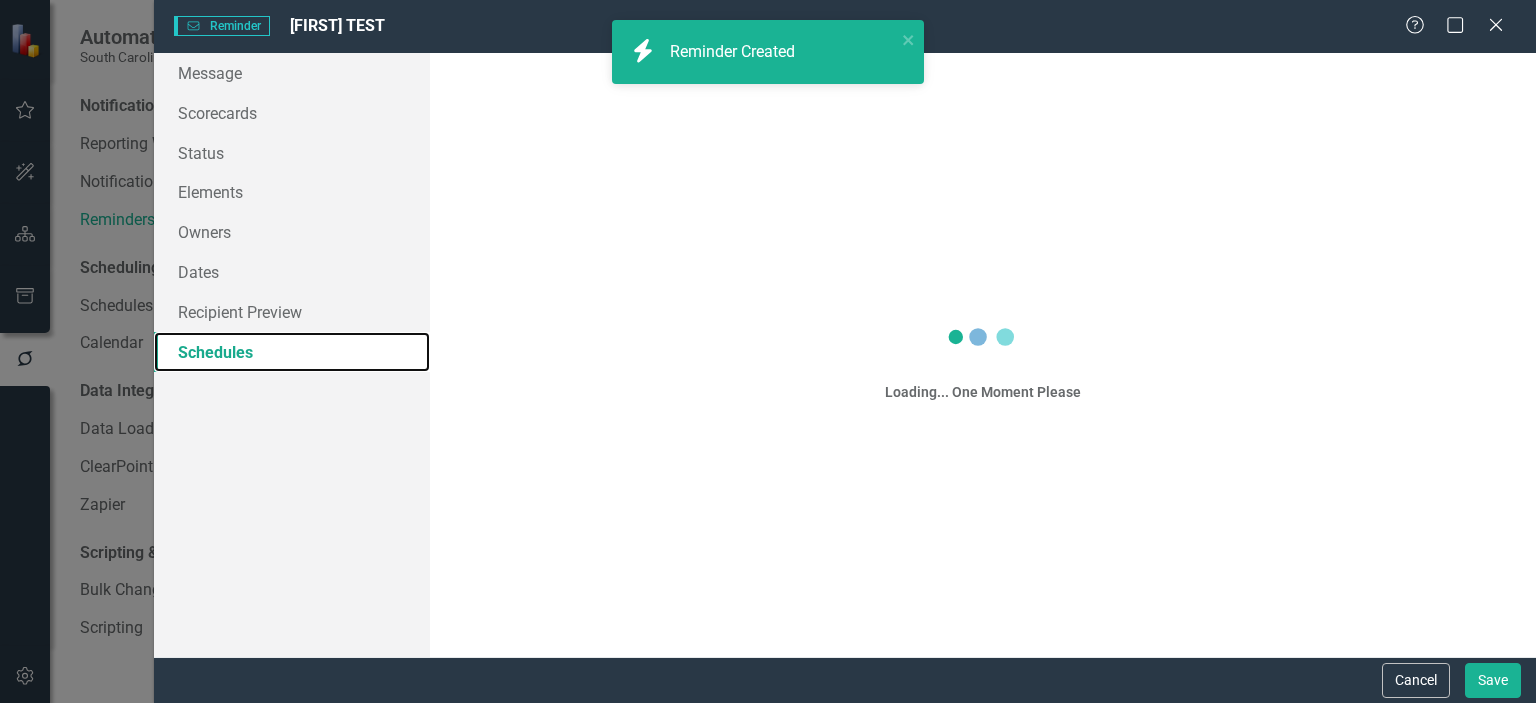 scroll, scrollTop: 0, scrollLeft: 0, axis: both 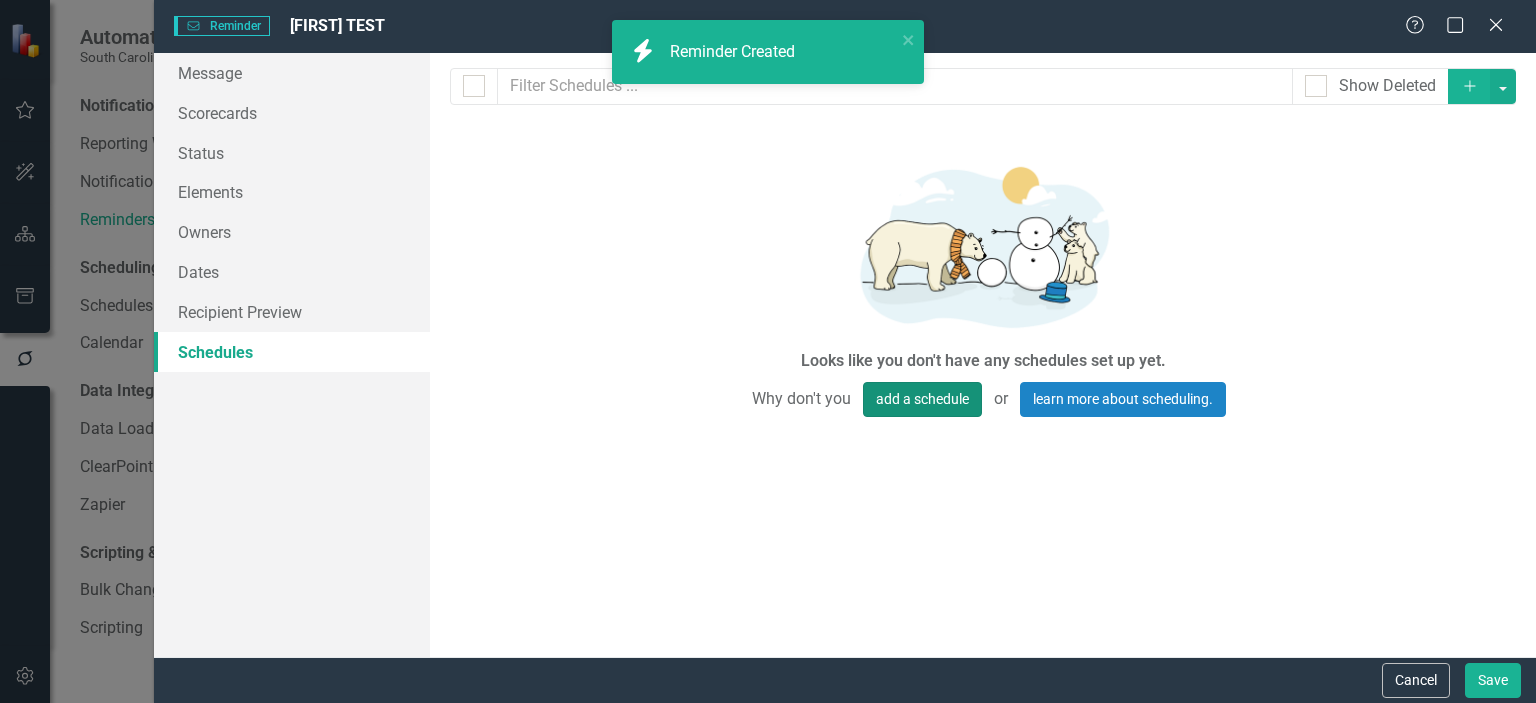 click on "add a schedule" at bounding box center [922, 399] 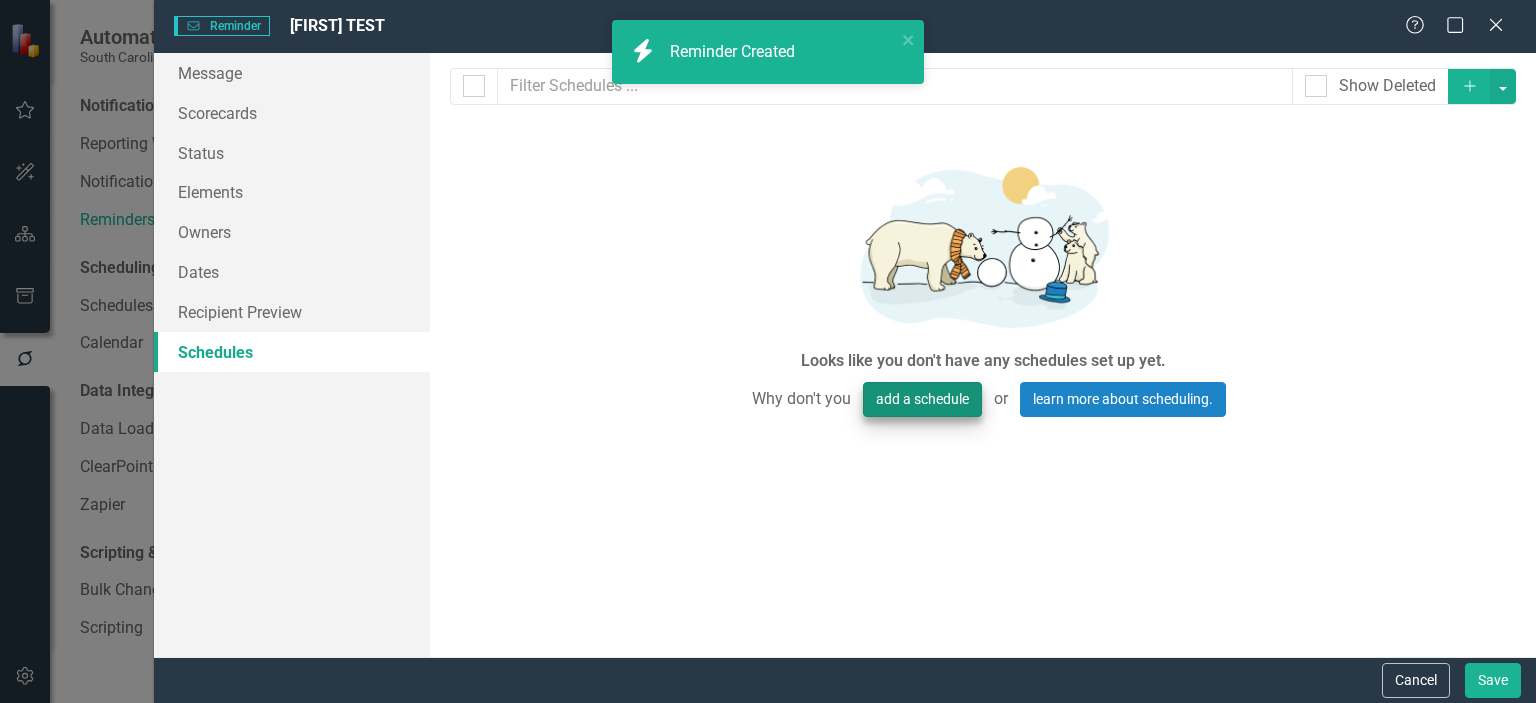 select on "pm" 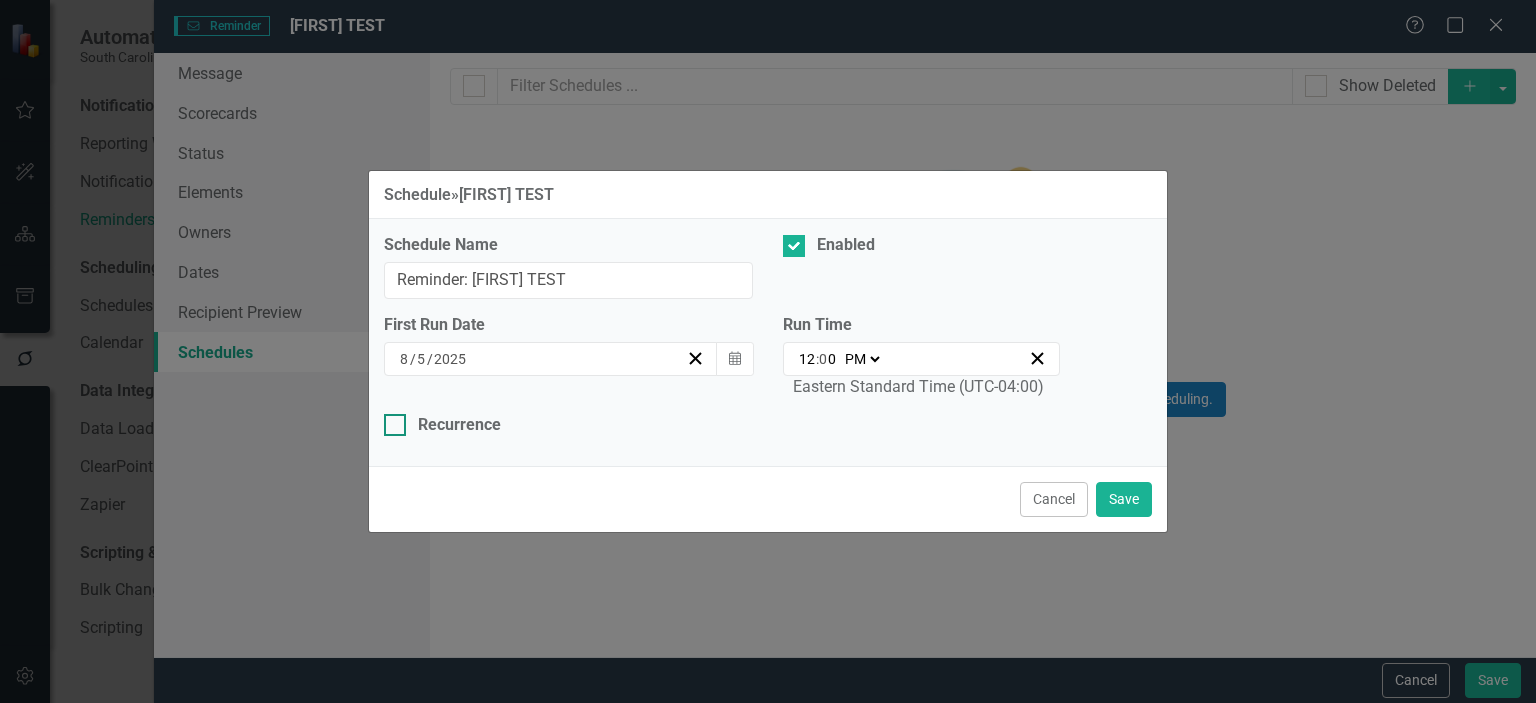 click on "Recurrence" at bounding box center [390, 420] 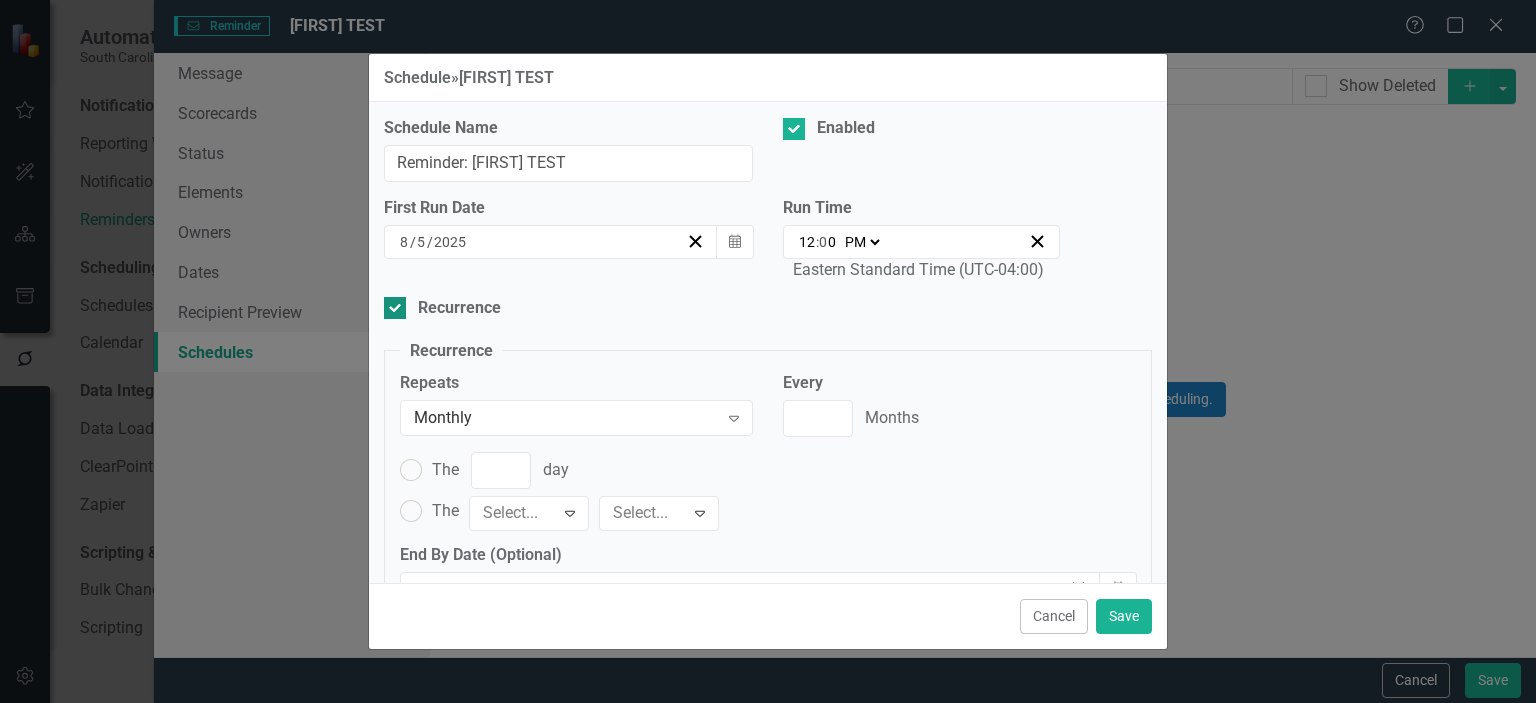 type on "1" 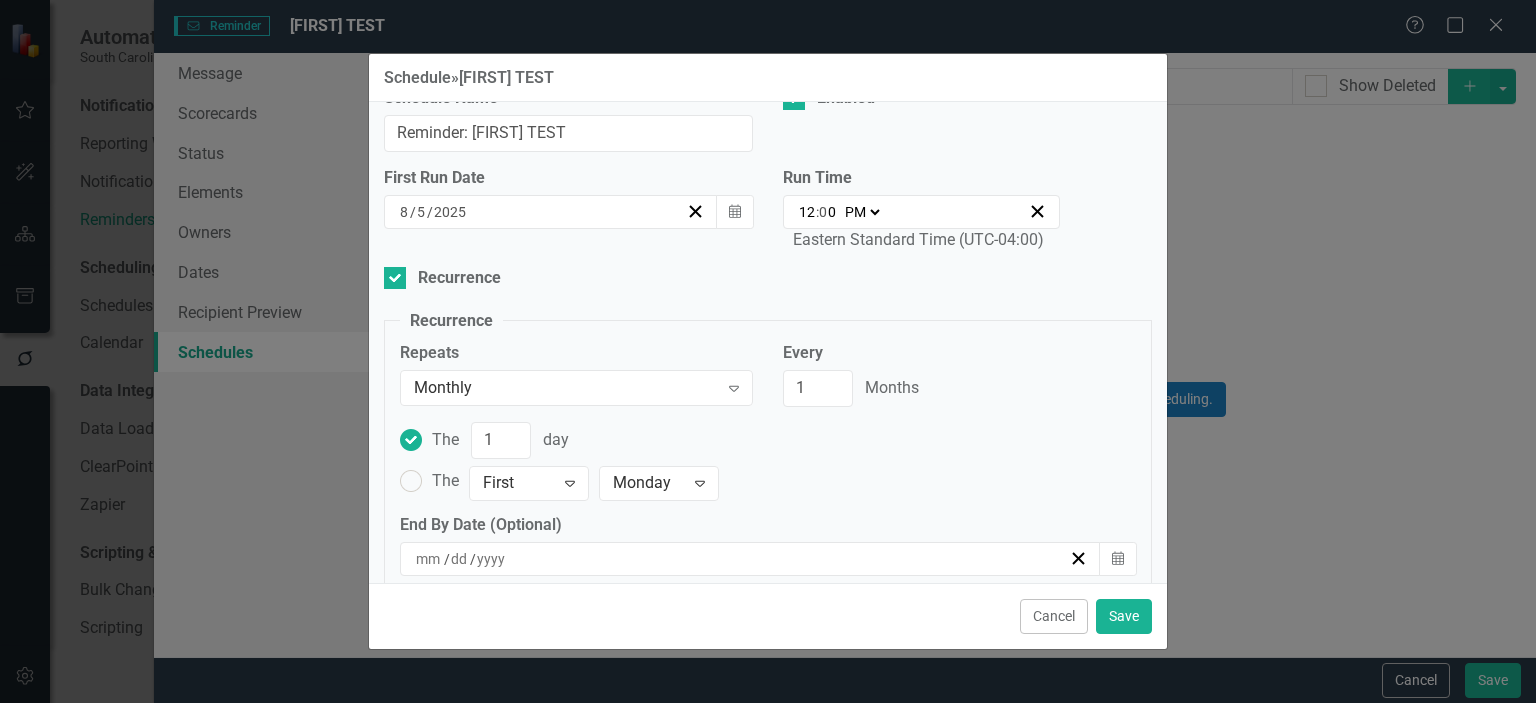scroll, scrollTop: 49, scrollLeft: 0, axis: vertical 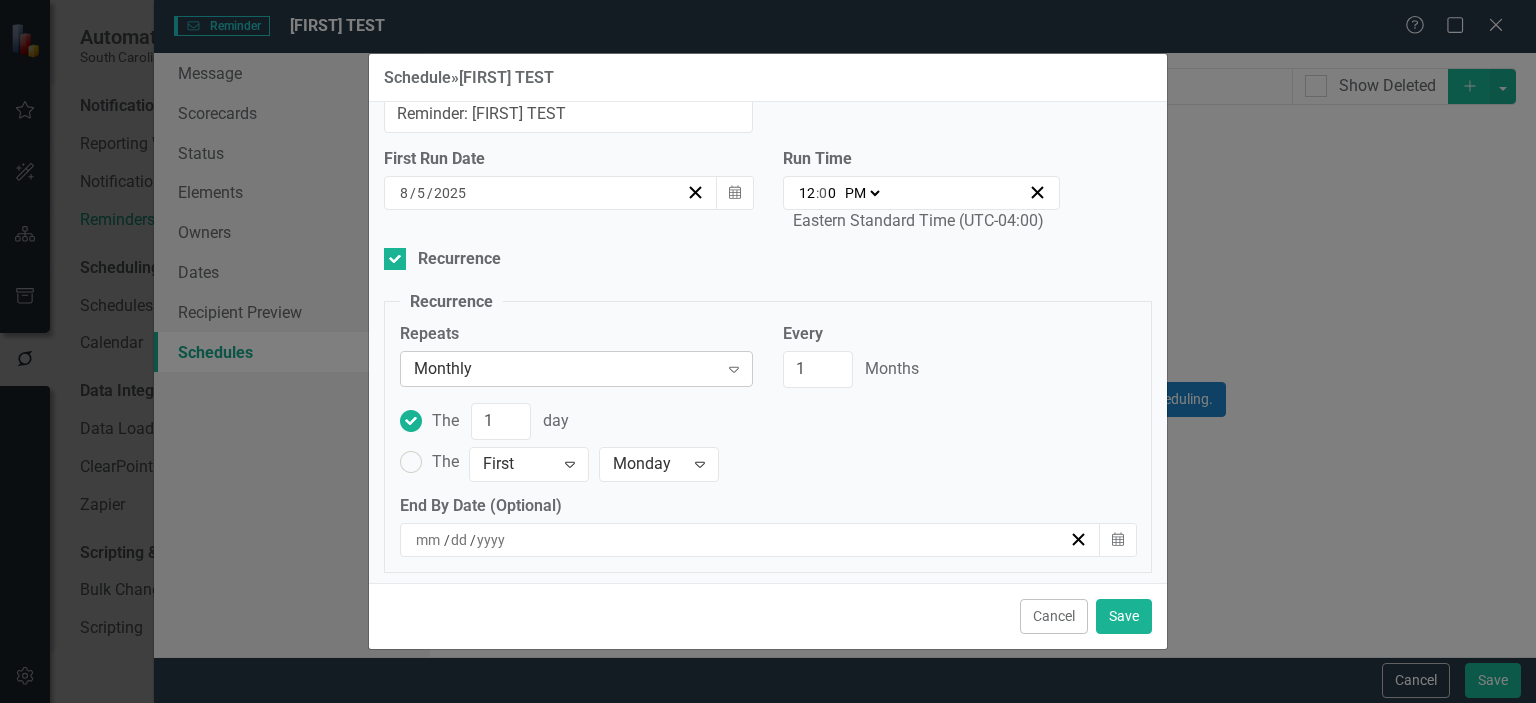 click on "Expand" 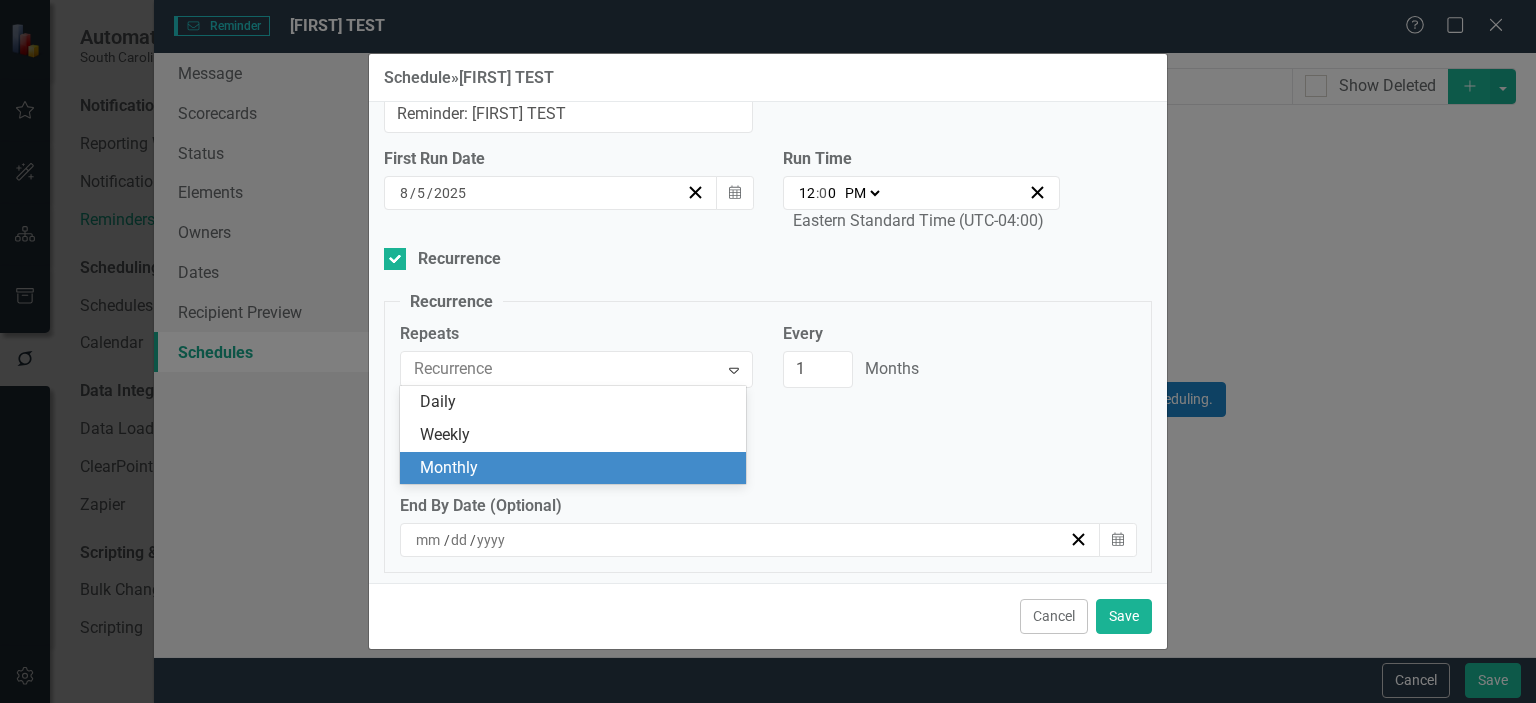 click on "Monthly" at bounding box center [577, 468] 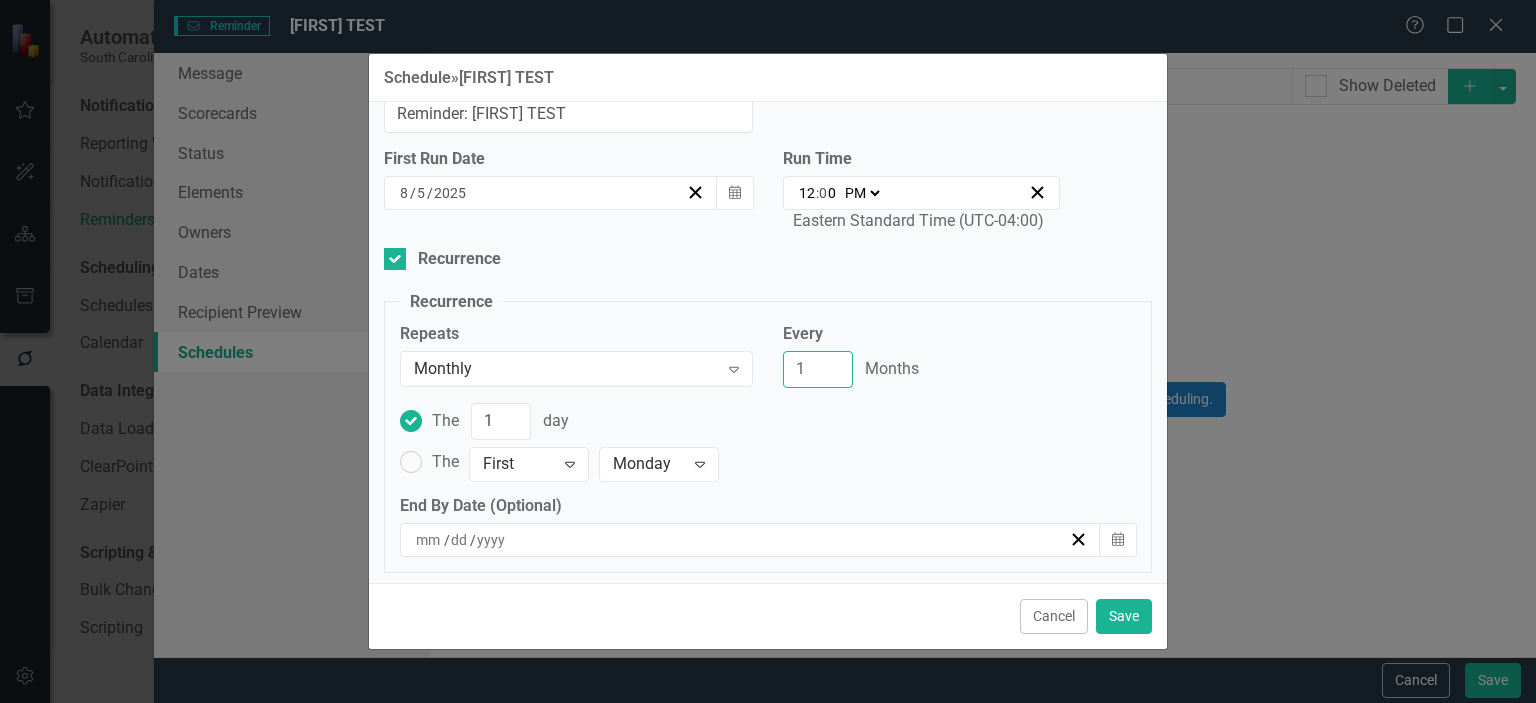 click on "1" at bounding box center [818, 369] 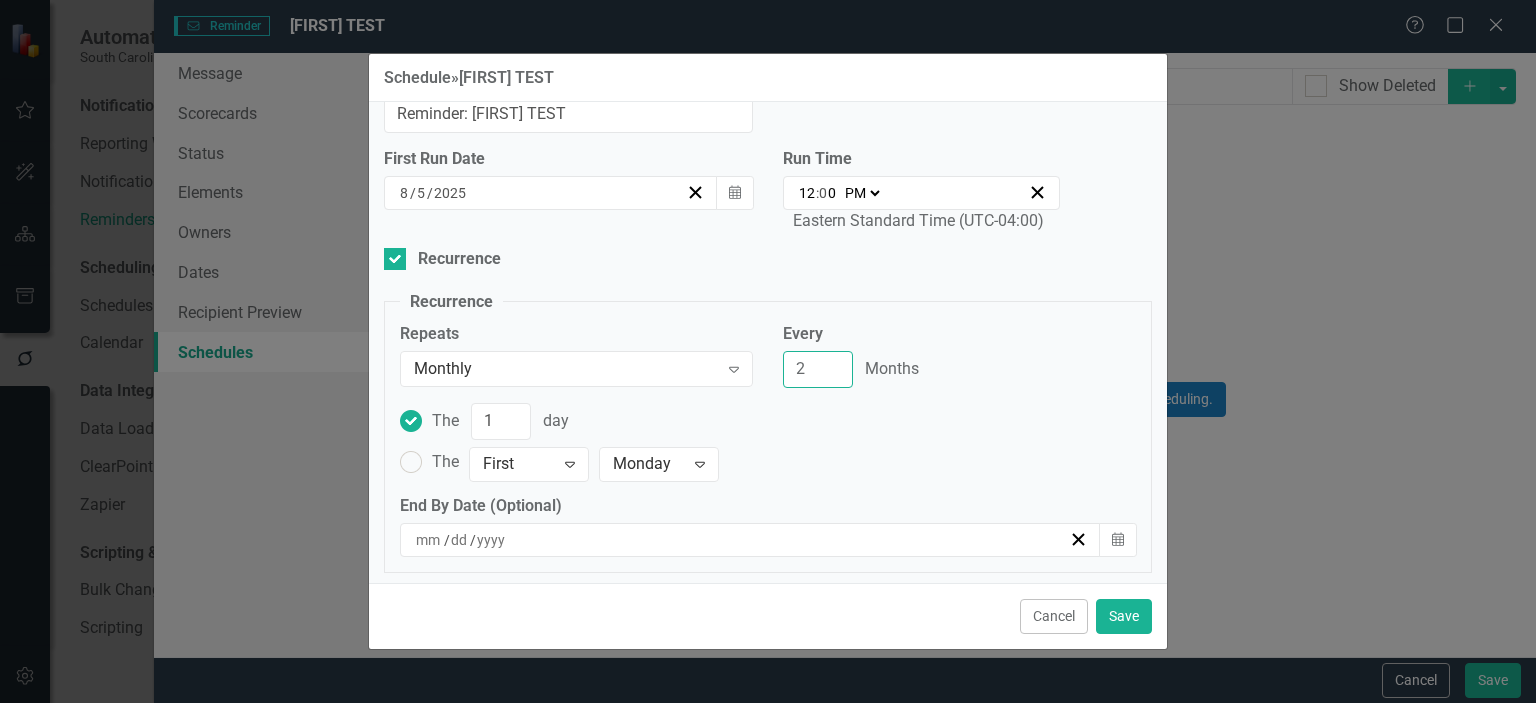 click on "2" at bounding box center [818, 369] 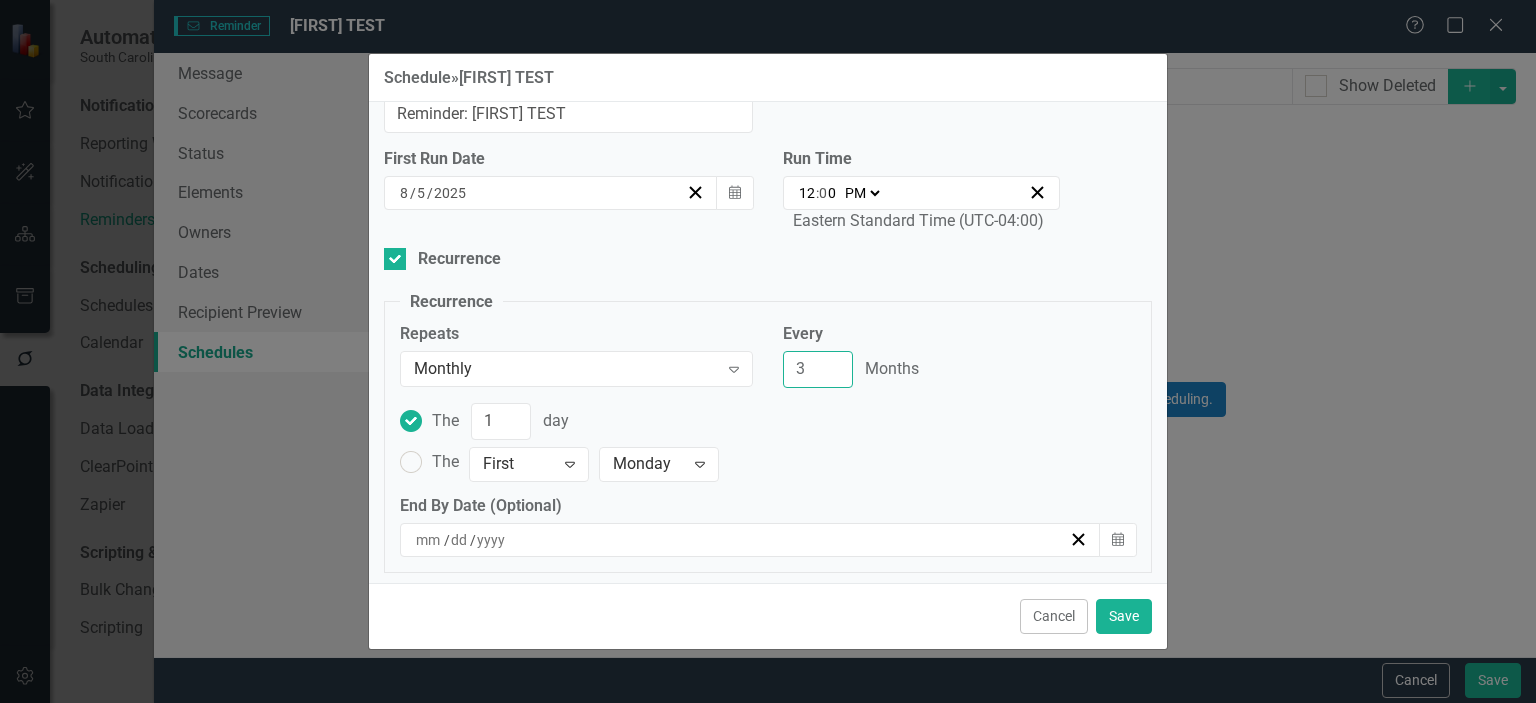 type on "3" 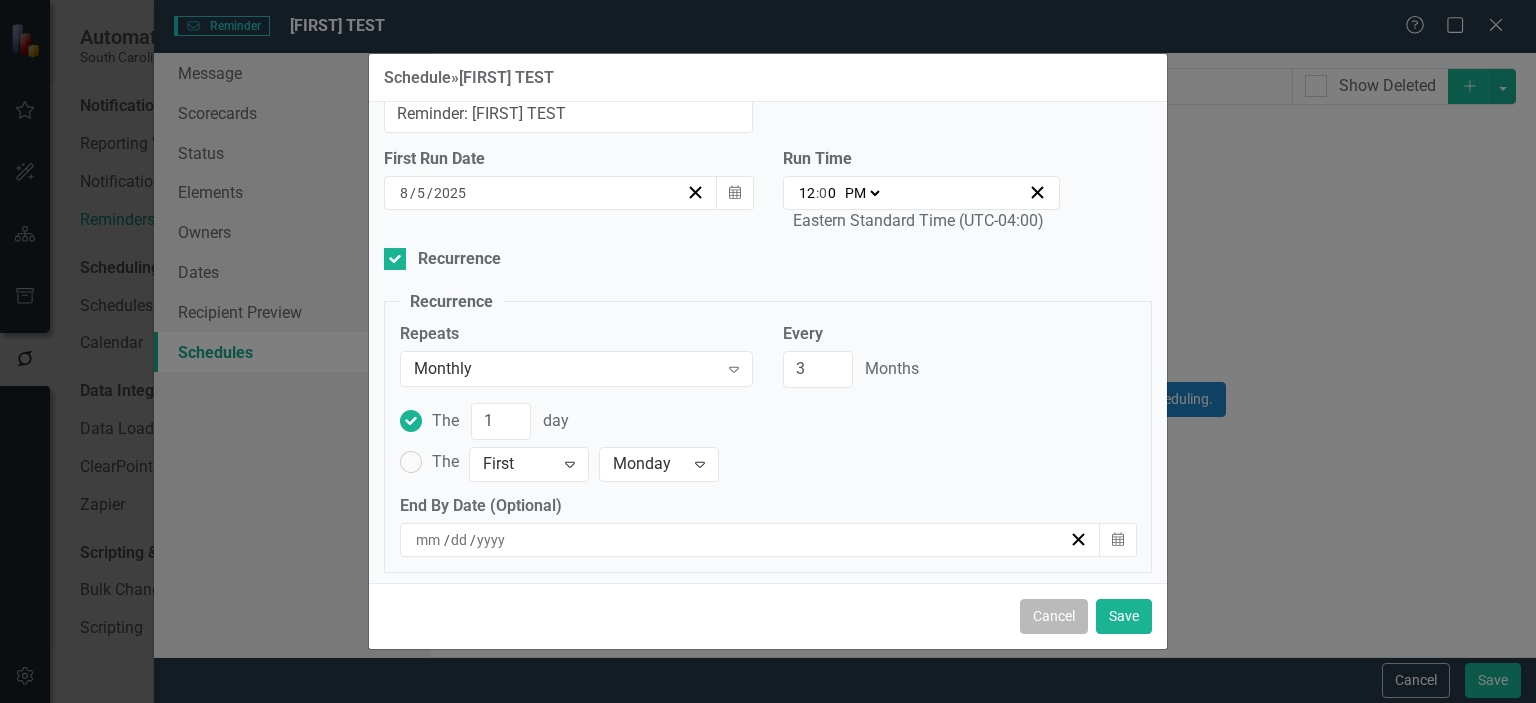 click on "Cancel" at bounding box center (1054, 616) 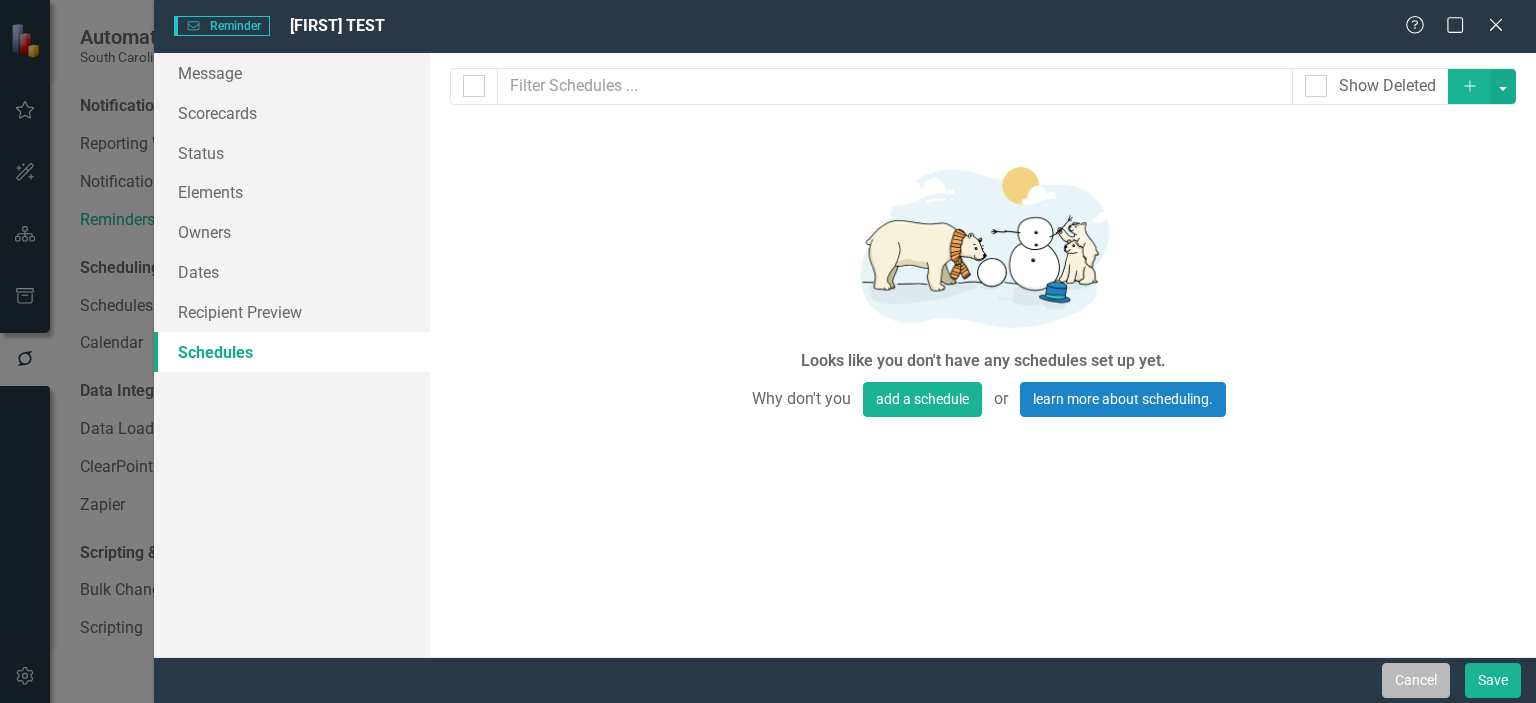 click on "Cancel" at bounding box center [1416, 680] 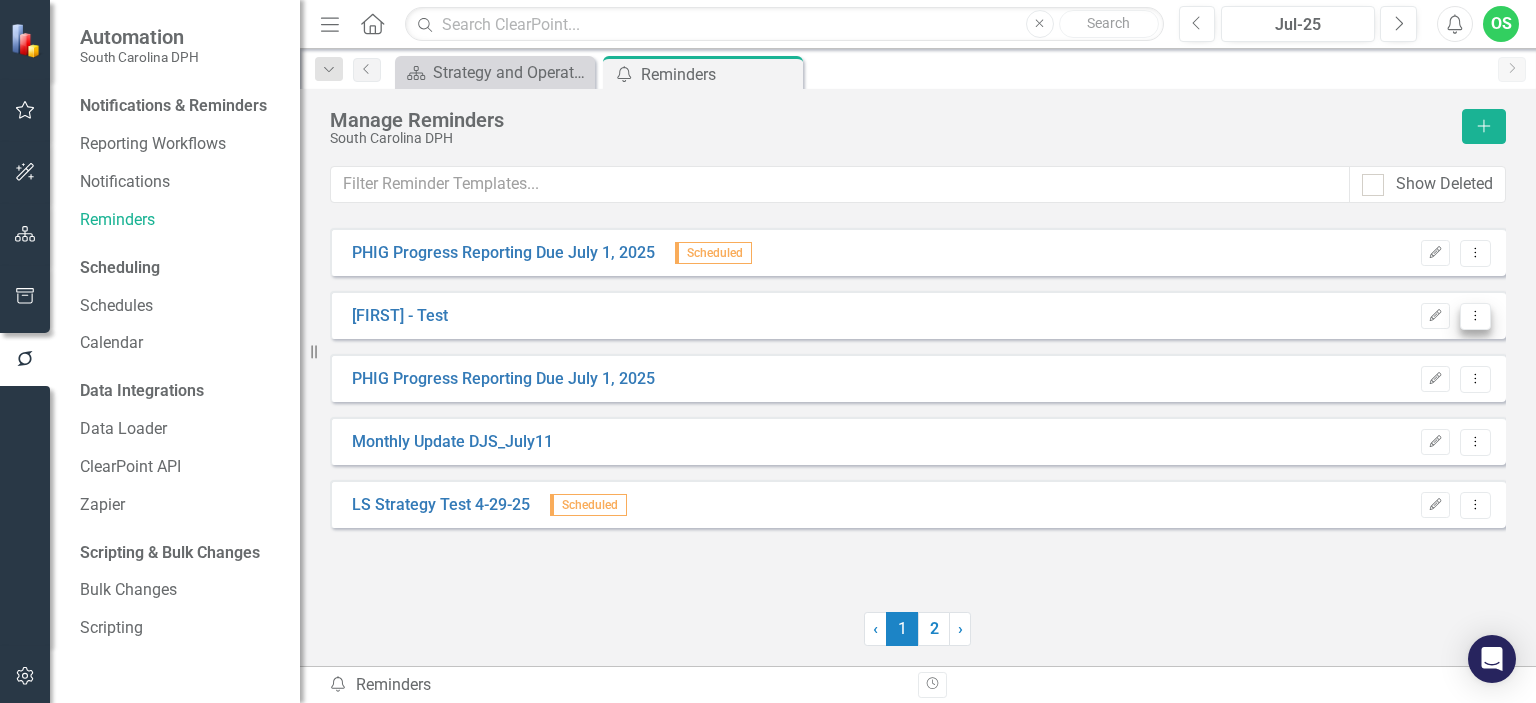 click on "Dropdown Menu" 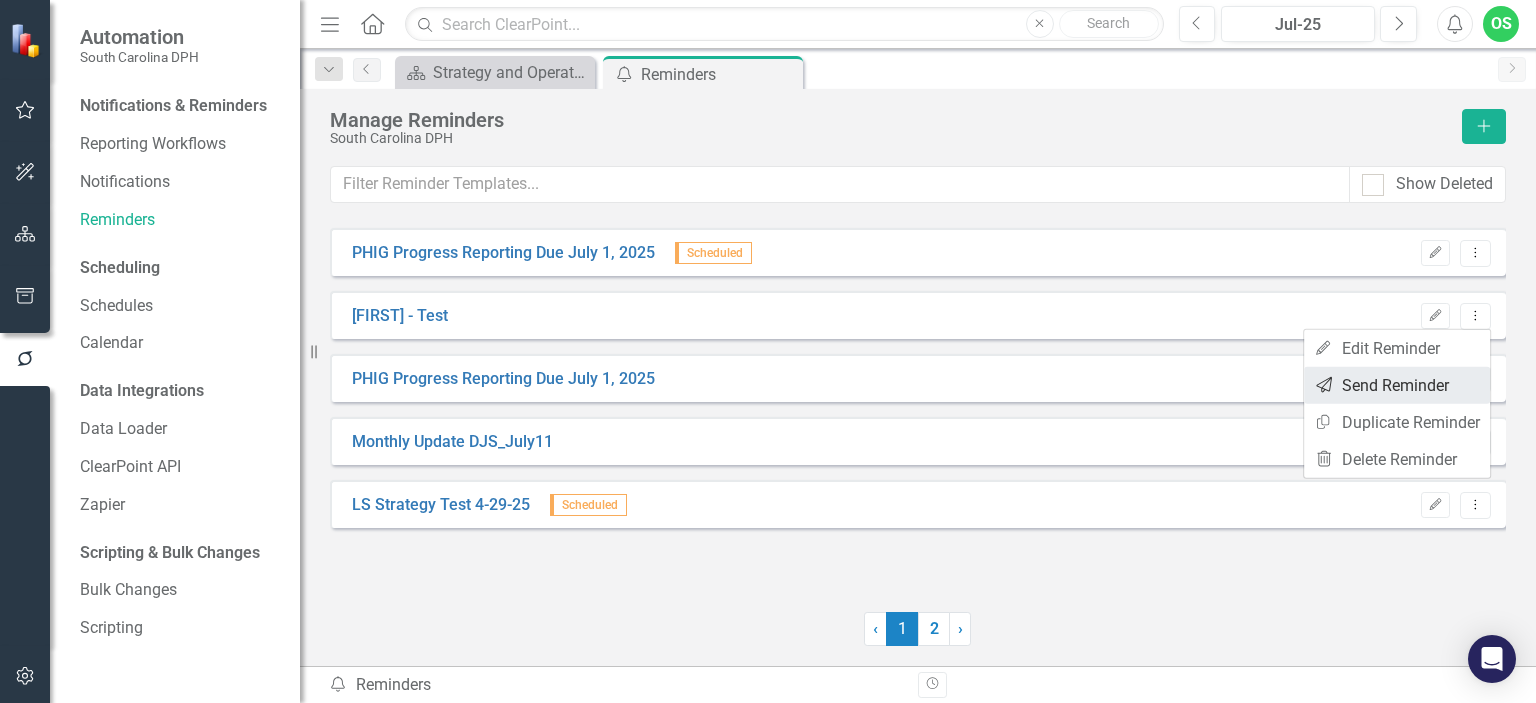 click on "Send Send Reminder" at bounding box center (1397, 385) 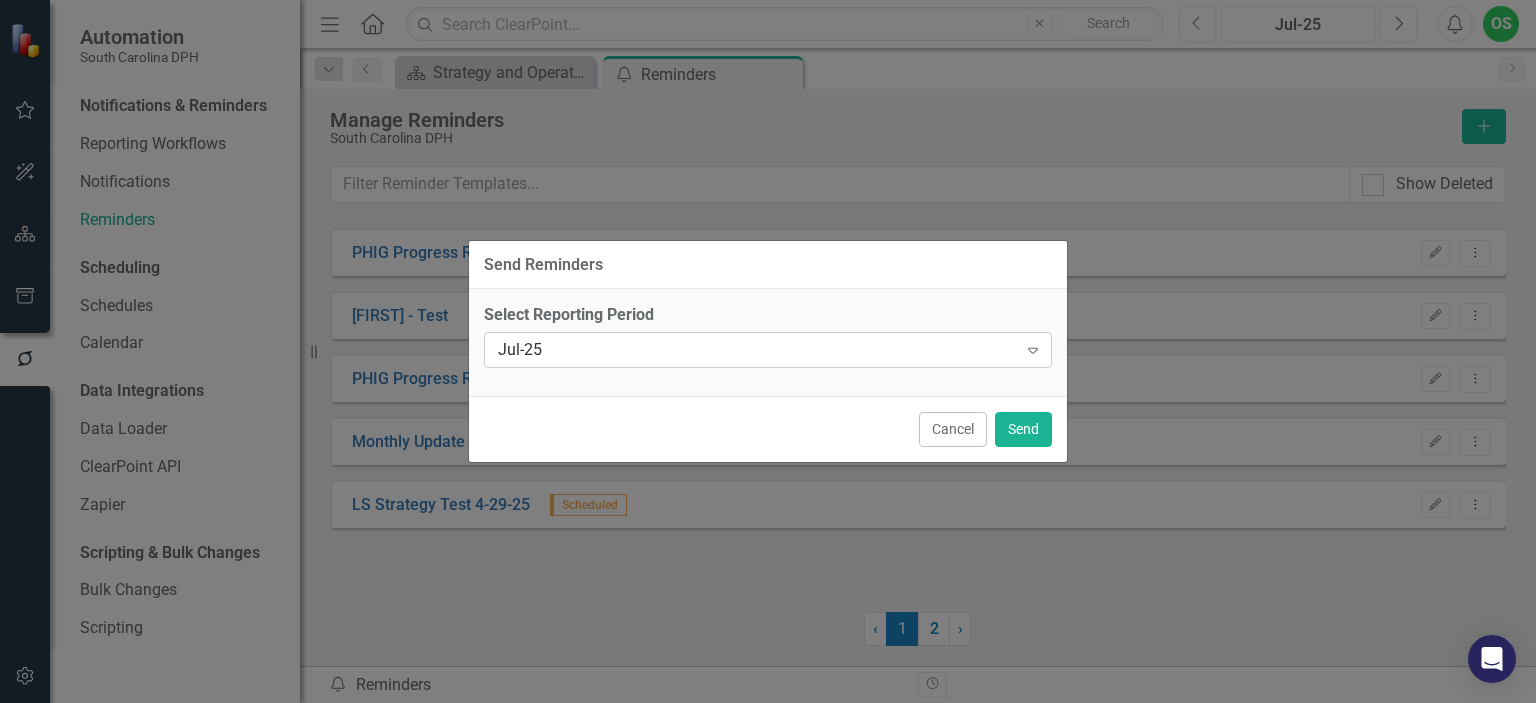 click on "Expand" 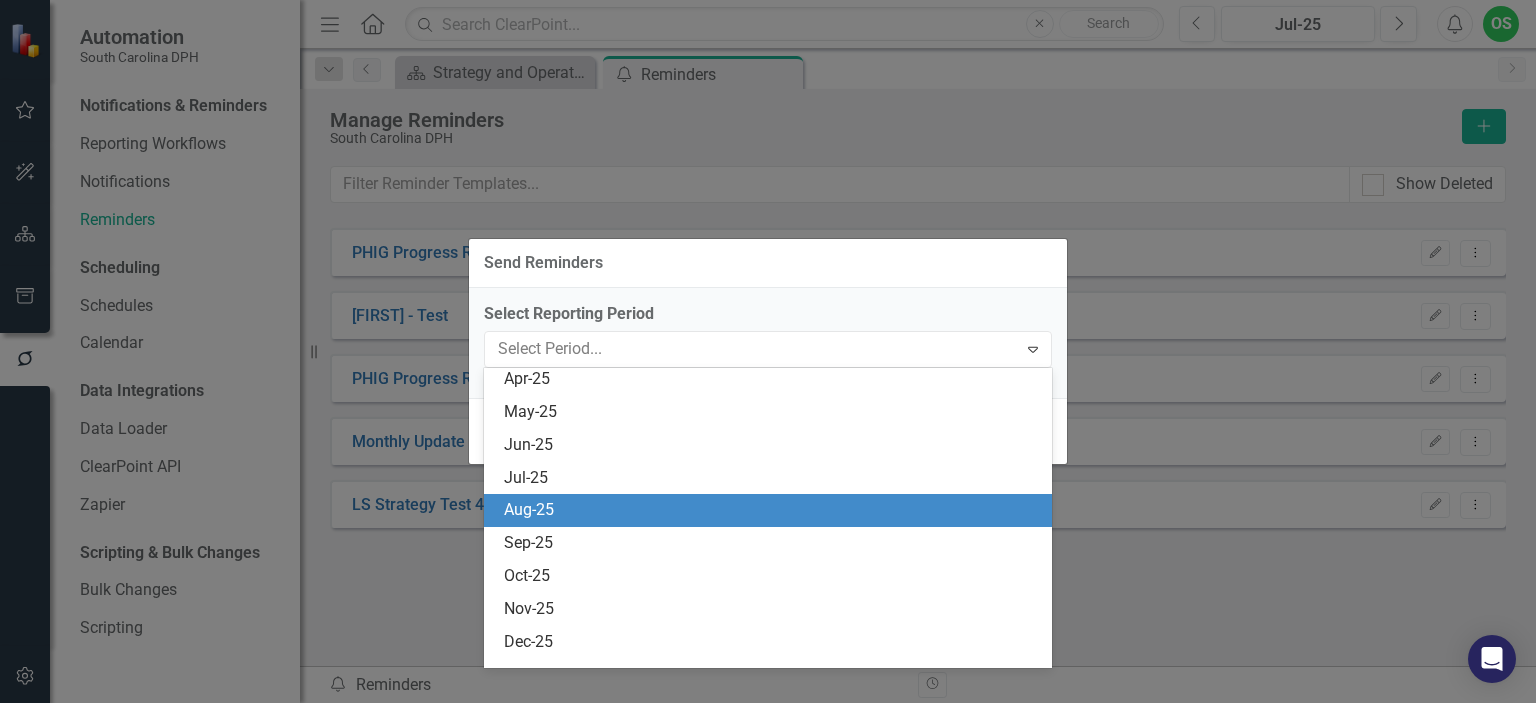 scroll, scrollTop: 2467, scrollLeft: 0, axis: vertical 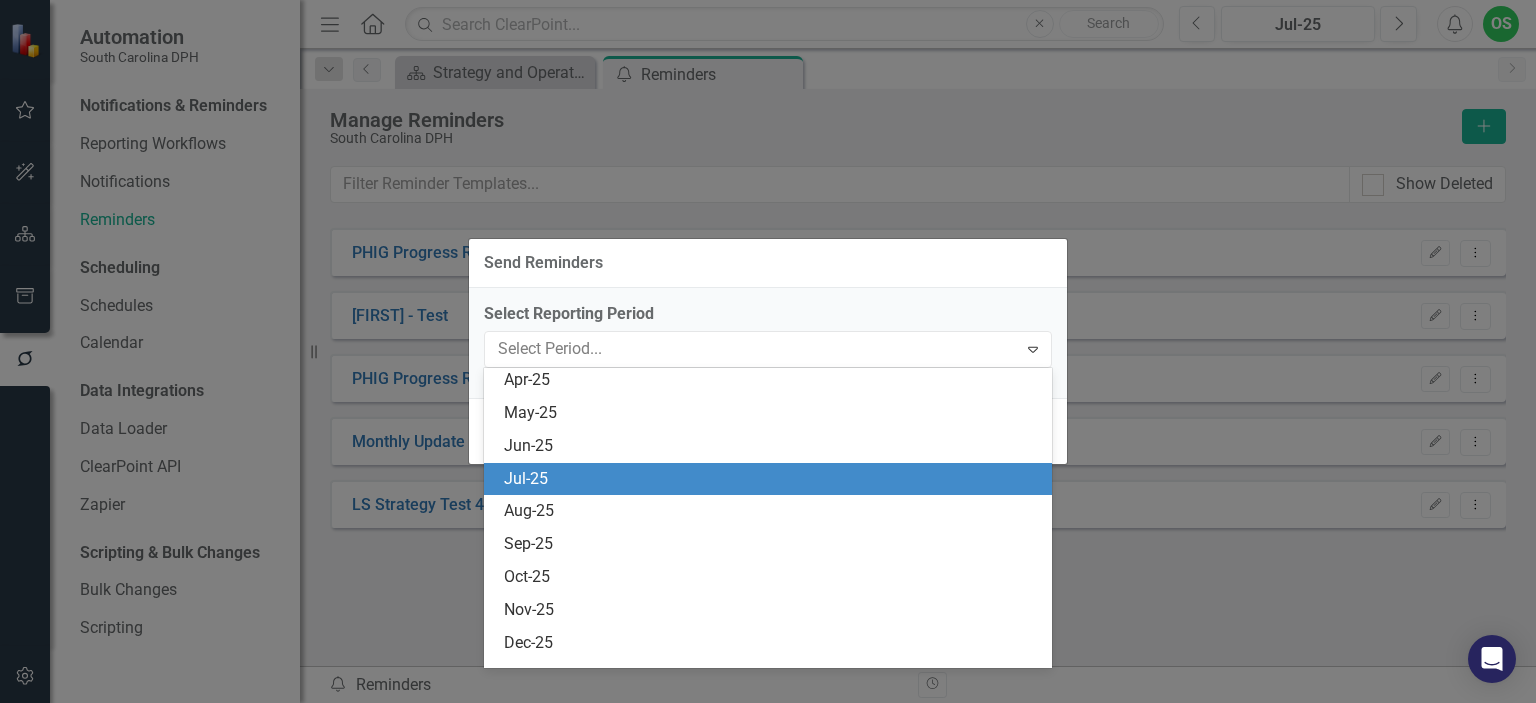 click on "Jul-25" at bounding box center [772, 479] 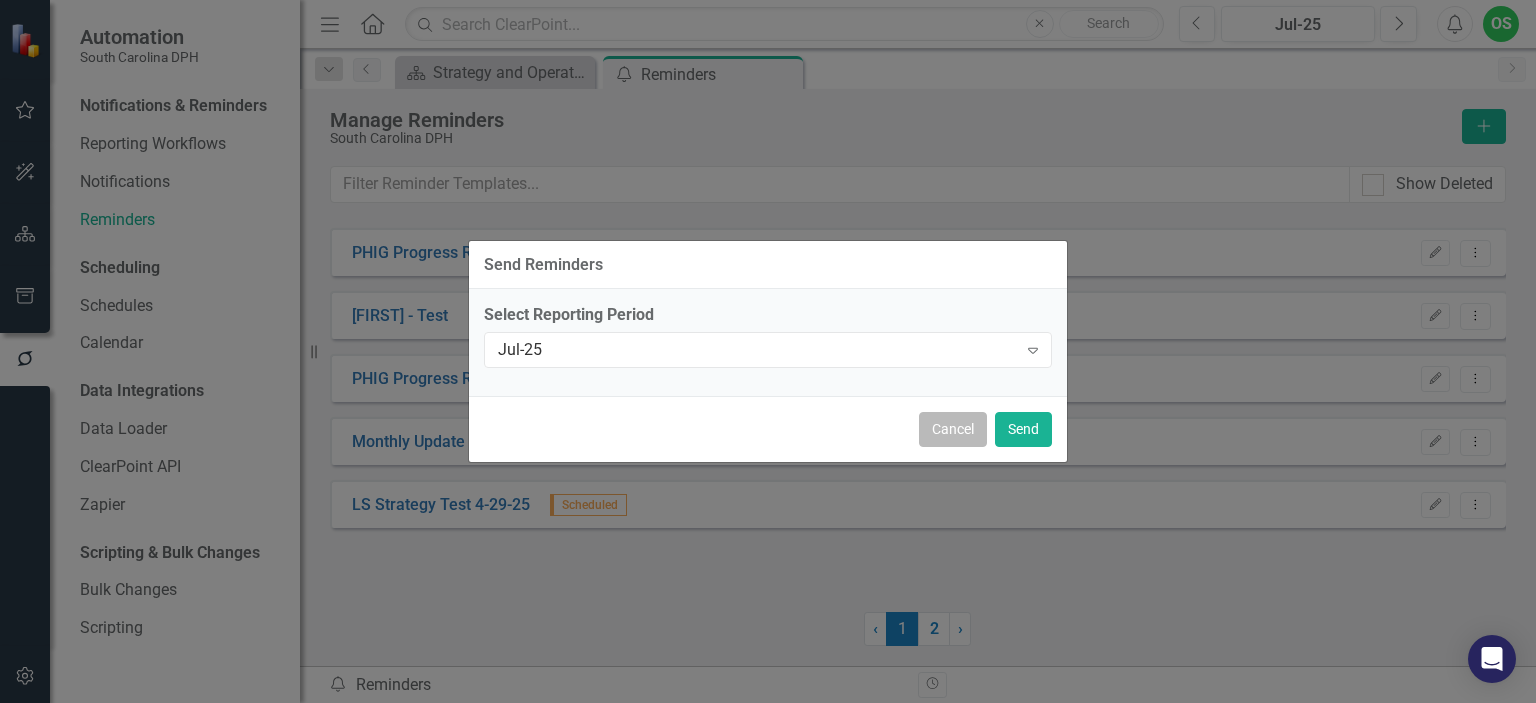 click on "Cancel" at bounding box center [953, 429] 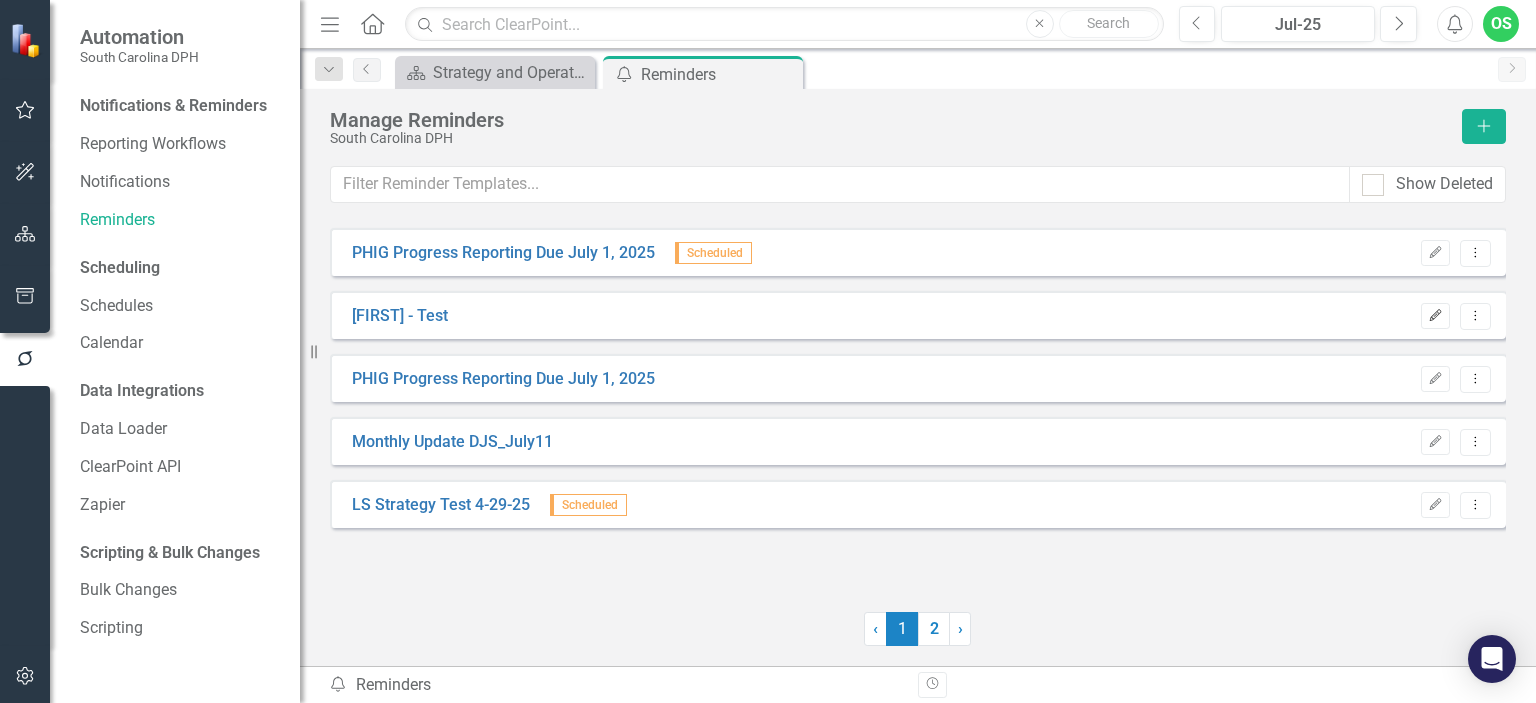 click 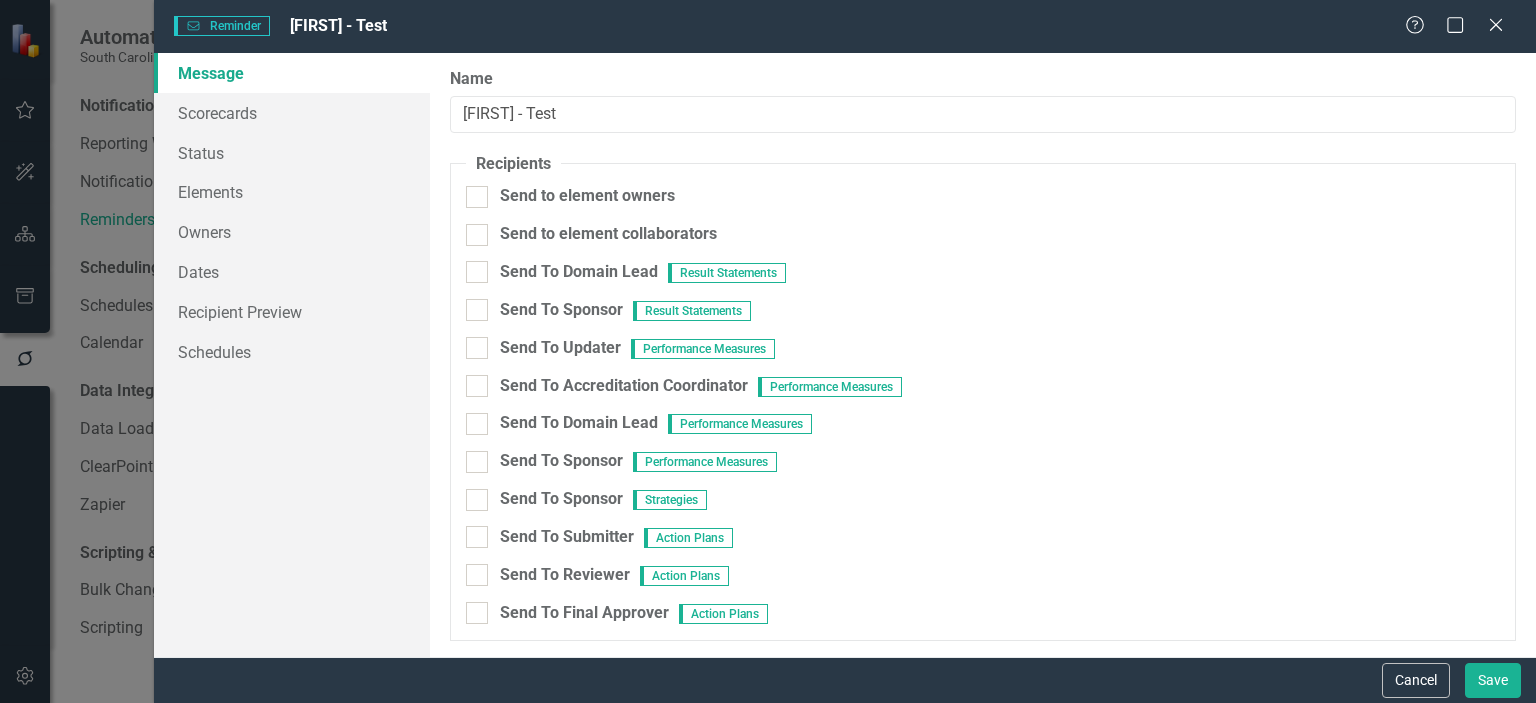 scroll, scrollTop: 0, scrollLeft: 0, axis: both 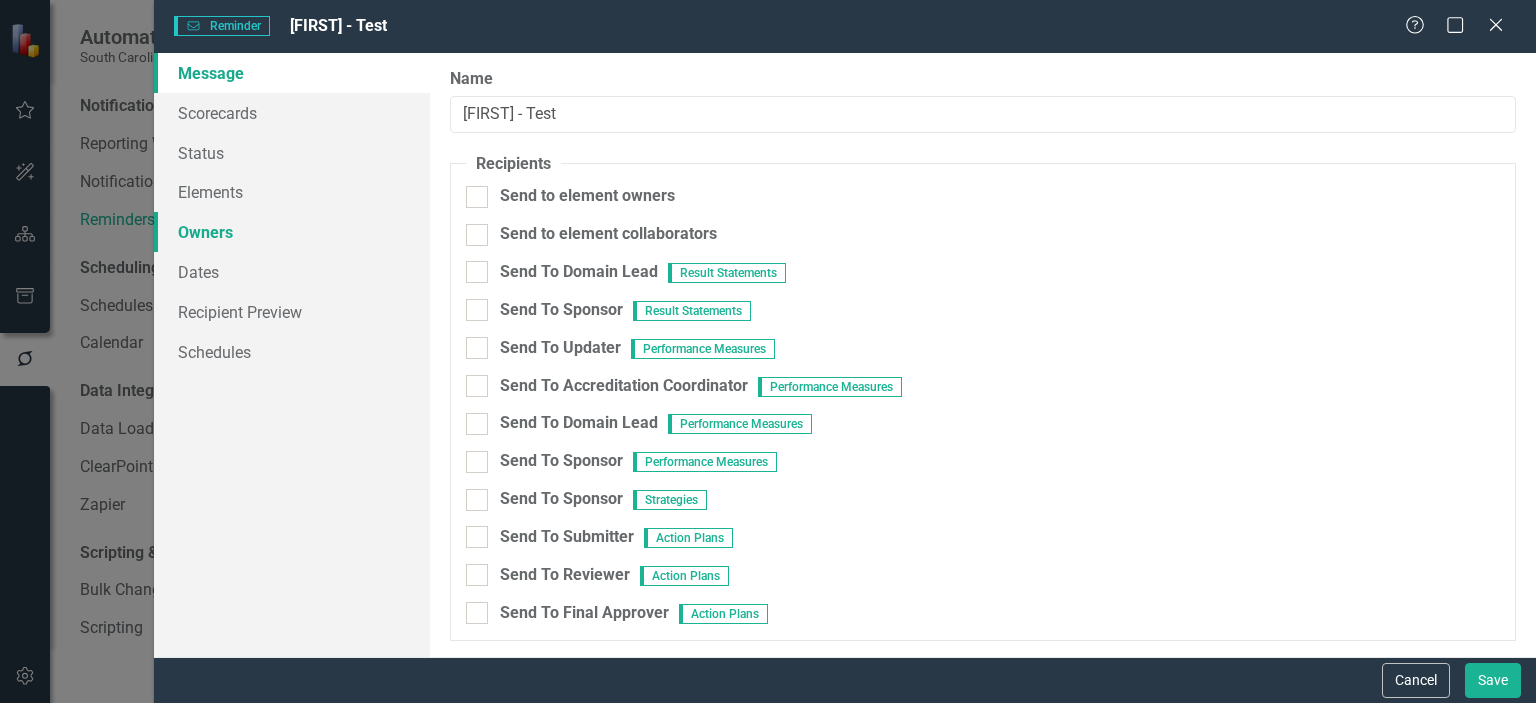 click on "Owners" at bounding box center [292, 232] 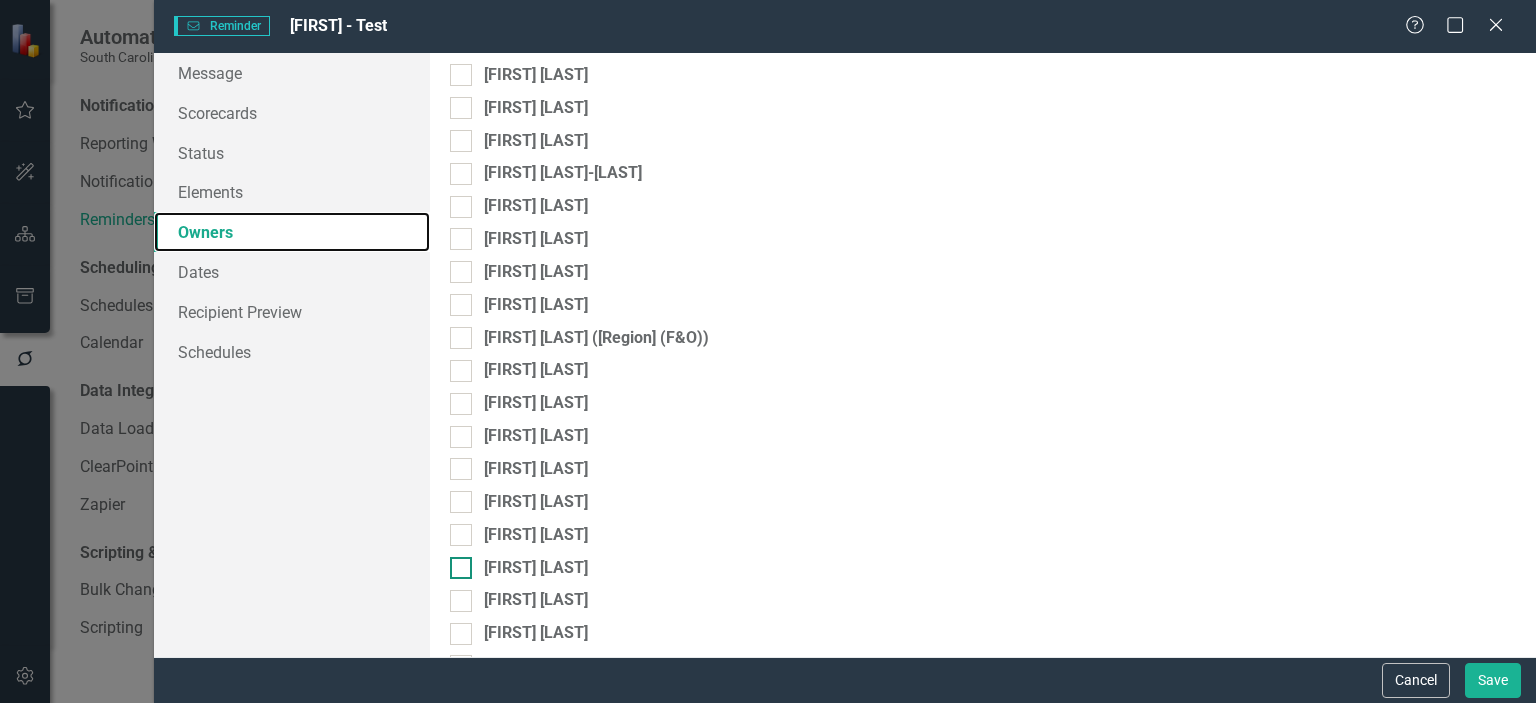 scroll, scrollTop: 0, scrollLeft: 0, axis: both 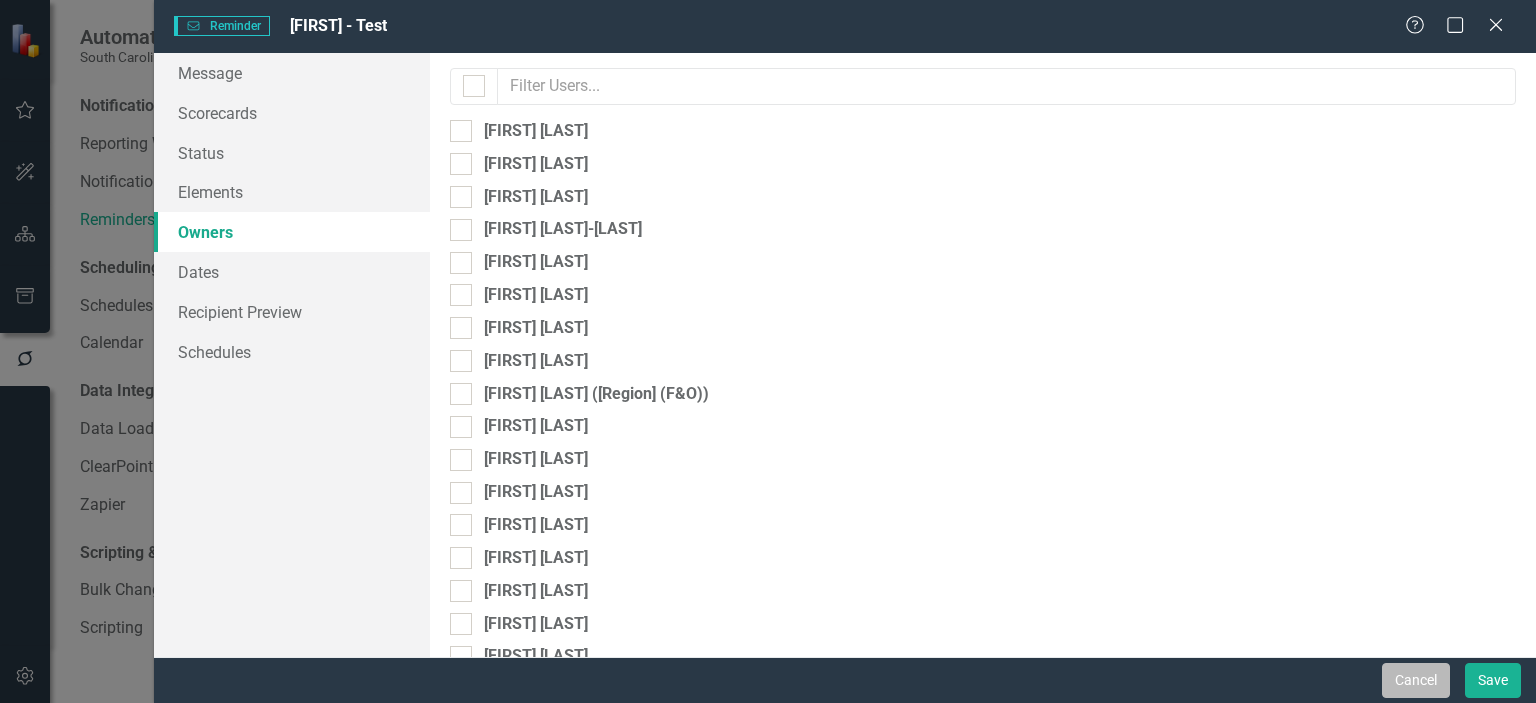 click on "Cancel" at bounding box center [1416, 680] 